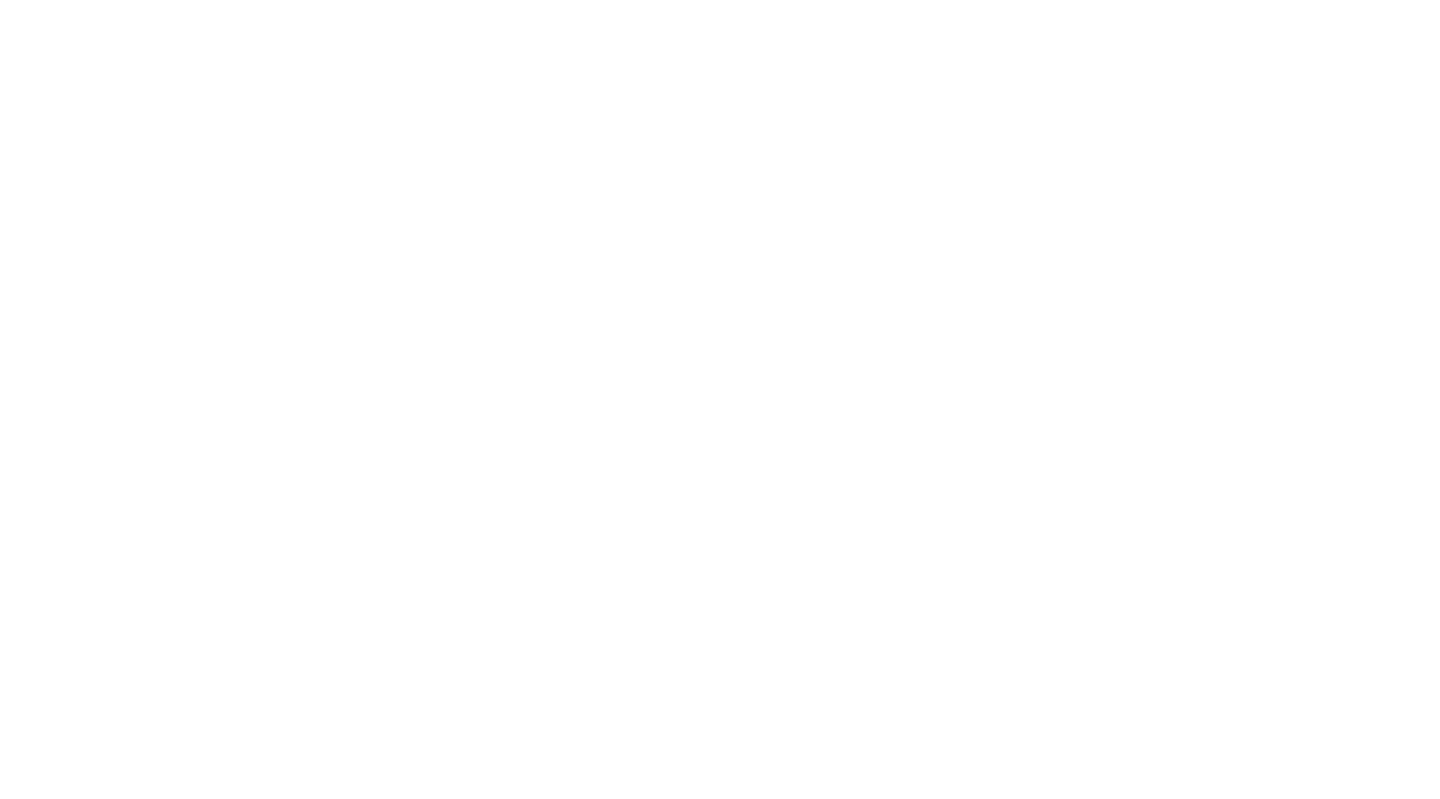 scroll, scrollTop: 0, scrollLeft: 0, axis: both 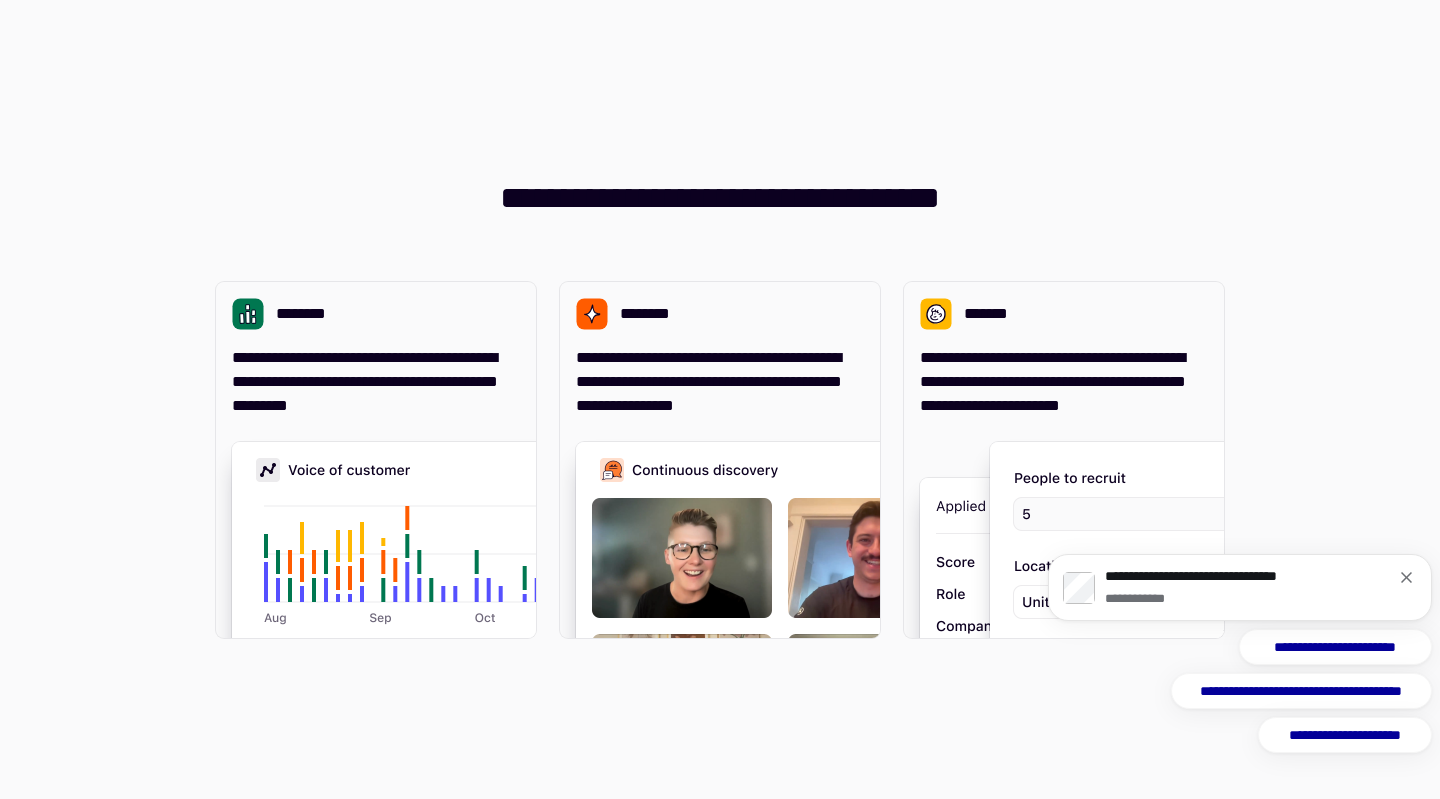 click 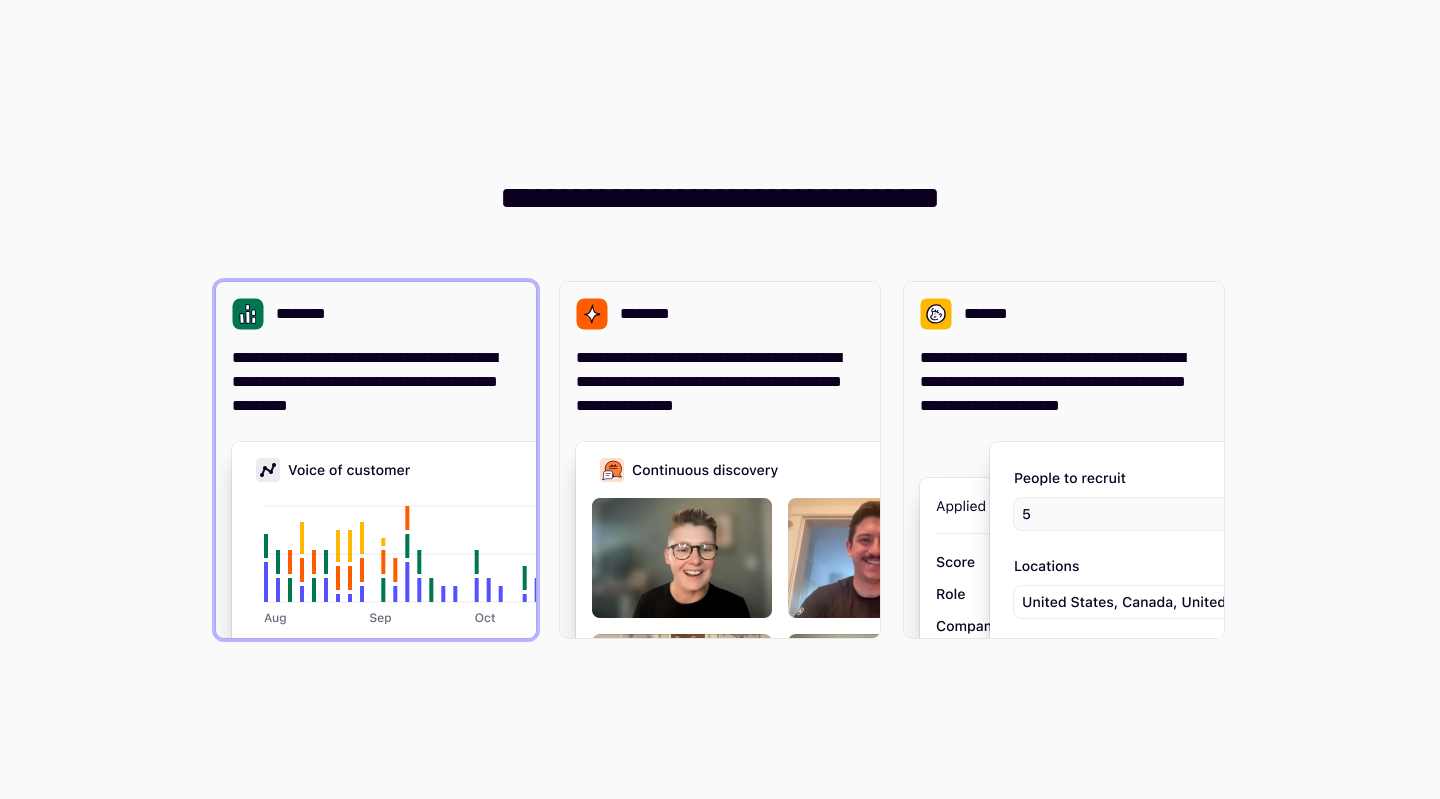 click on "**********" at bounding box center (376, 382) 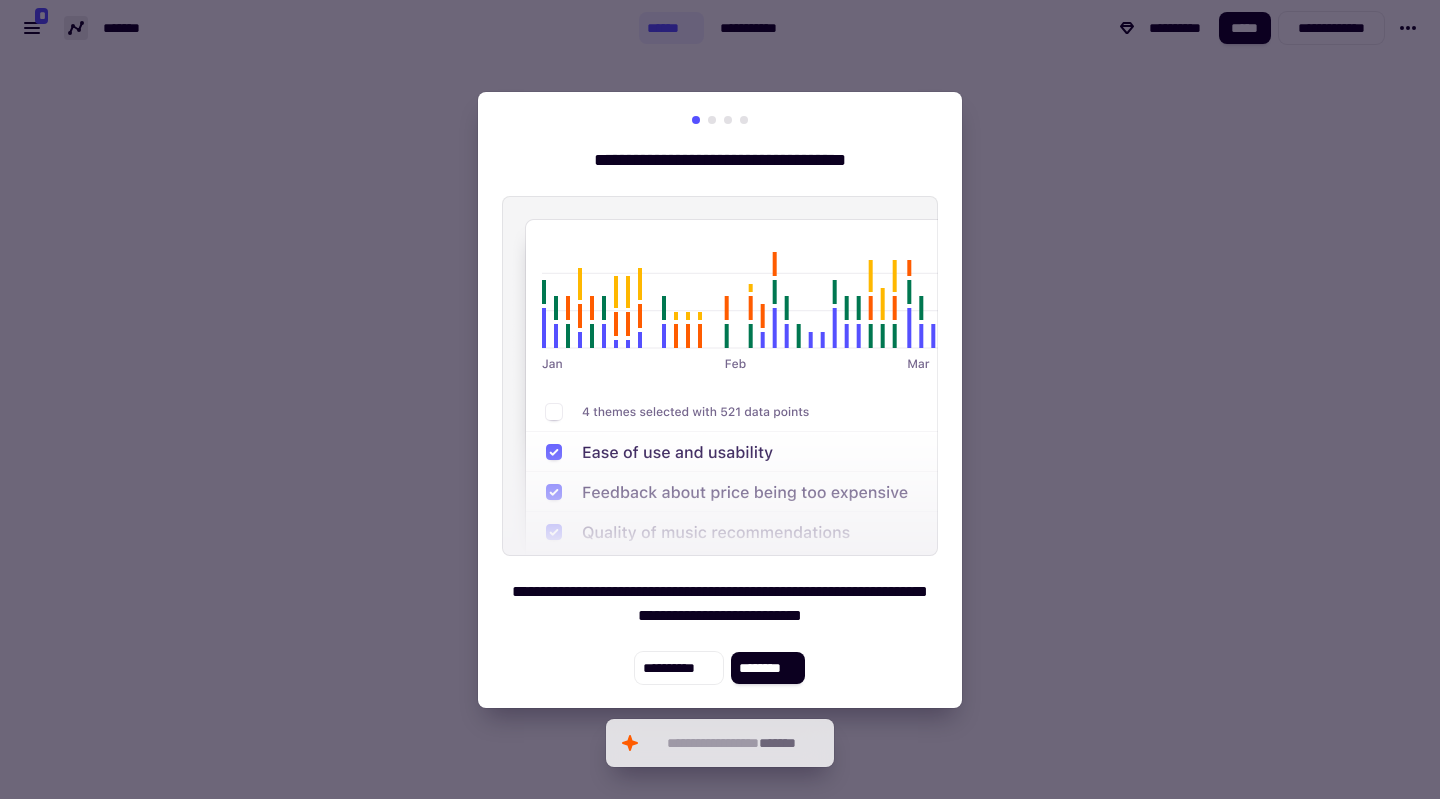 click at bounding box center (720, 376) 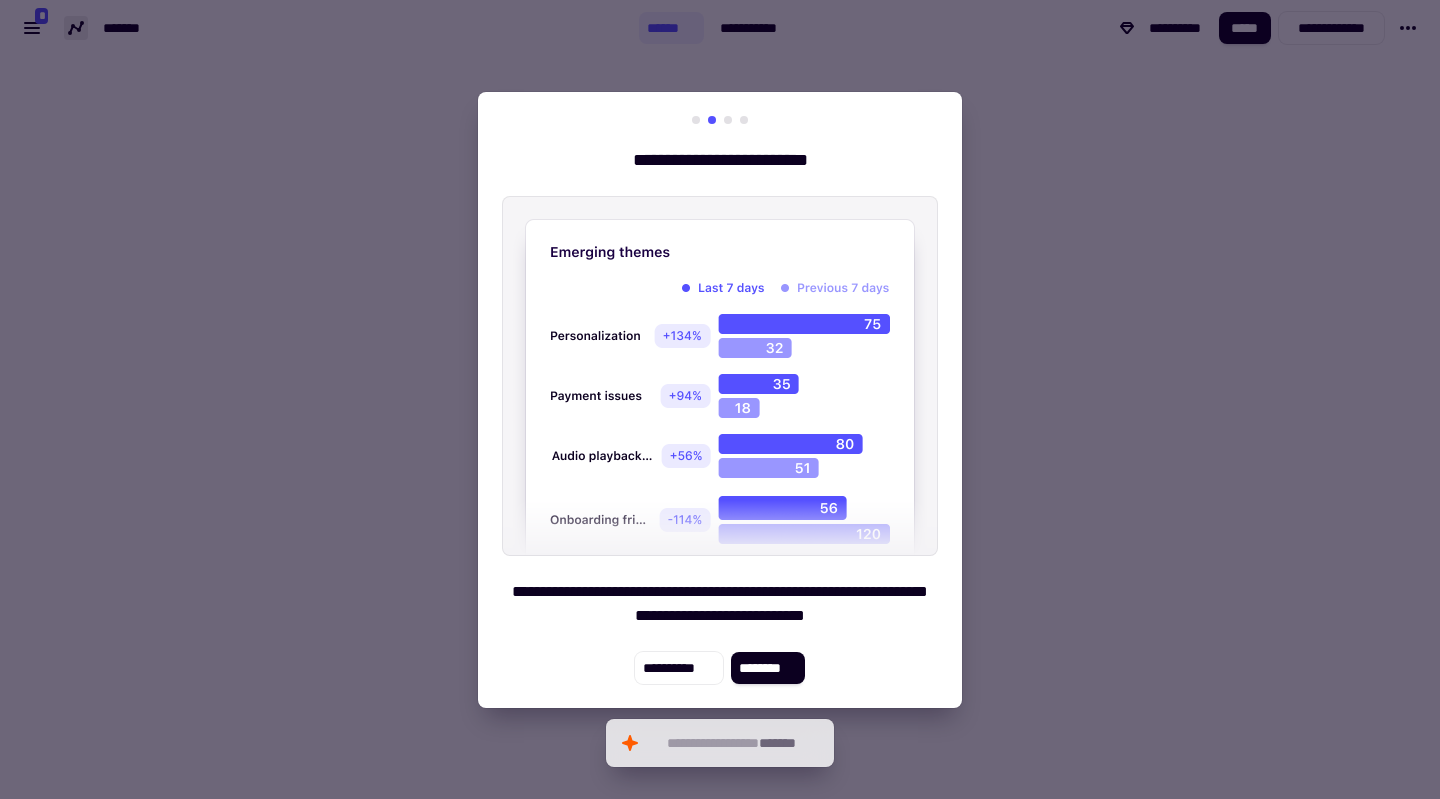 click on "********" 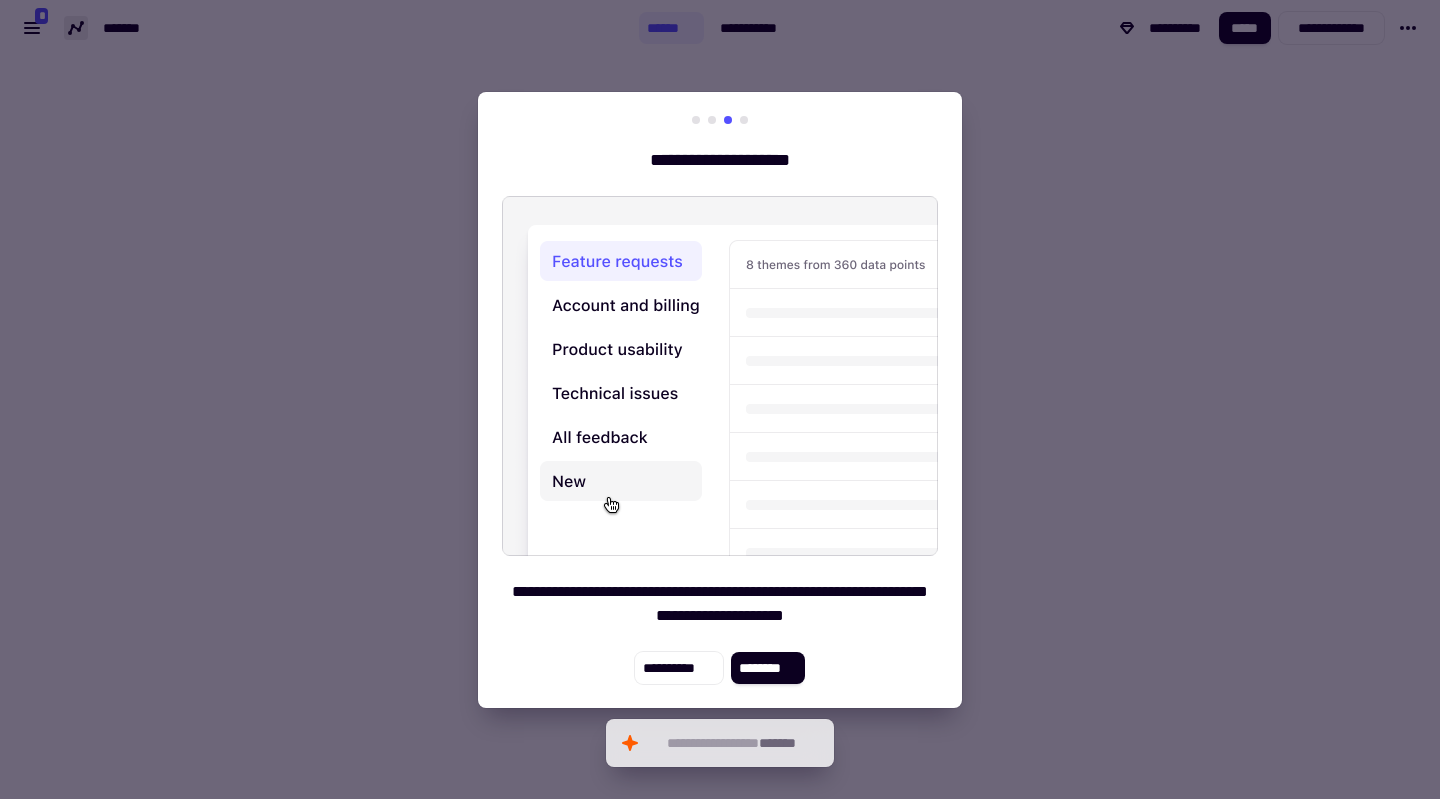 click on "********" 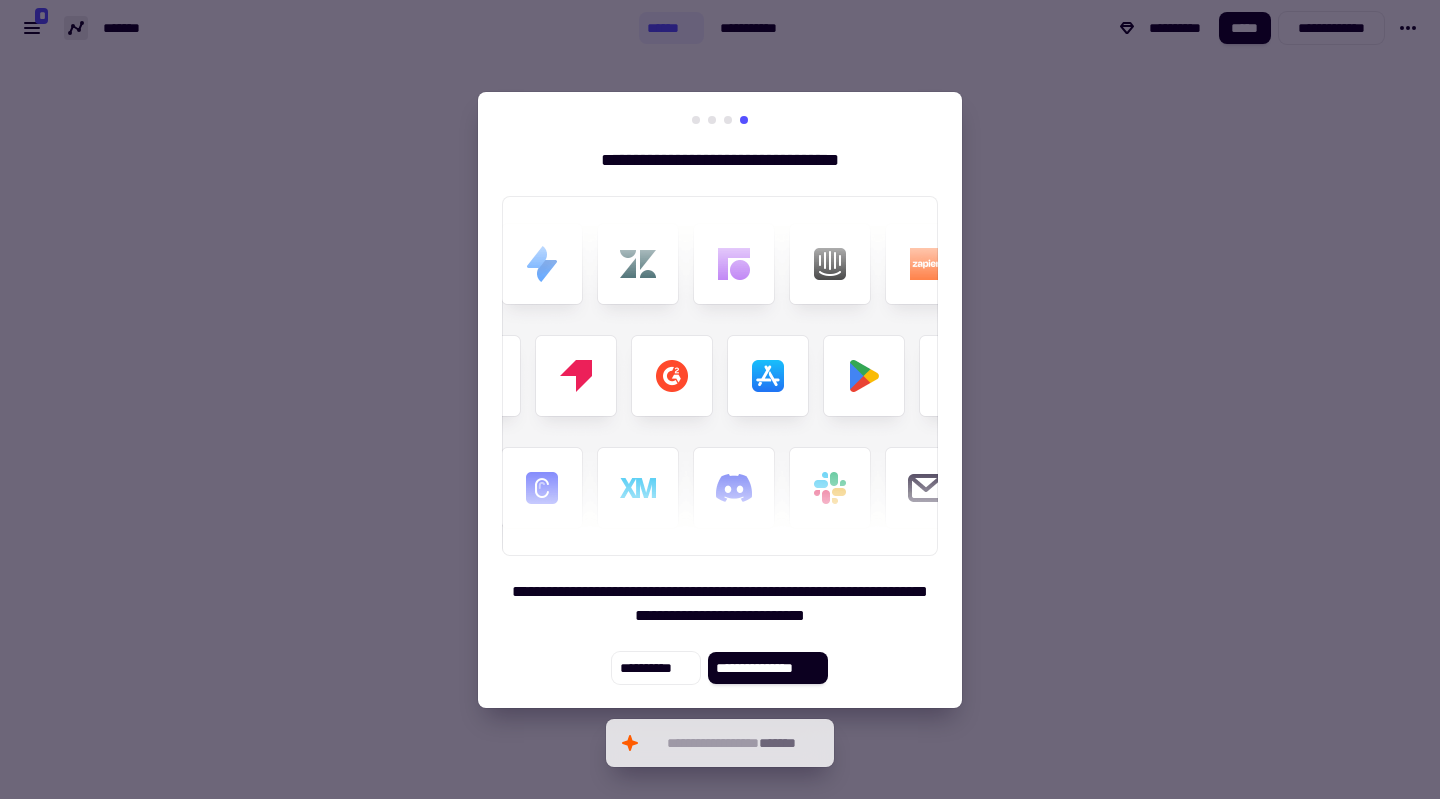 click on "**********" 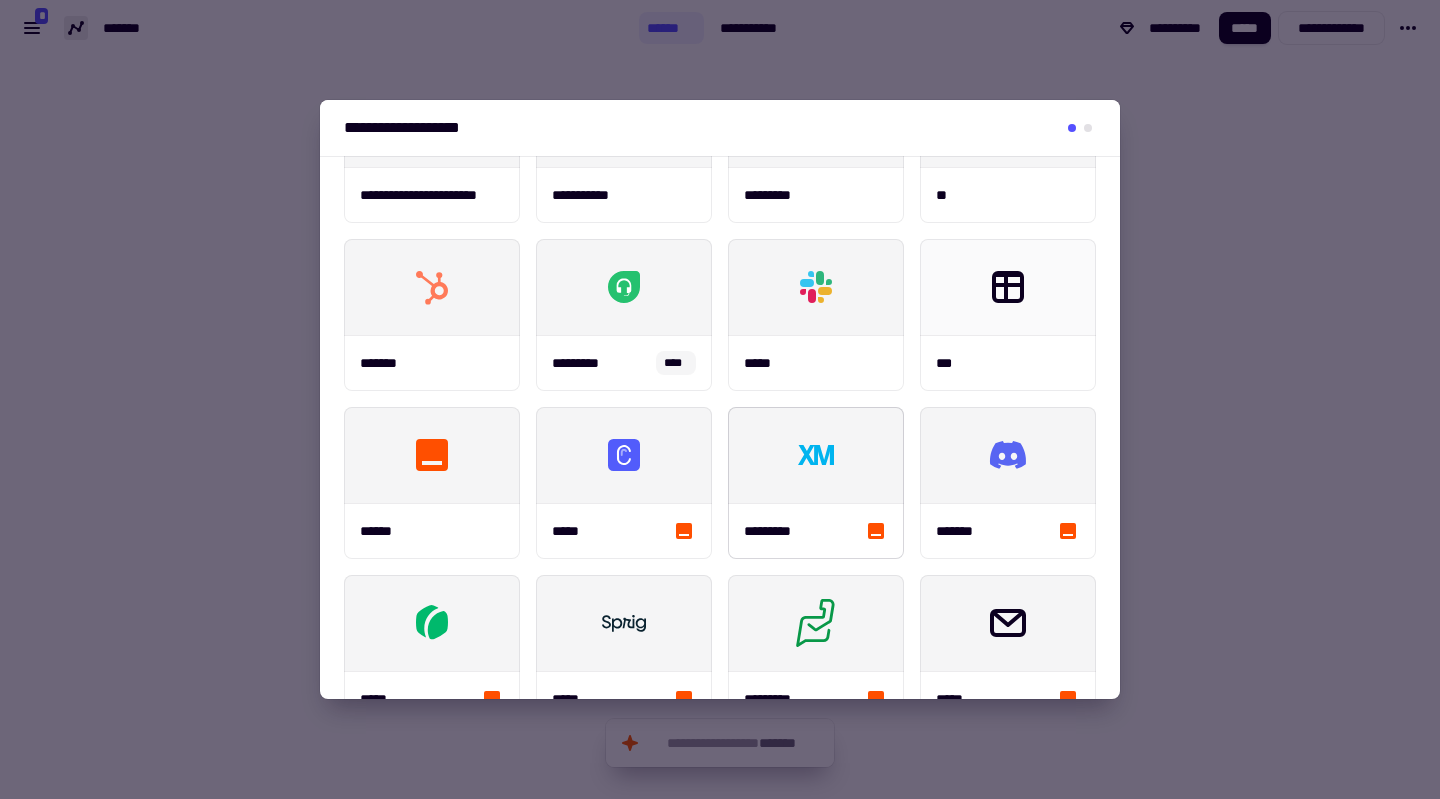 scroll, scrollTop: 329, scrollLeft: 0, axis: vertical 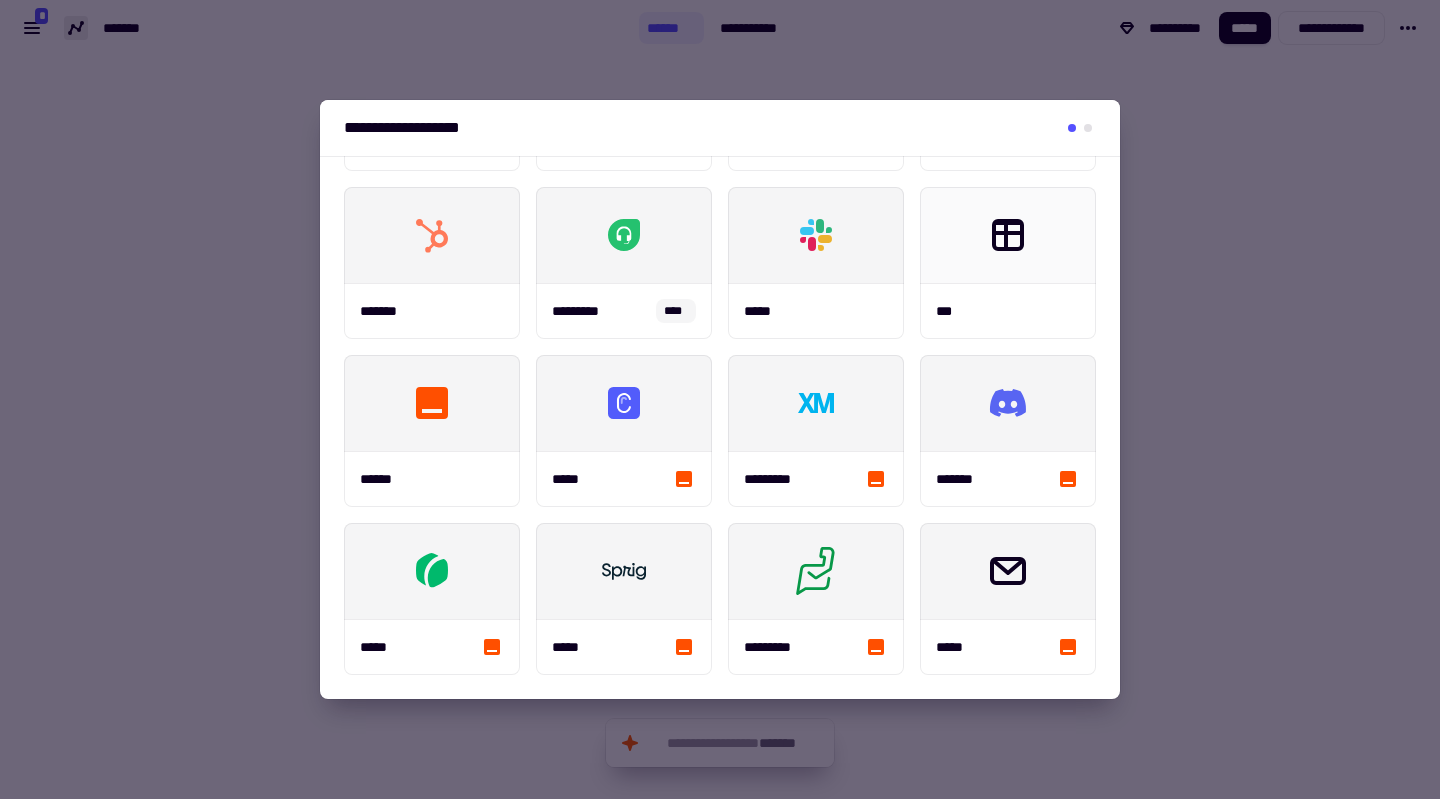 click on "**********" at bounding box center (720, 128) 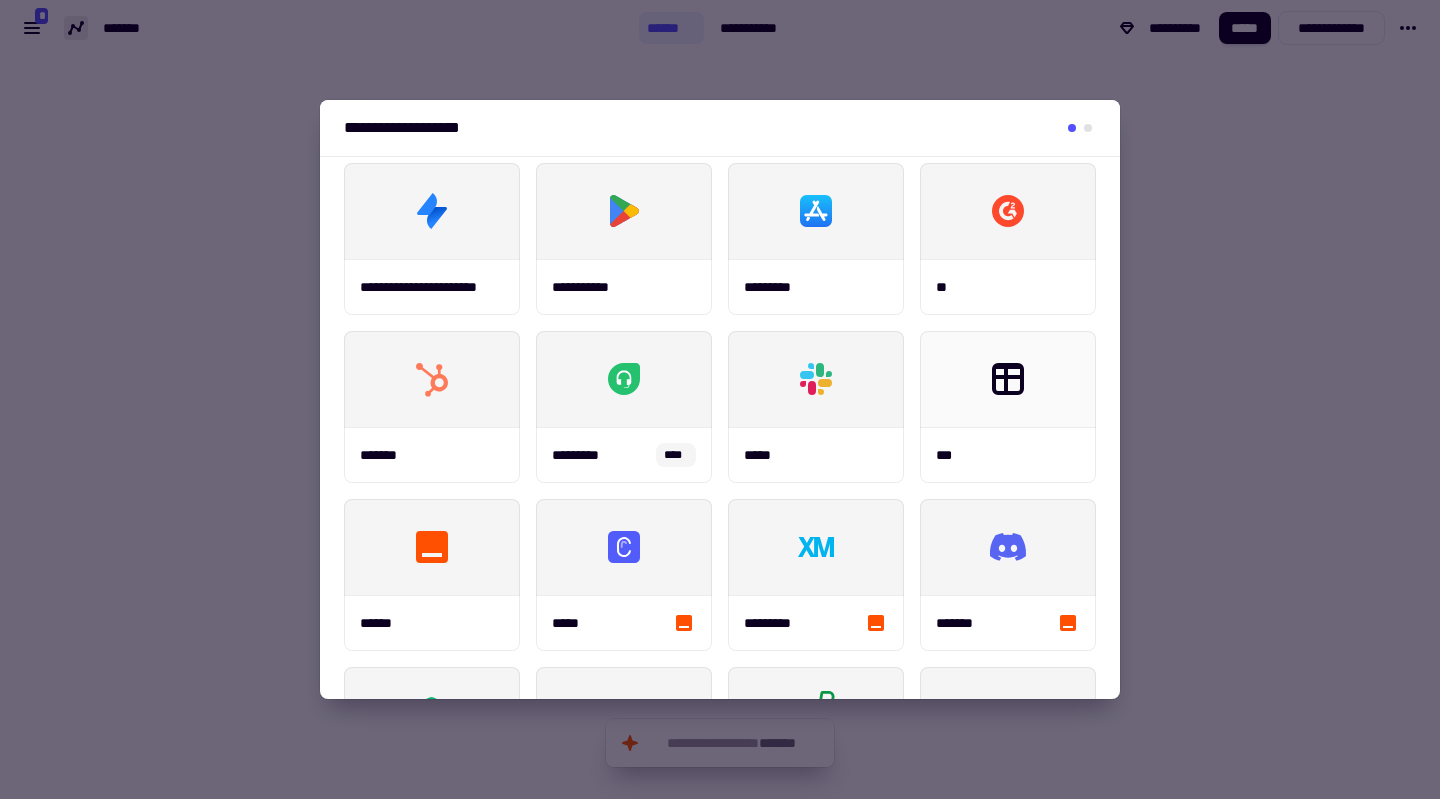 scroll, scrollTop: 329, scrollLeft: 0, axis: vertical 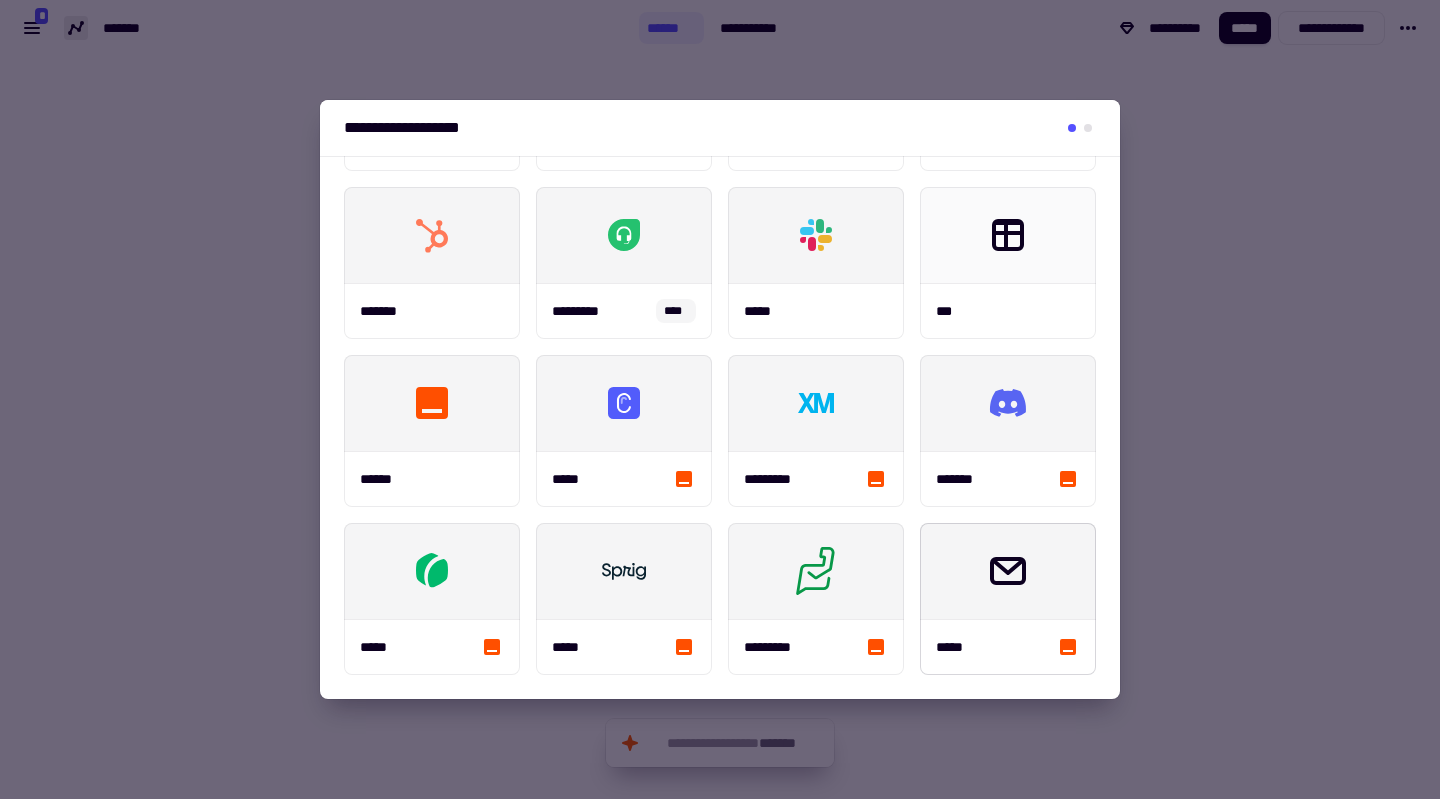 click at bounding box center (624, 403) 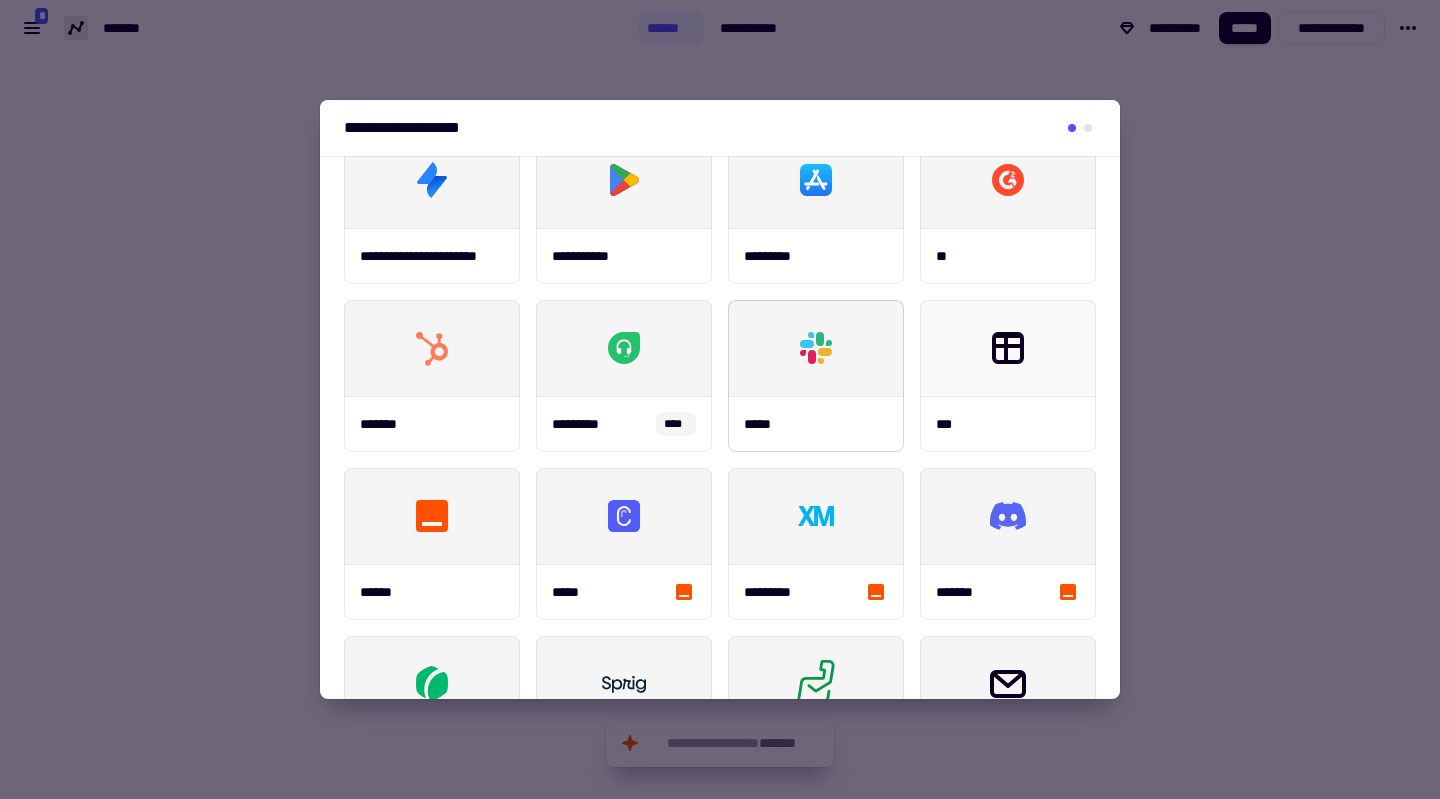scroll, scrollTop: 215, scrollLeft: 0, axis: vertical 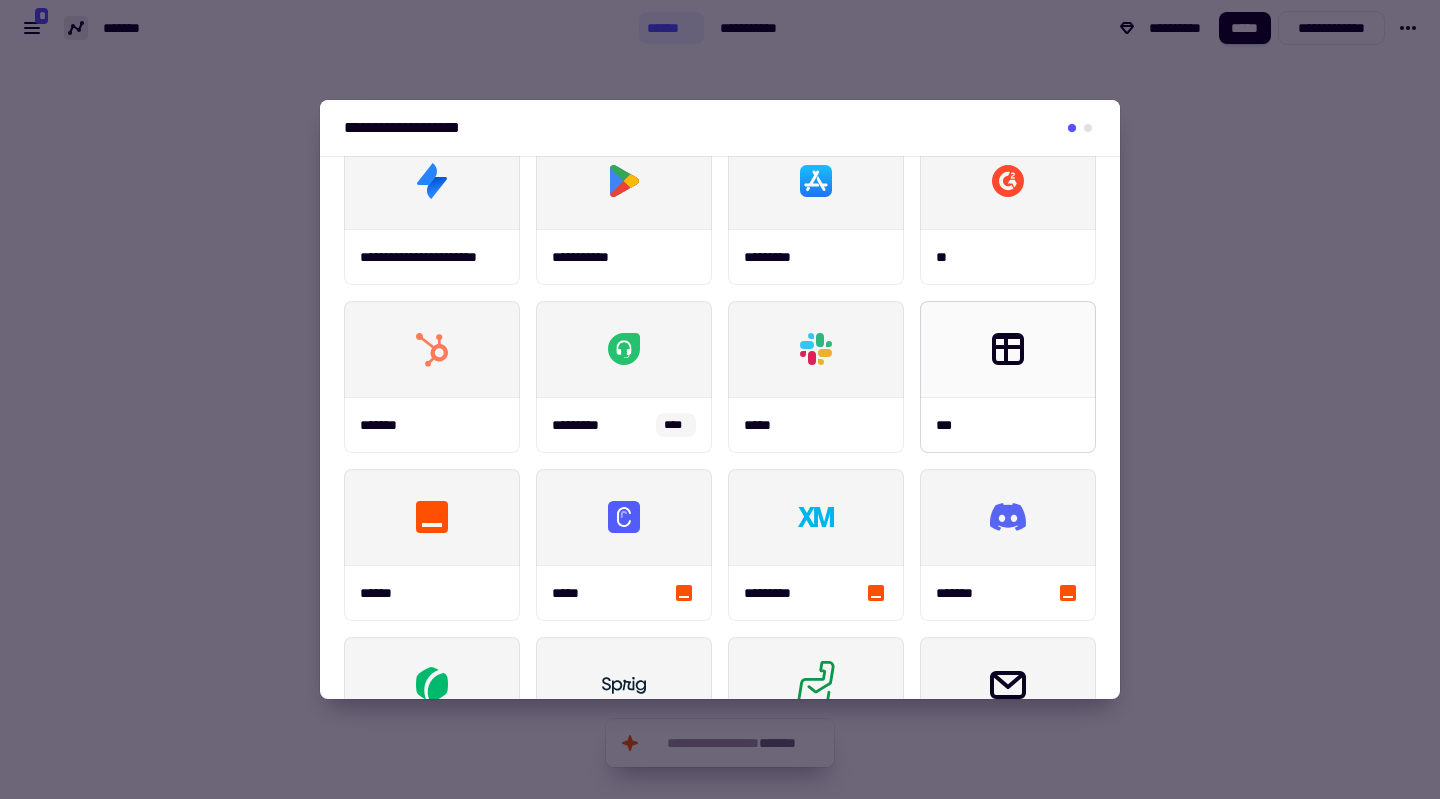 click at bounding box center (1008, 349) 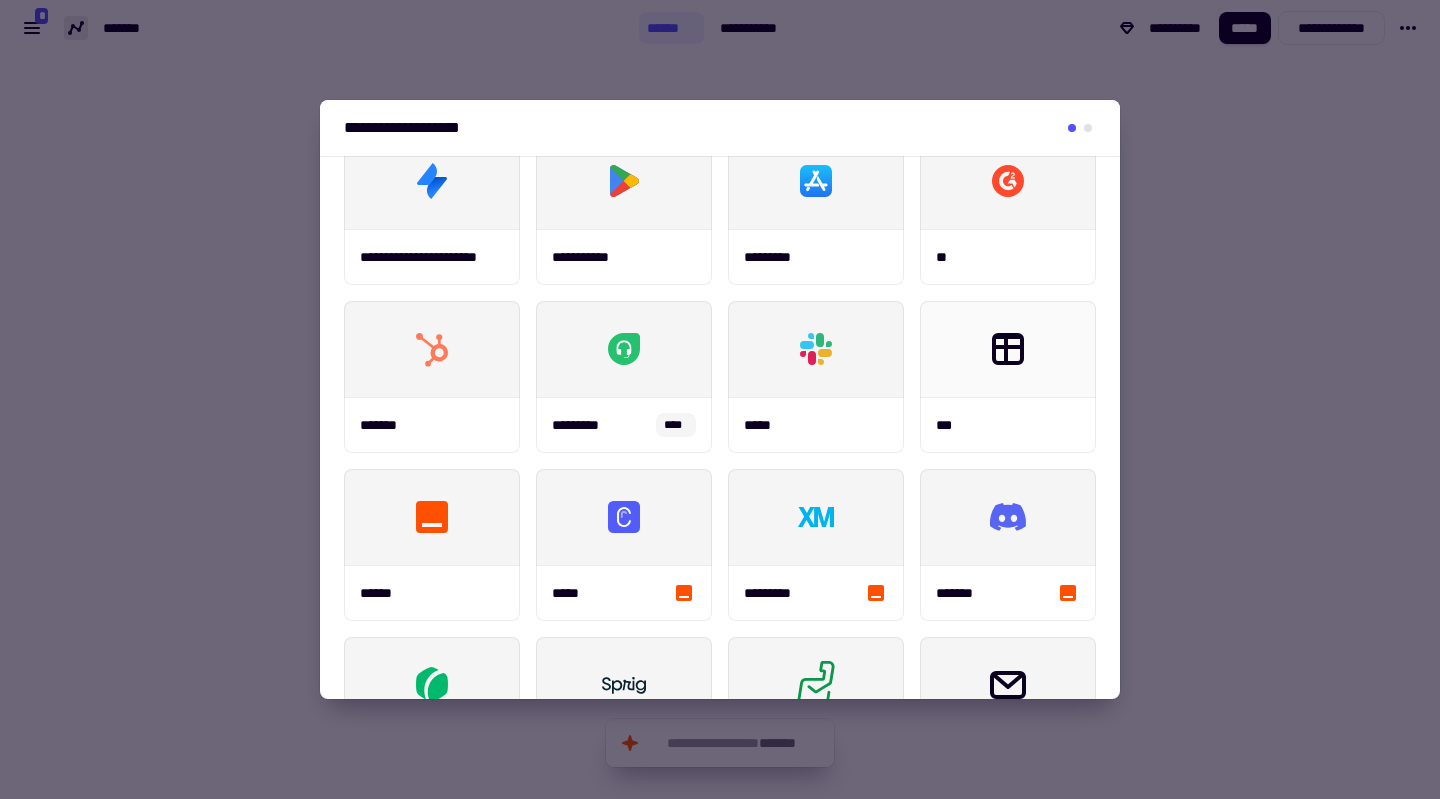 scroll, scrollTop: 329, scrollLeft: 0, axis: vertical 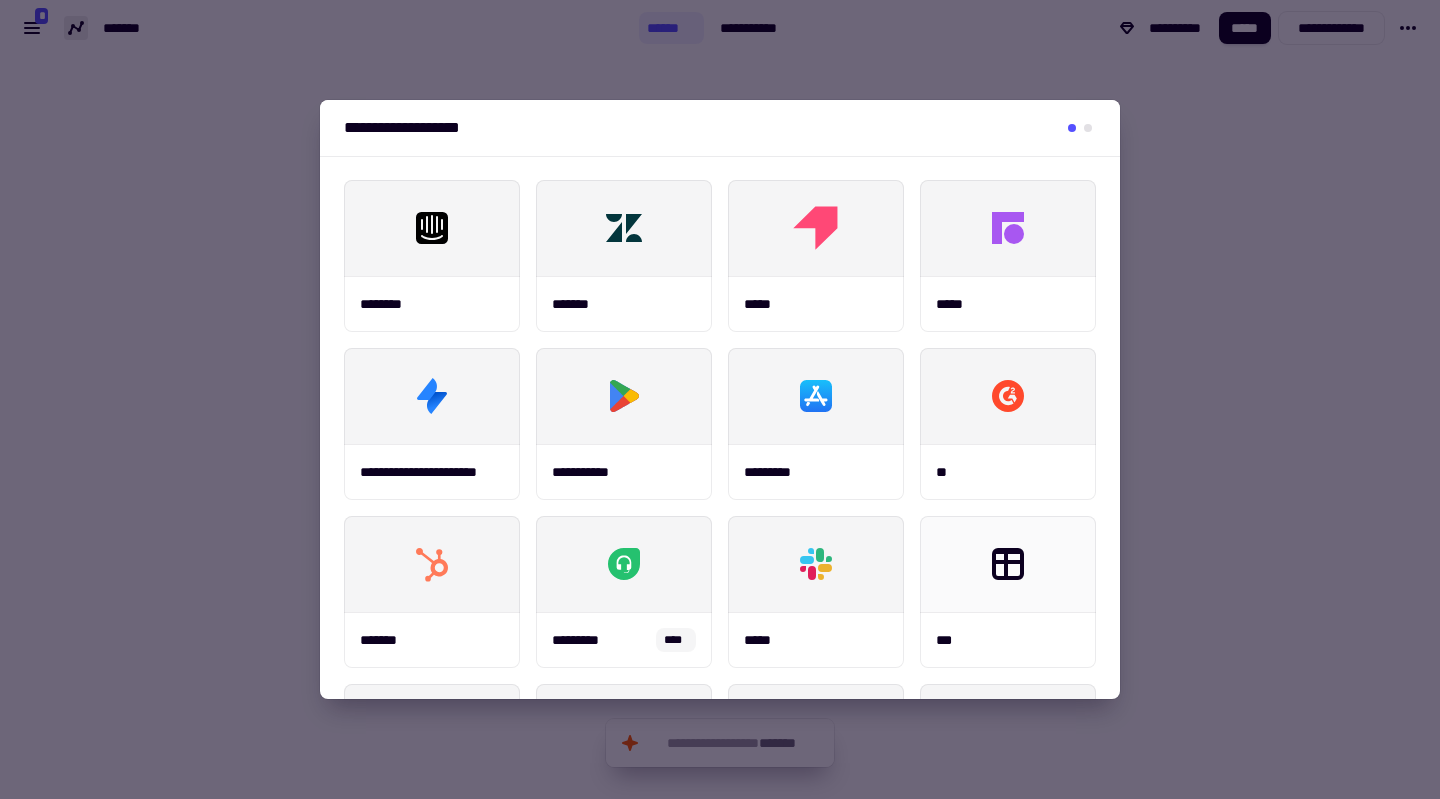 click at bounding box center [720, 399] 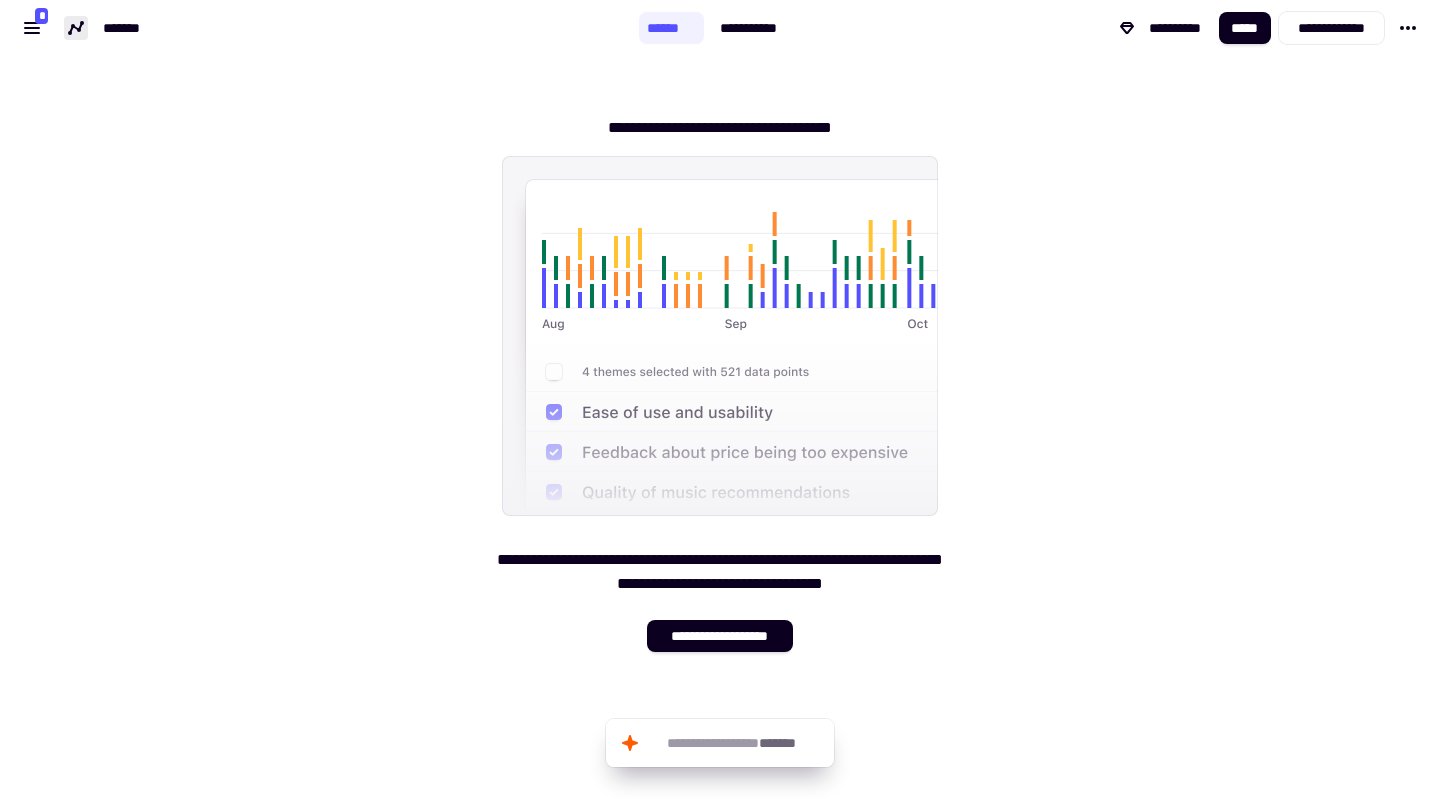 click on "**********" 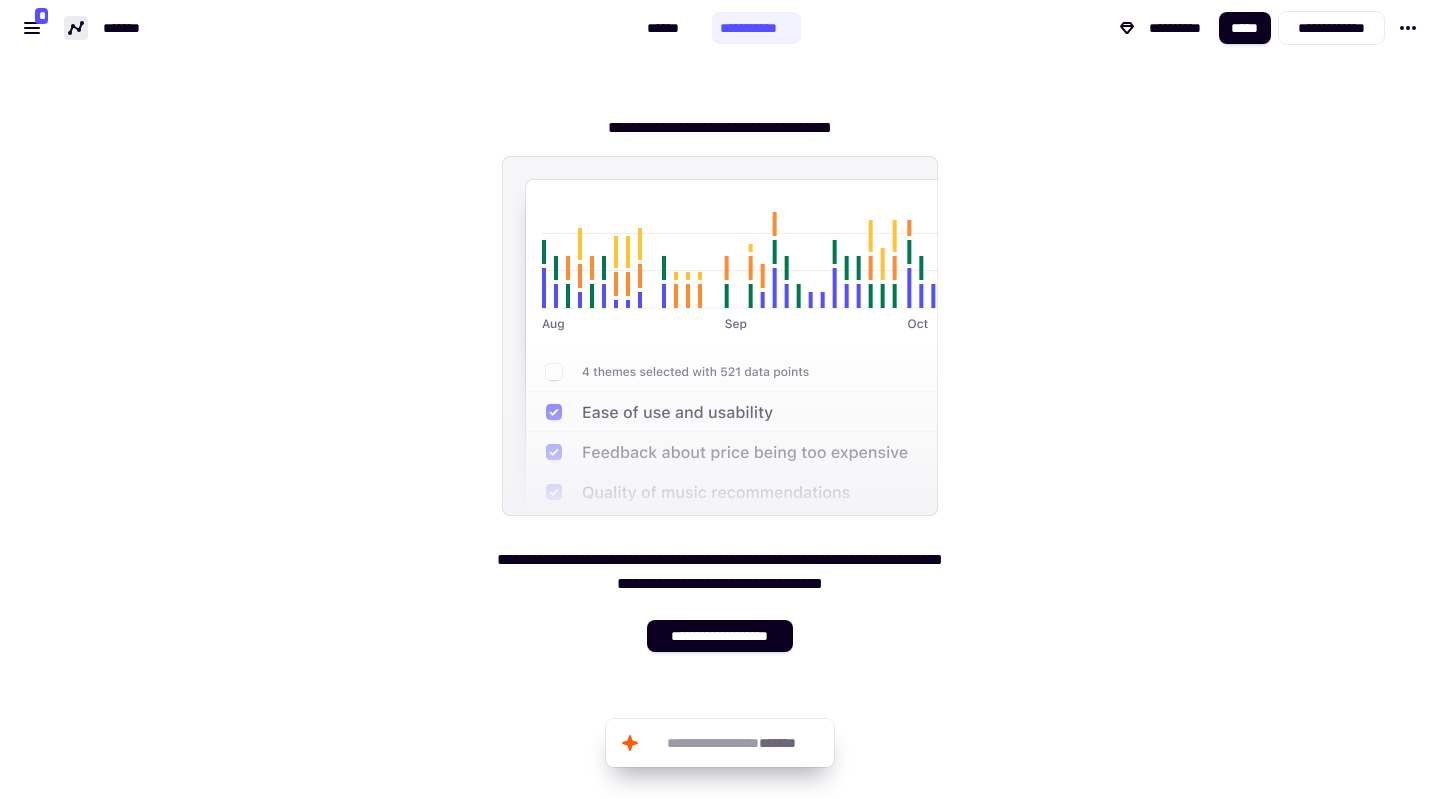 click on "**********" 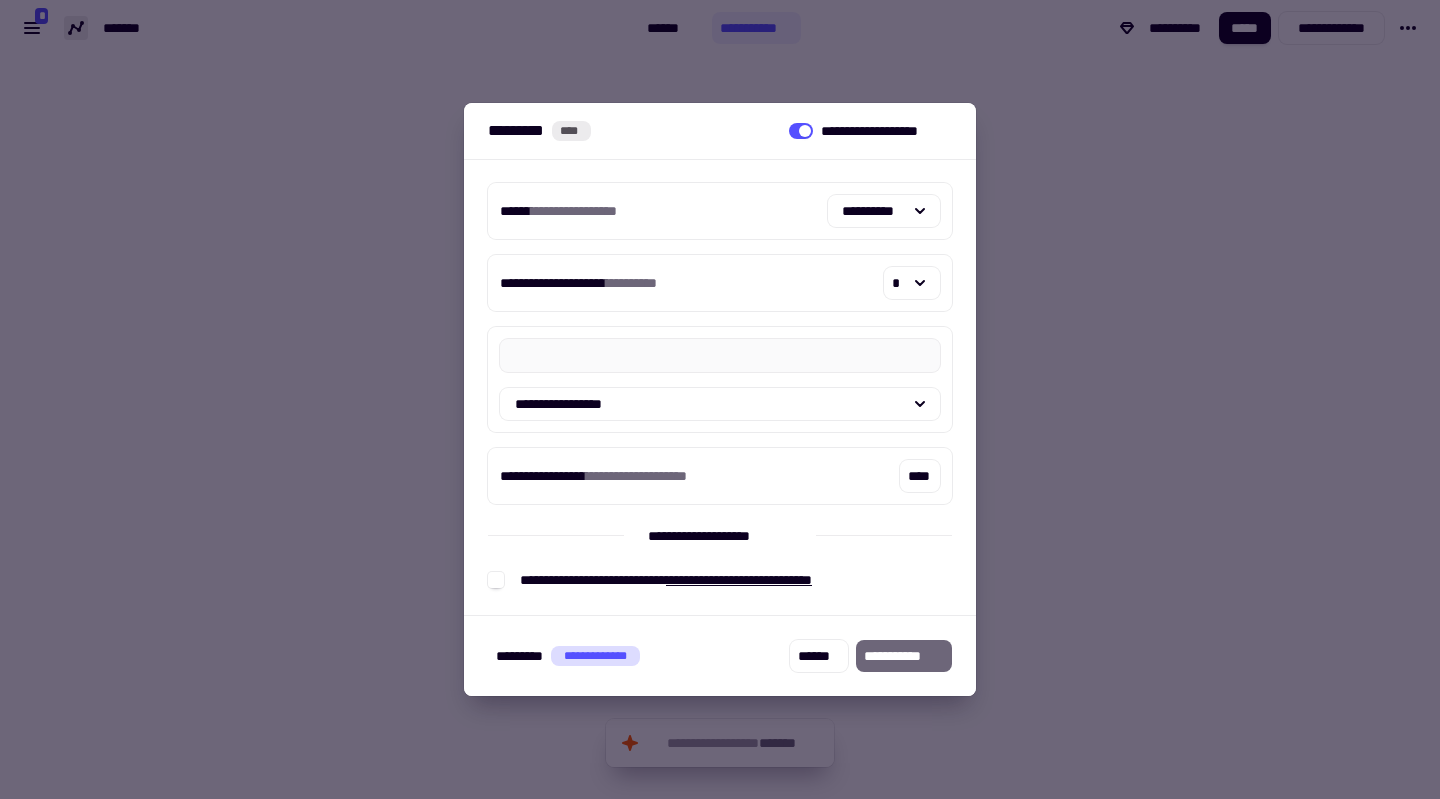 click at bounding box center [720, 399] 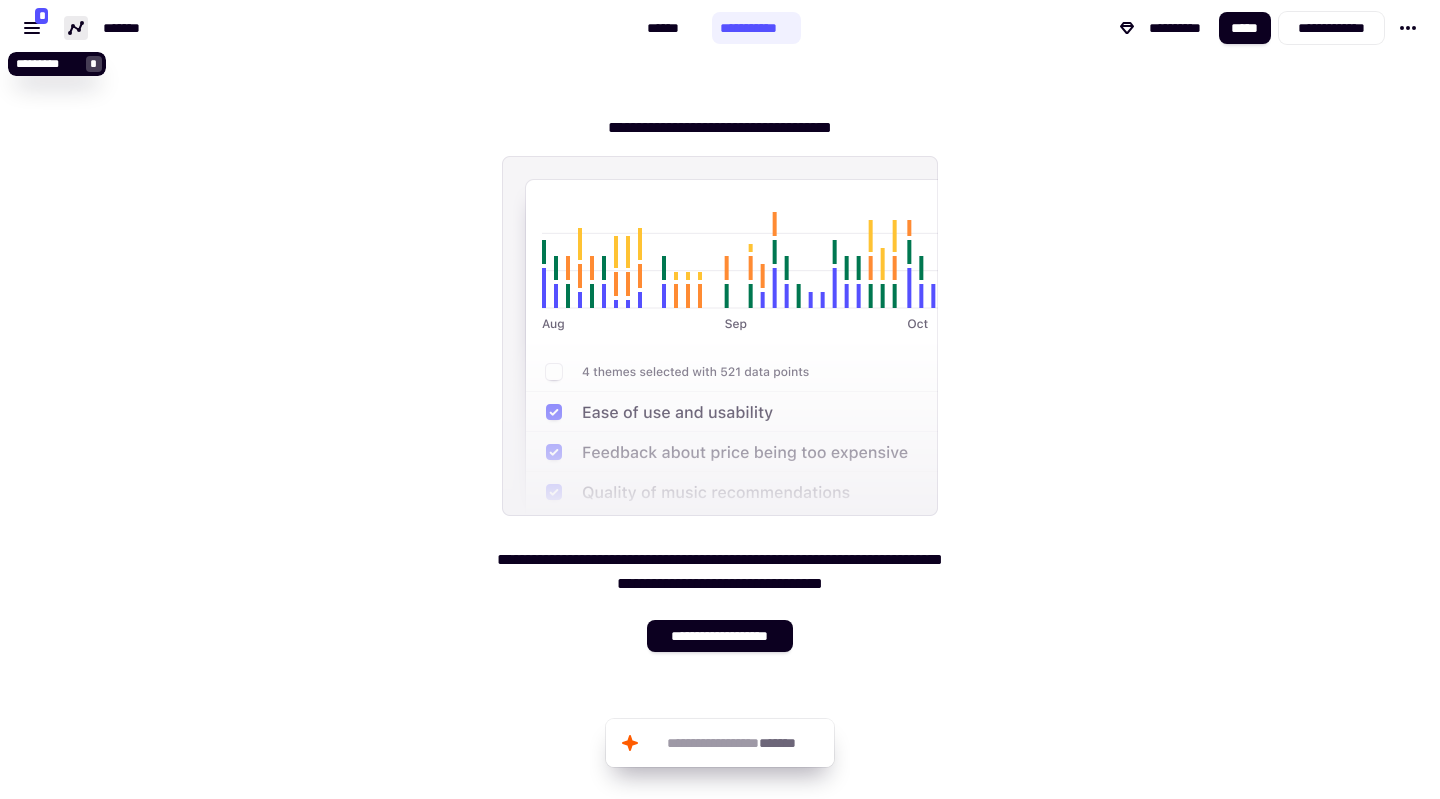 click 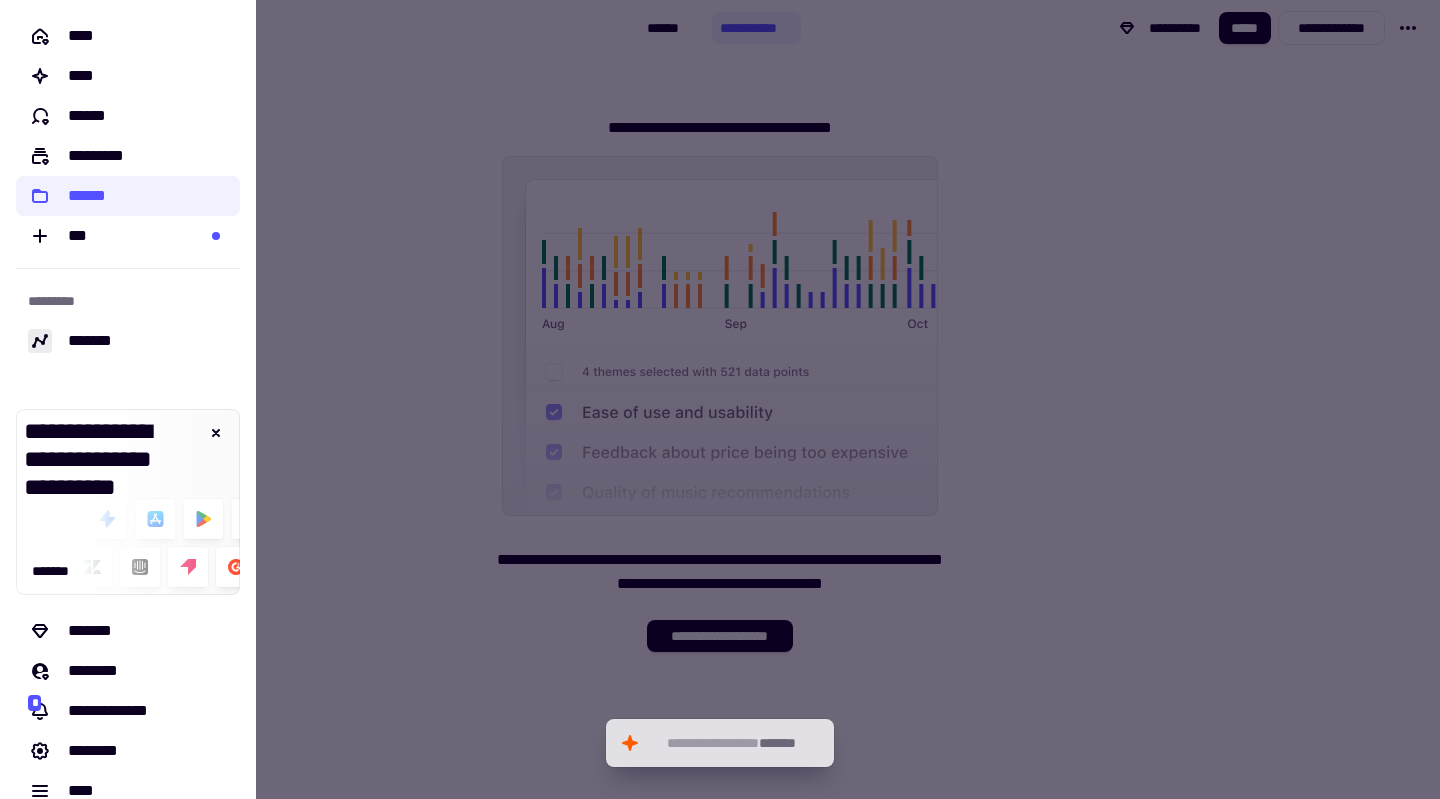 click on "*********" 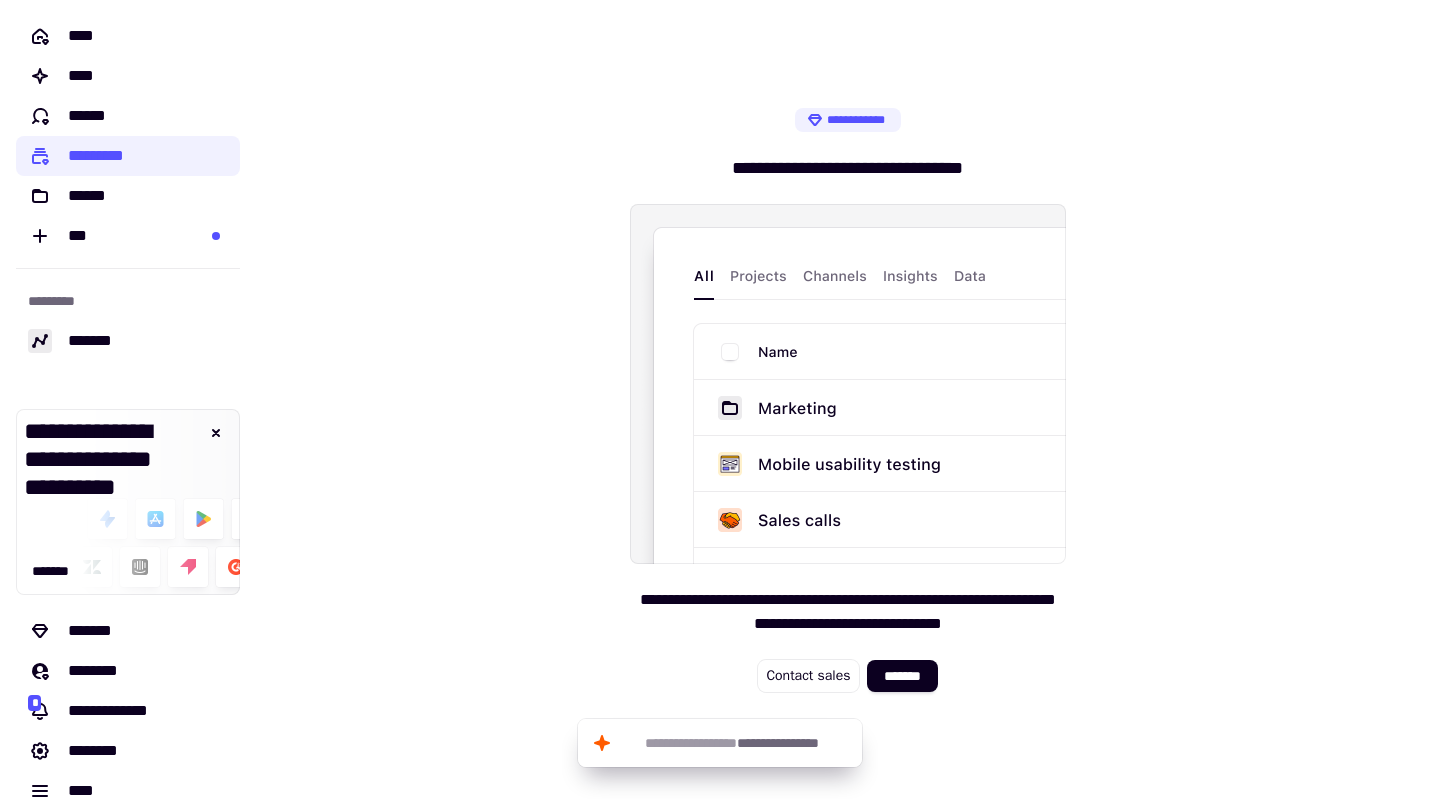 click at bounding box center [848, 384] 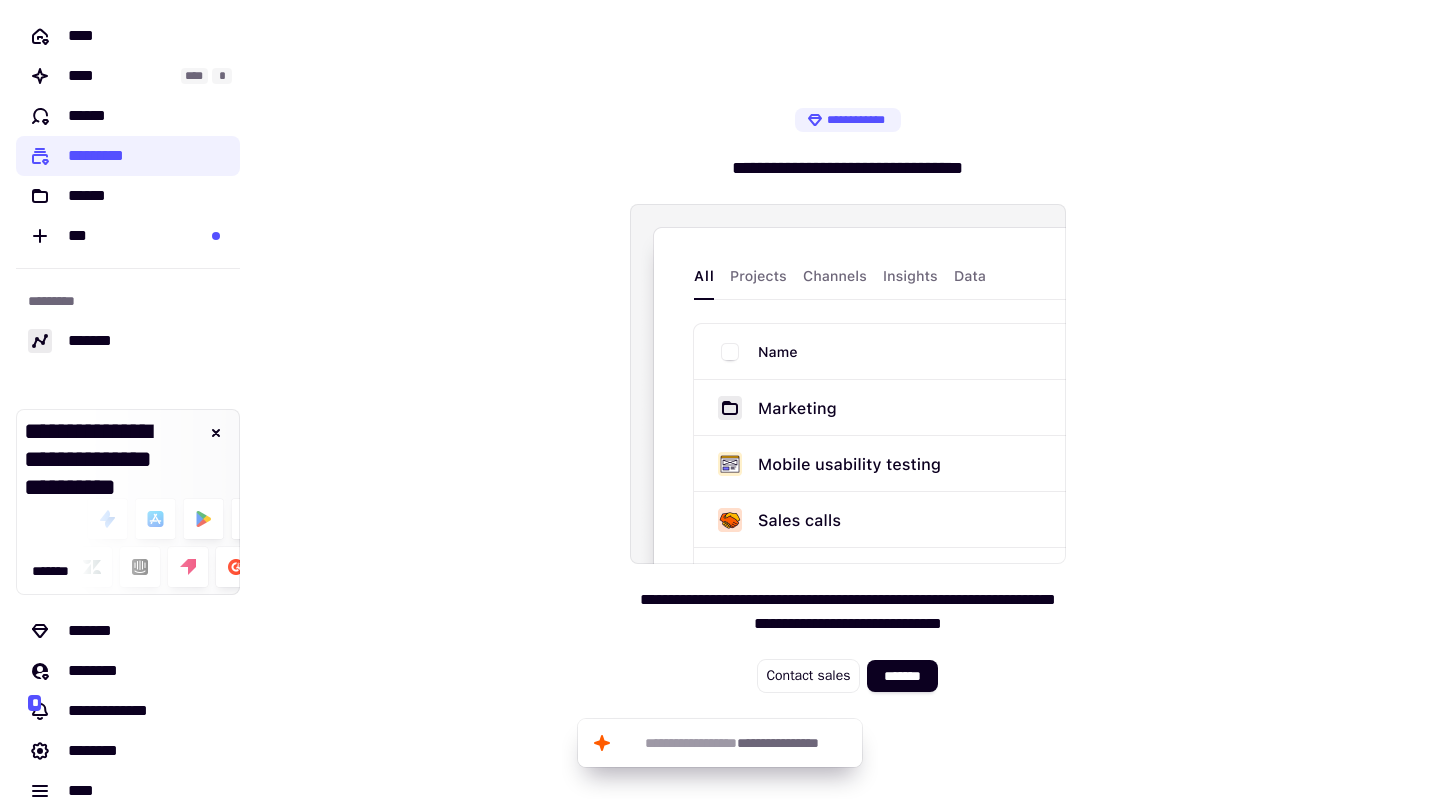 click on "****" 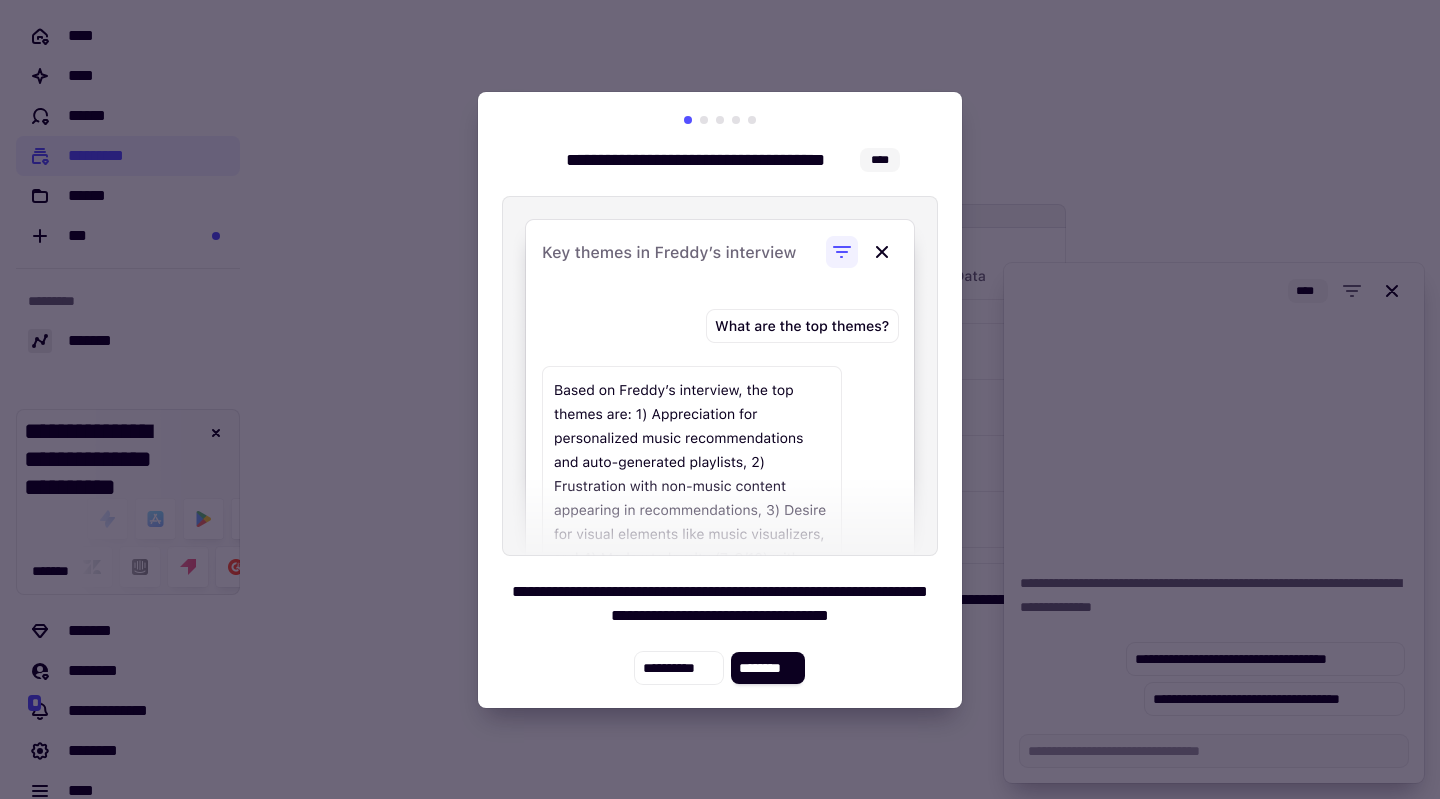 click on "********" 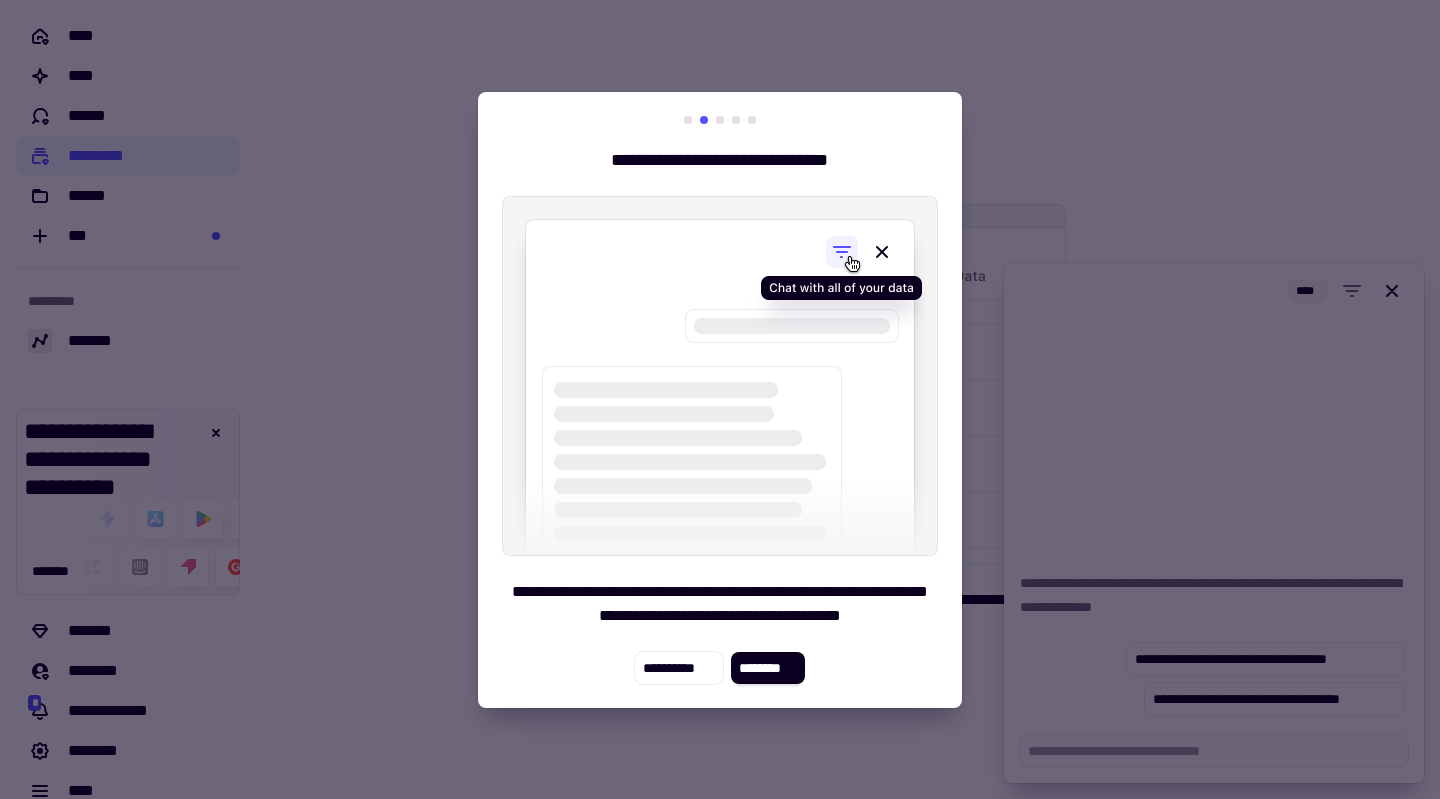 click at bounding box center [720, 376] 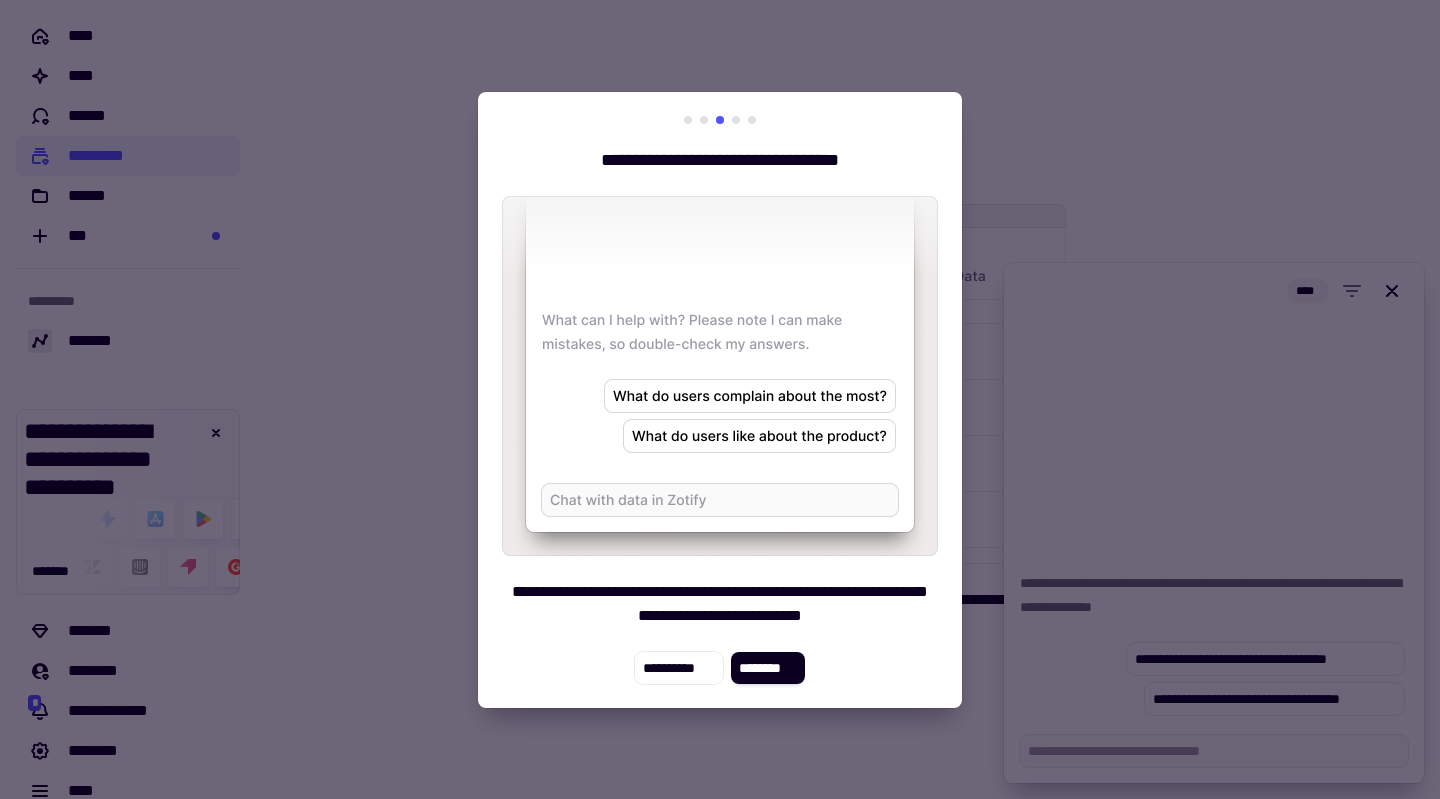 click on "********" 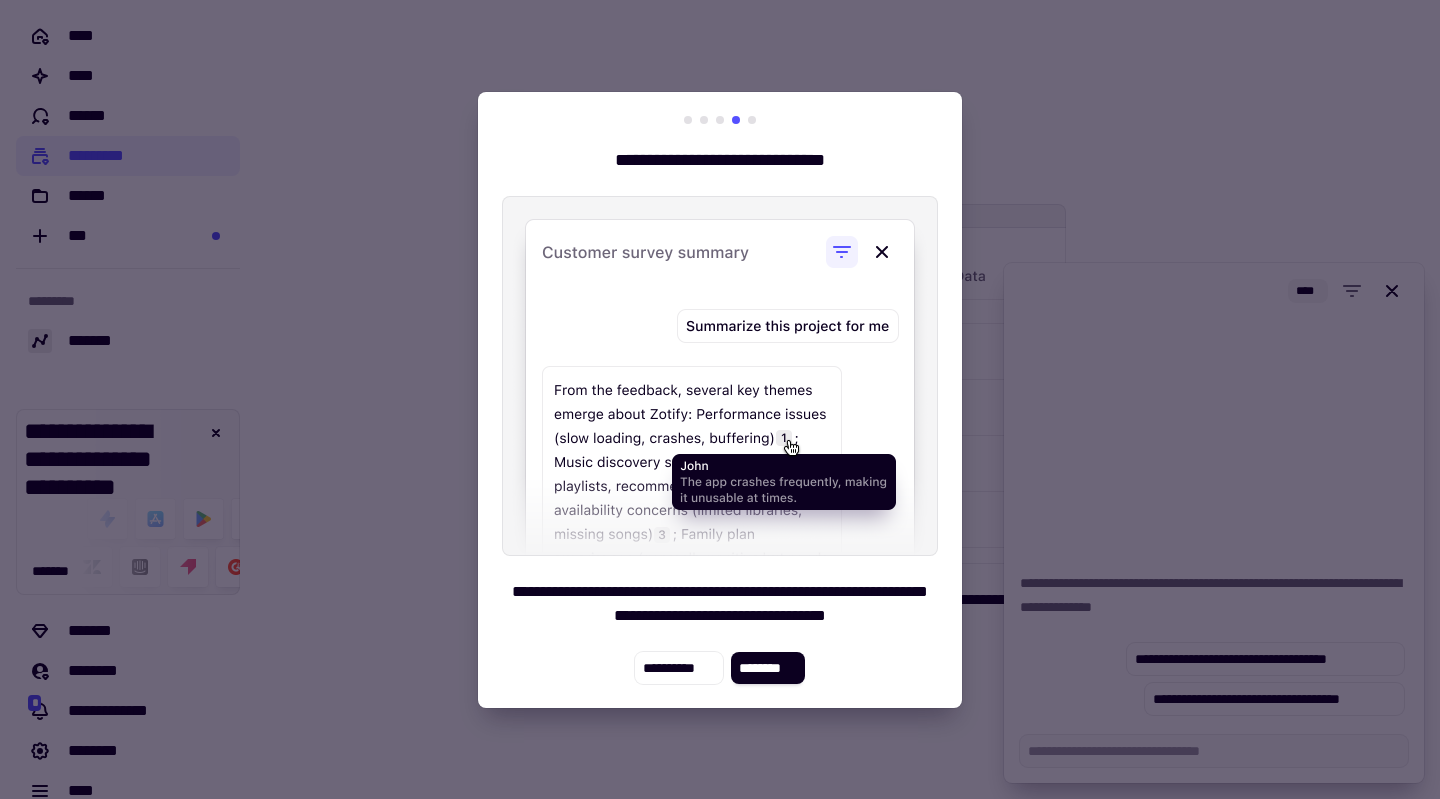 click on "********" 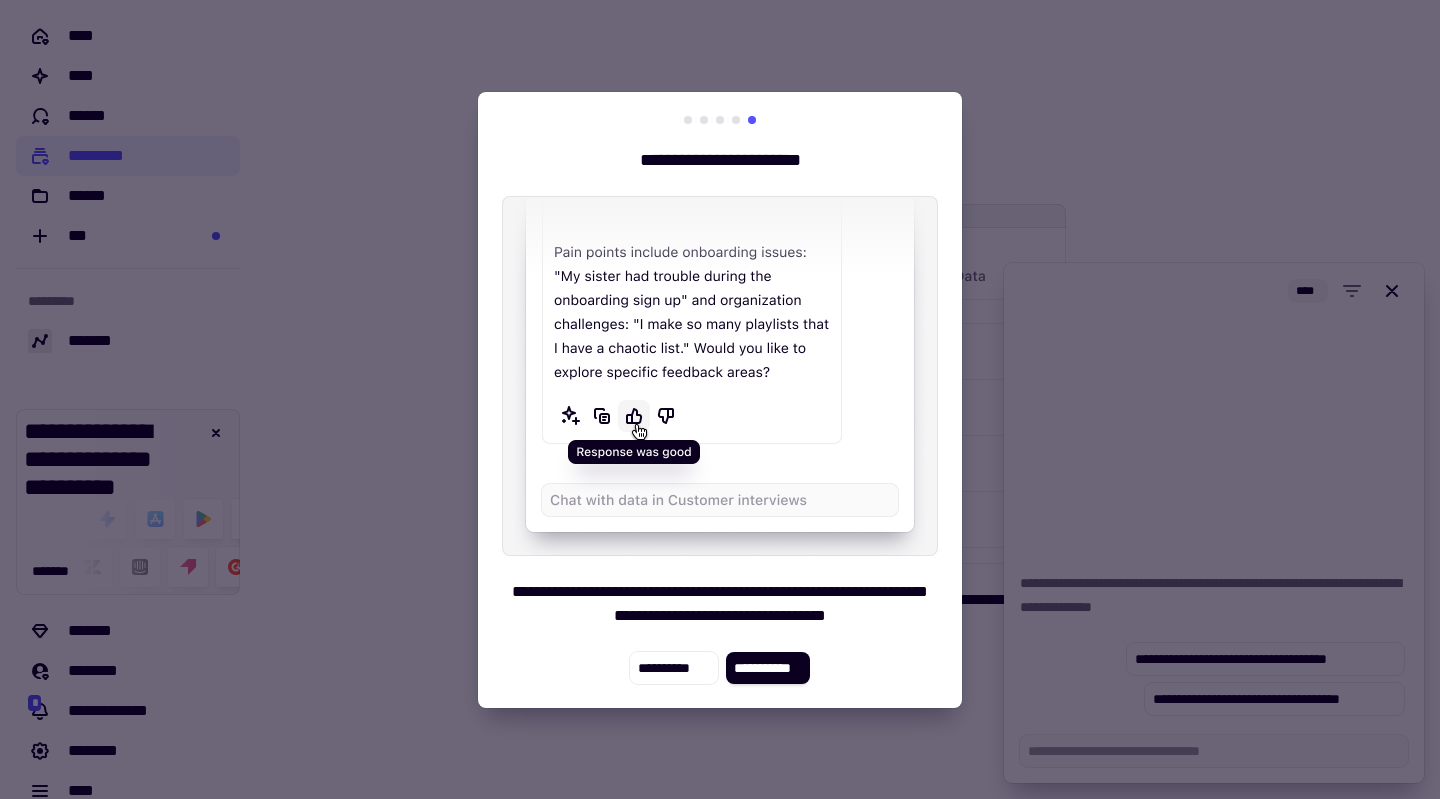 click on "**********" 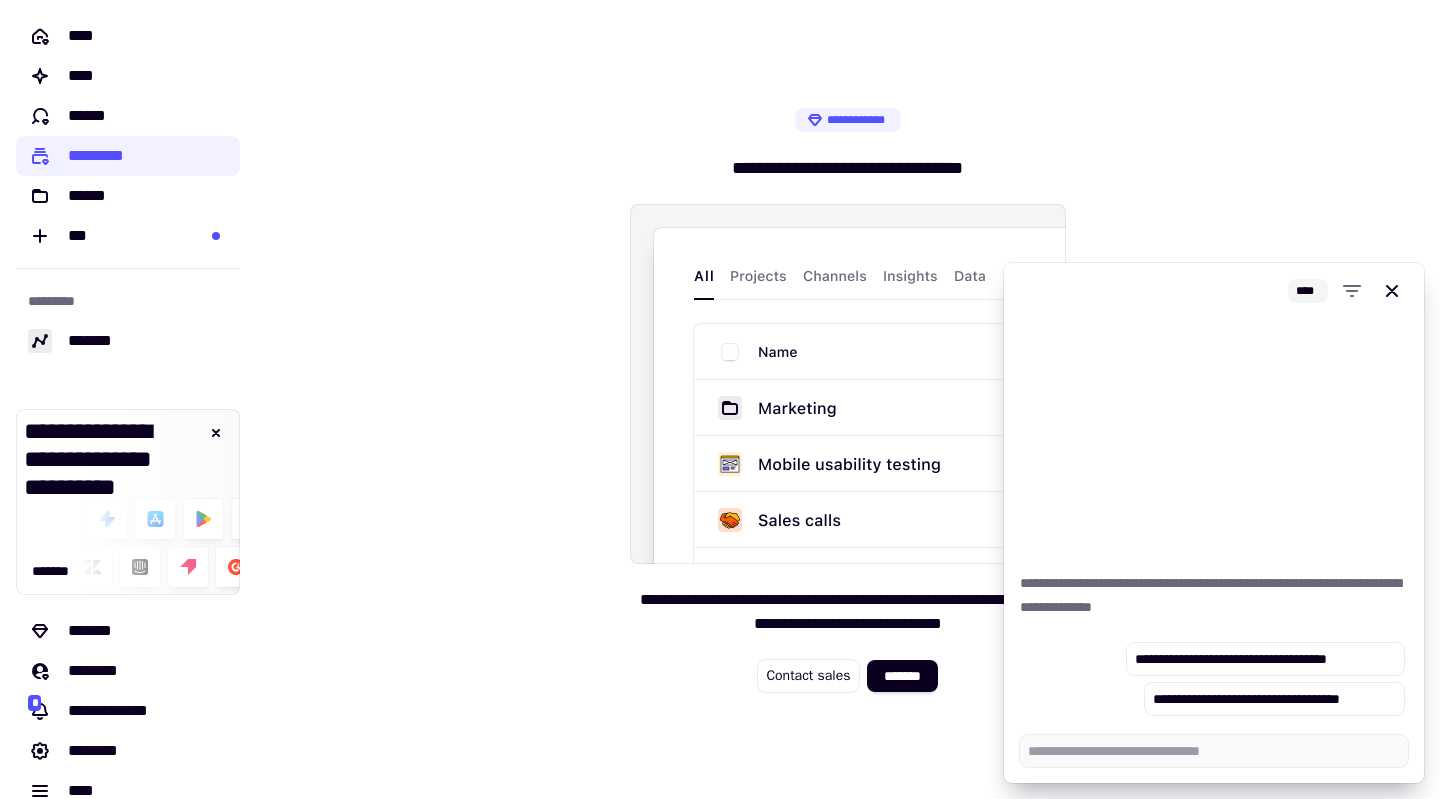 click on "**********" at bounding box center (1214, 519) 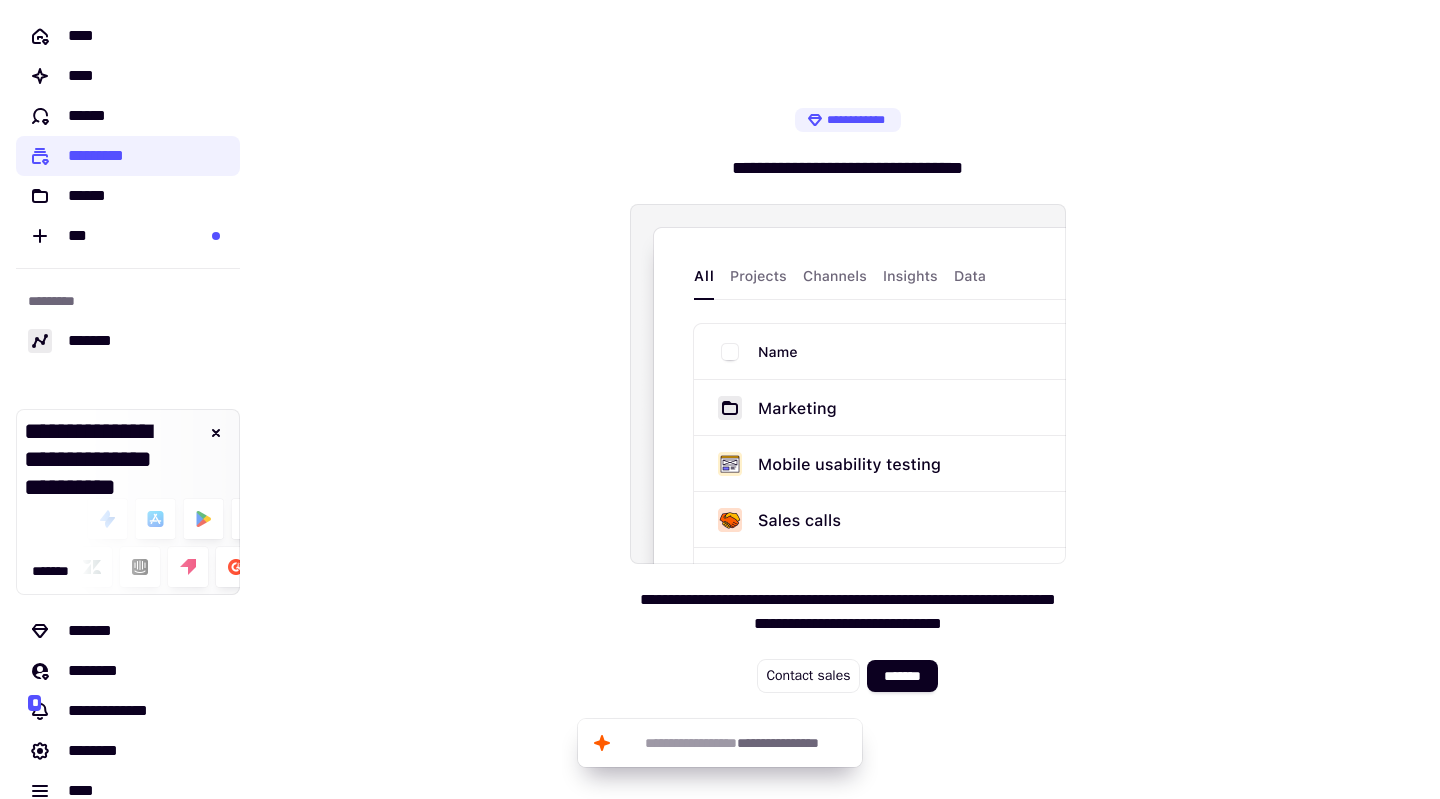 click on "***" 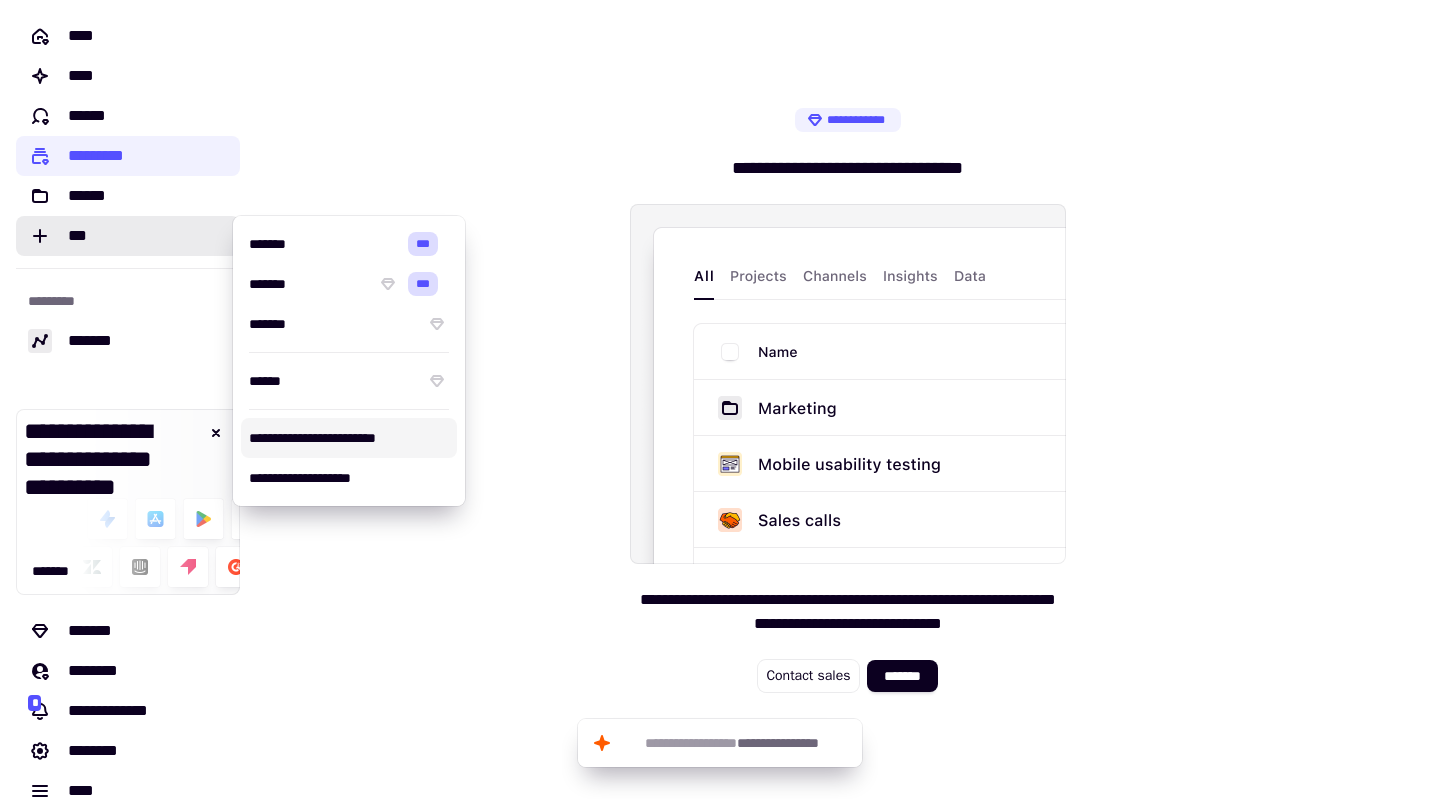 click on "**********" at bounding box center (349, 438) 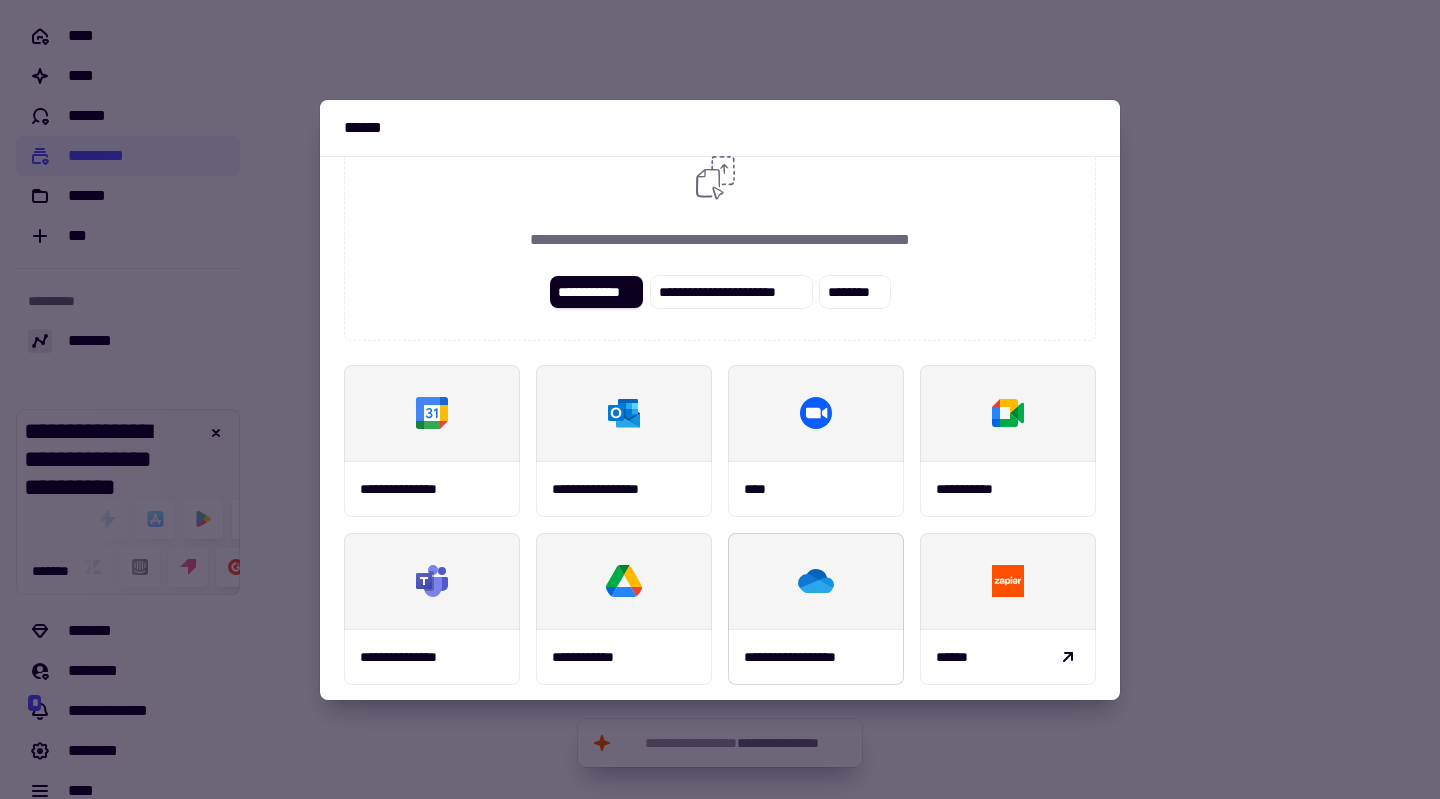 scroll, scrollTop: 56, scrollLeft: 0, axis: vertical 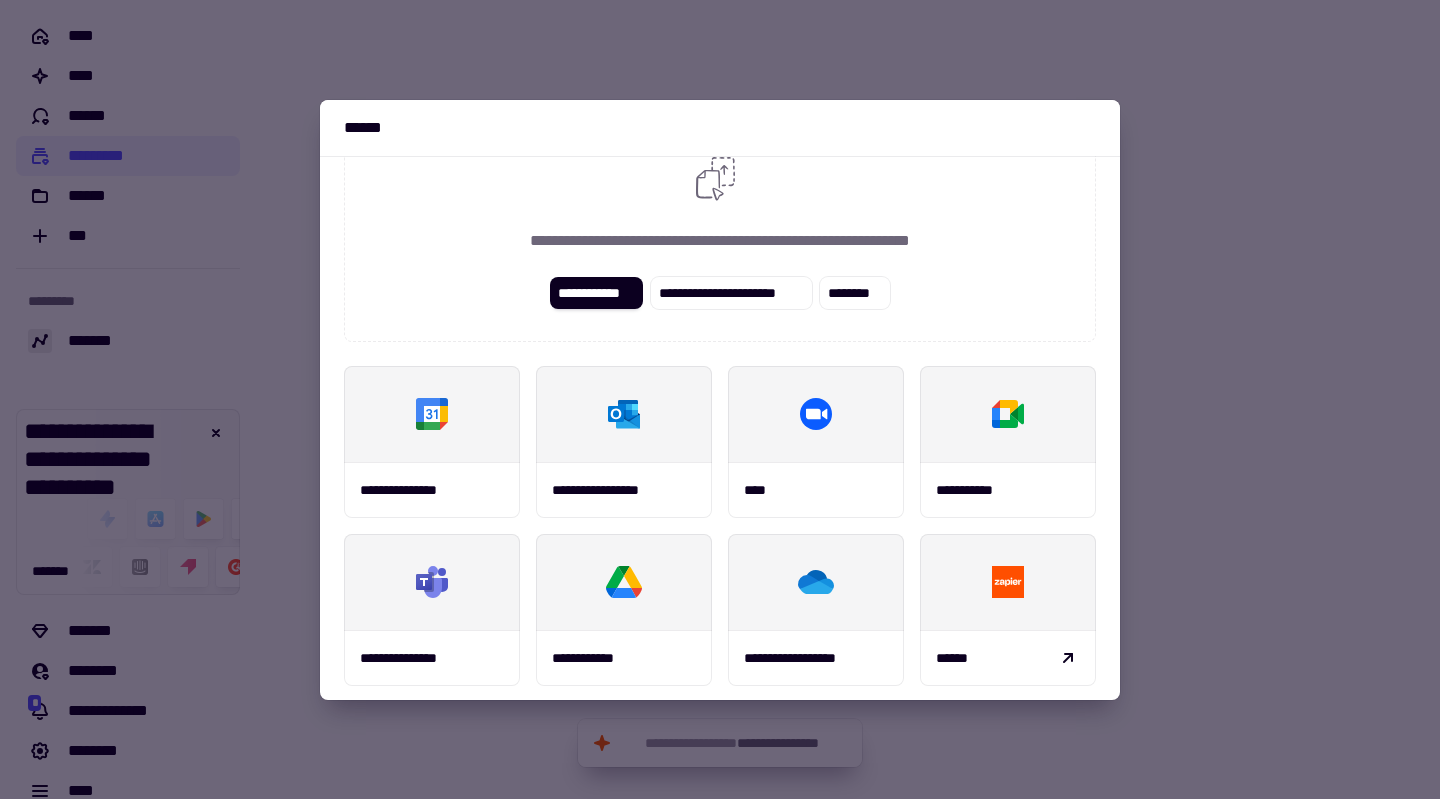 click on "**********" 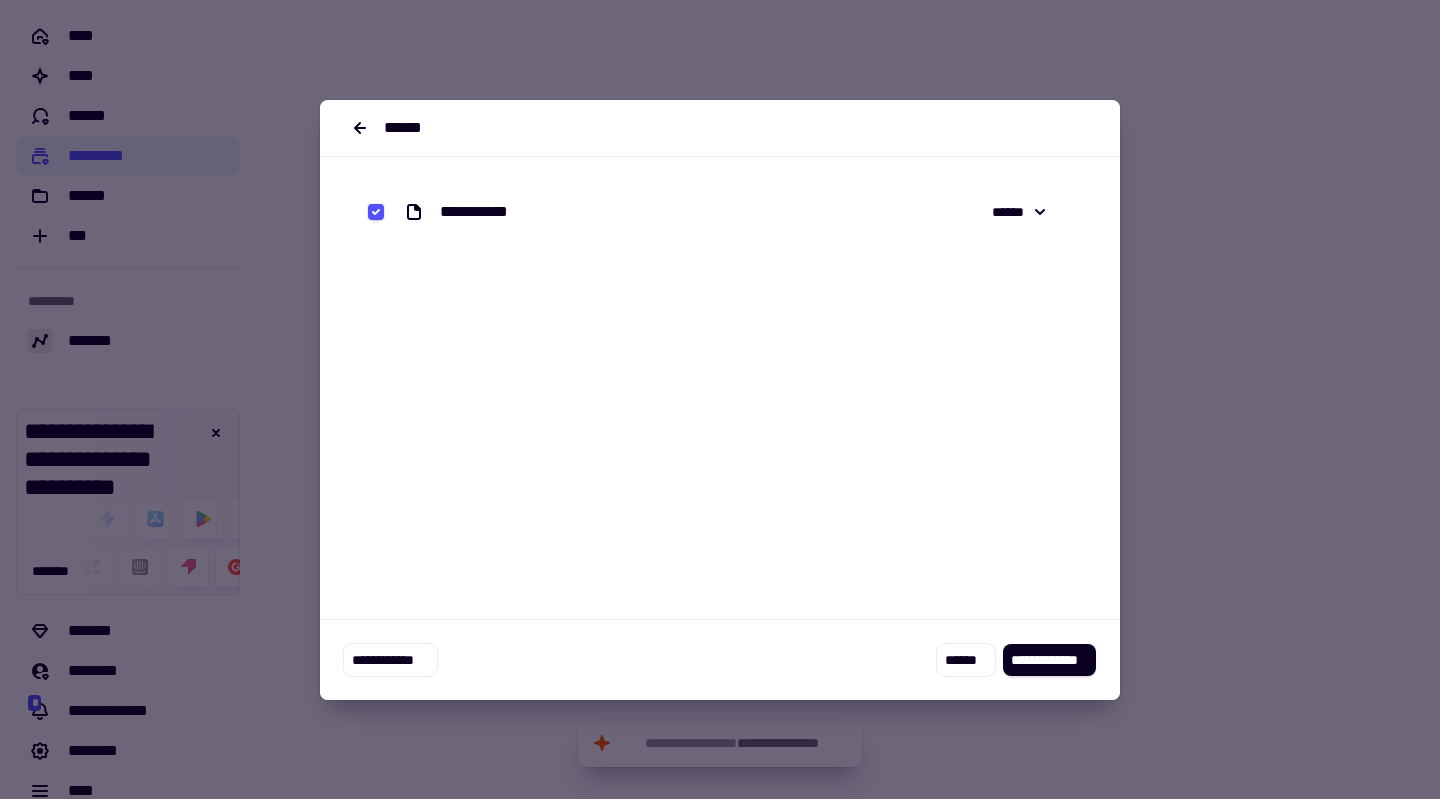 click on "**********" 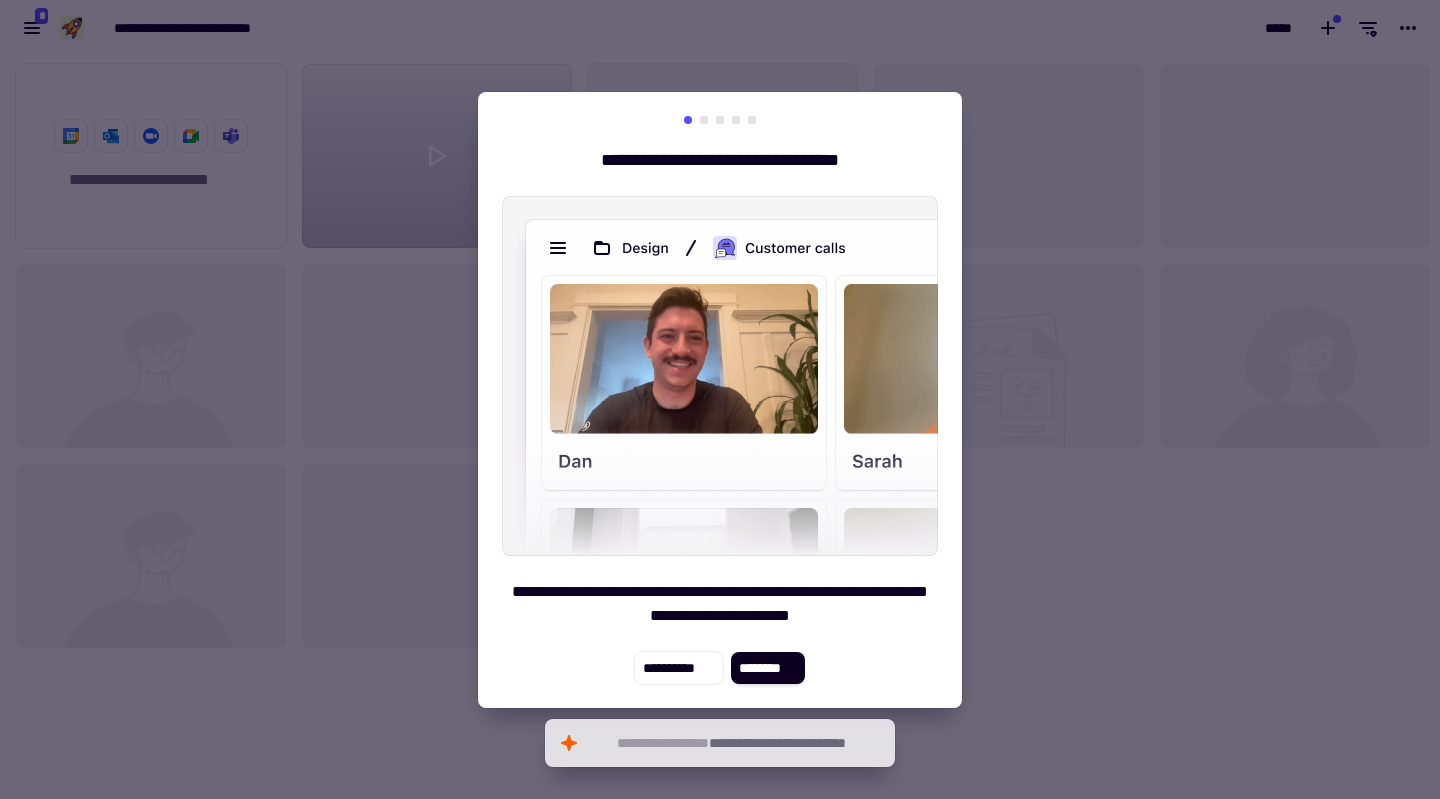 scroll, scrollTop: 16, scrollLeft: 16, axis: both 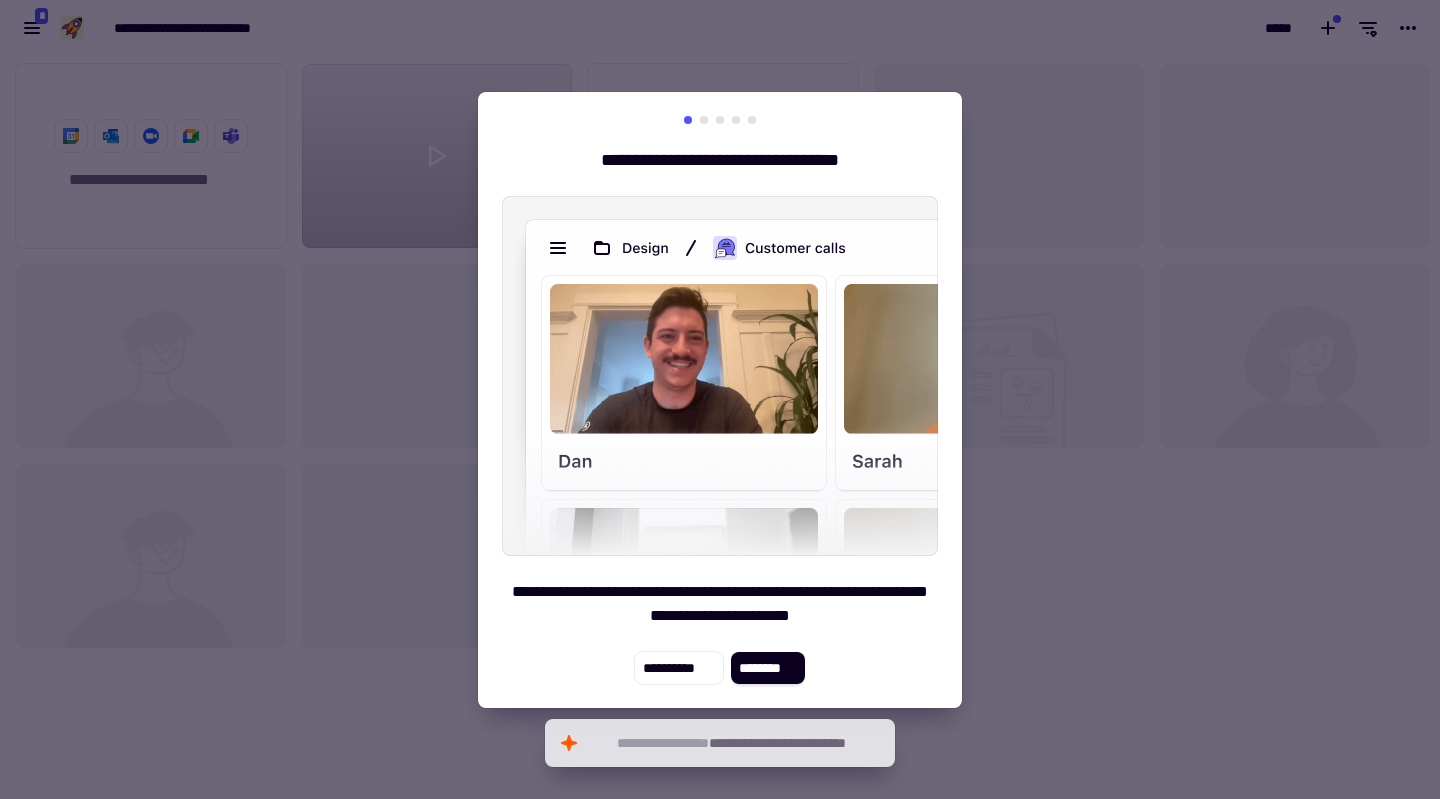 click on "********" 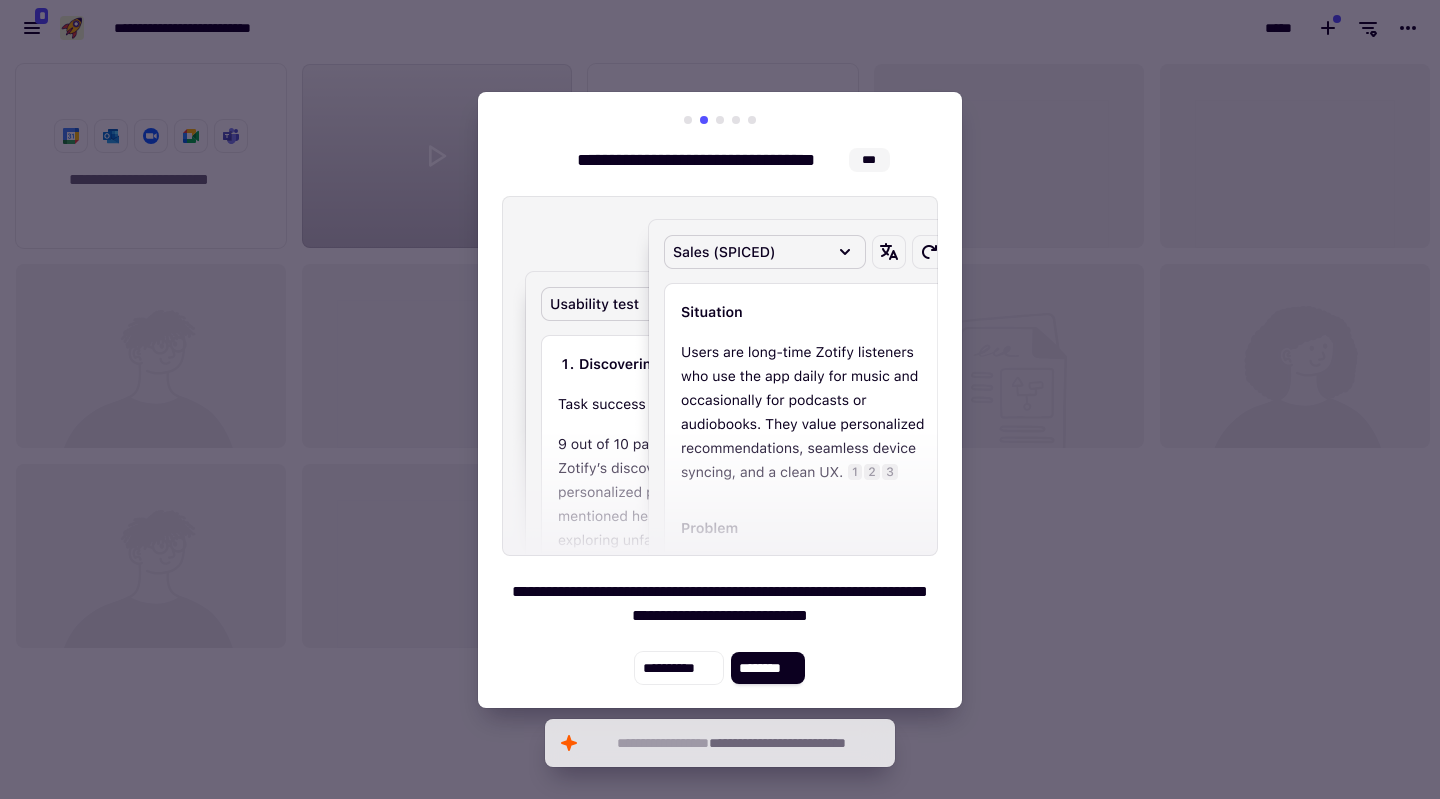 click on "********" 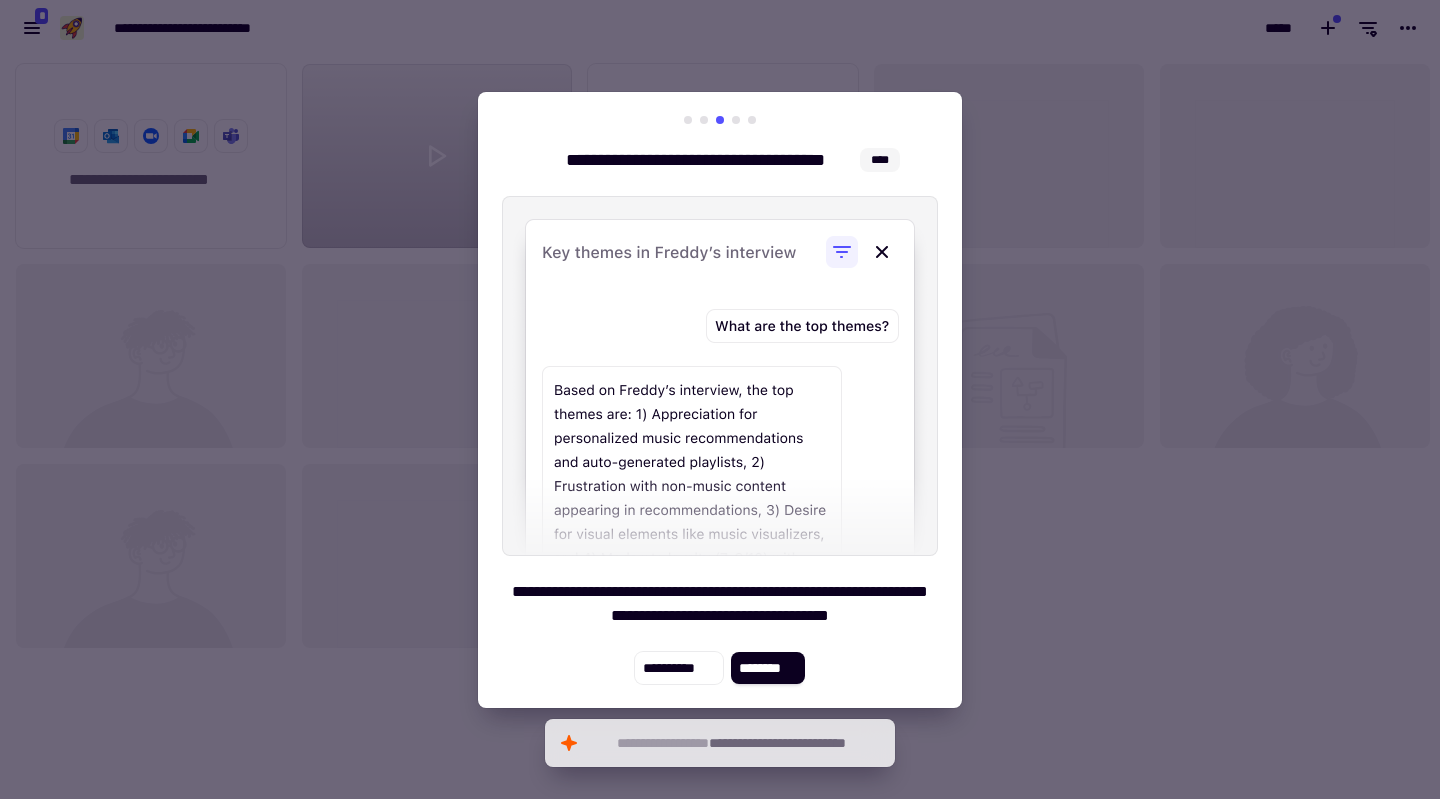 click on "********" 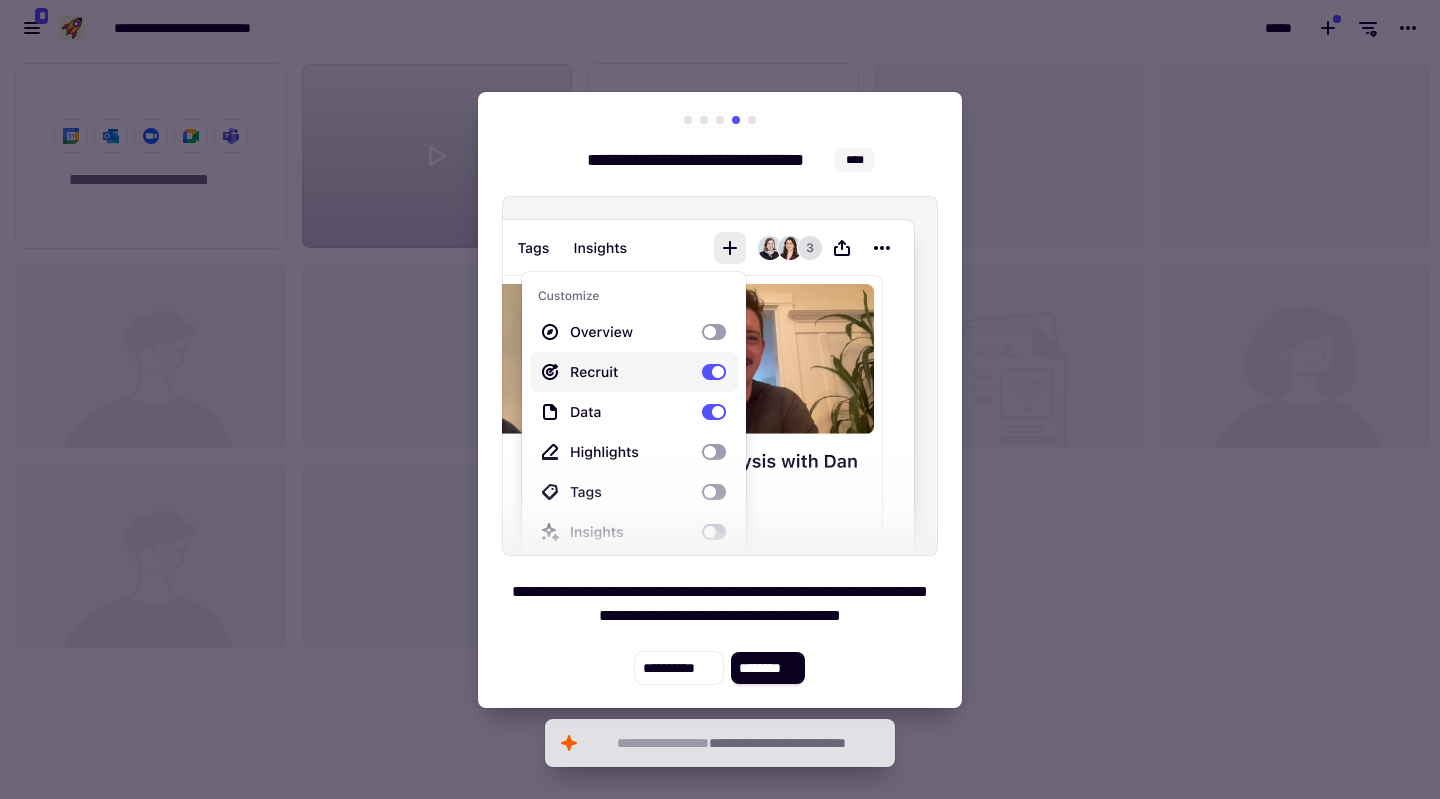 click on "********" 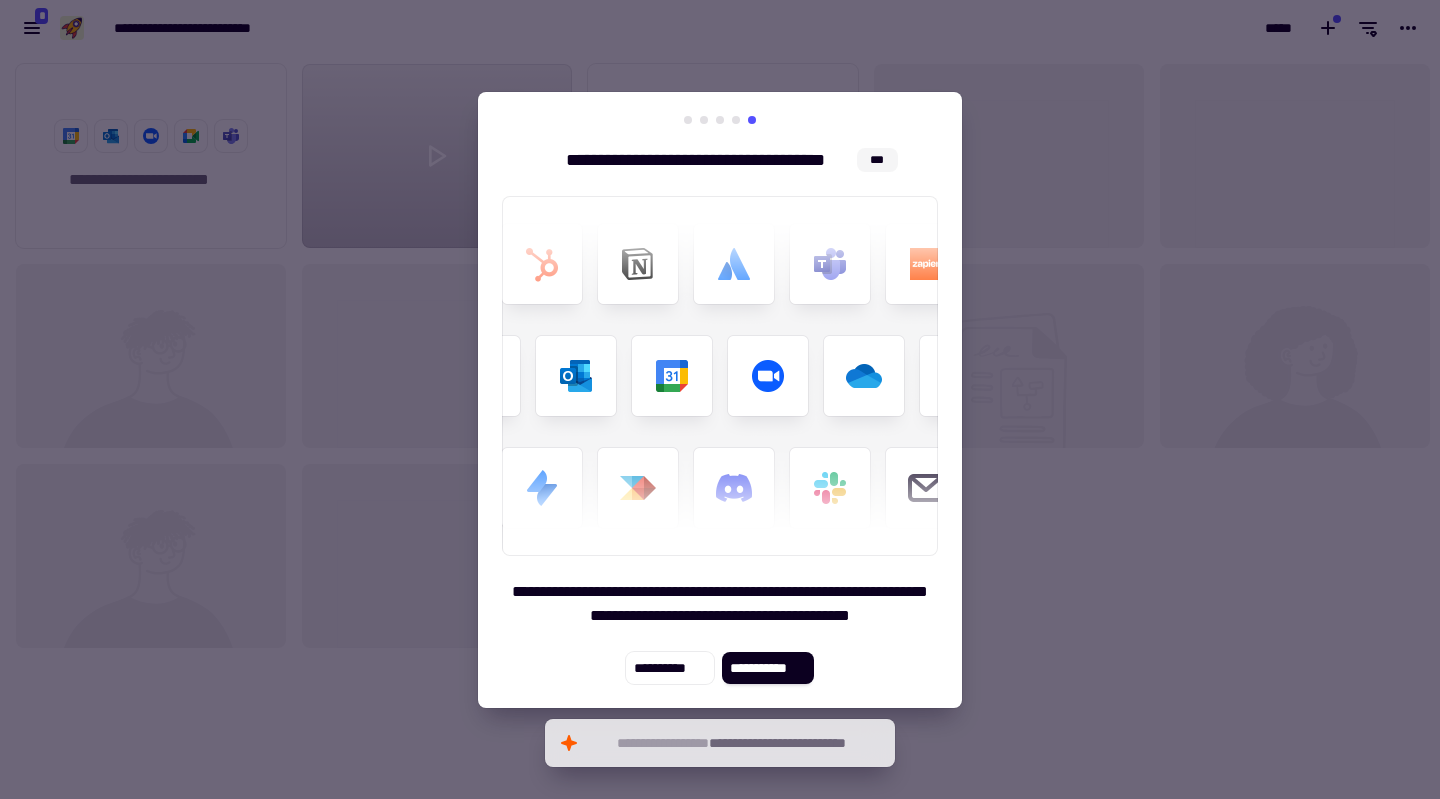 click on "**********" 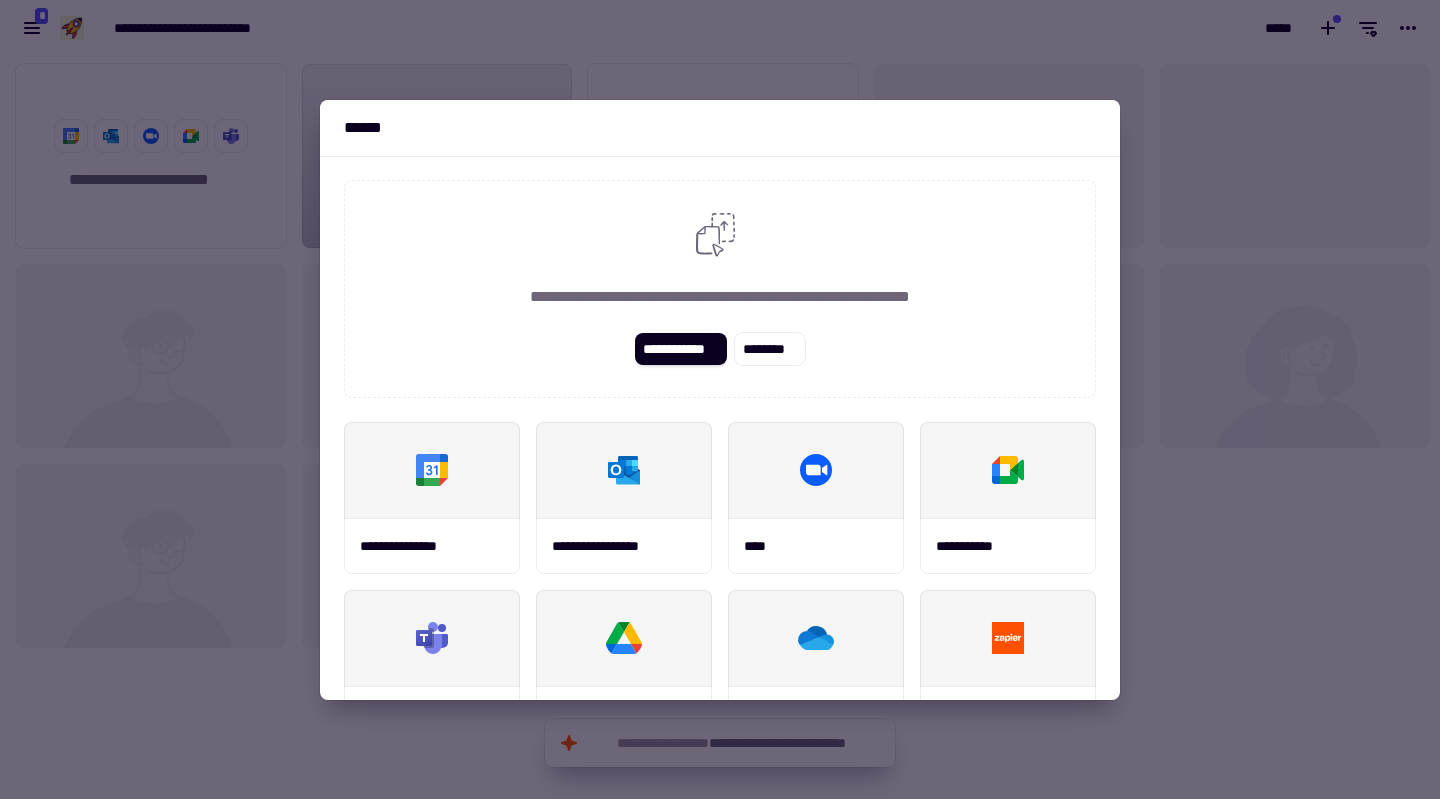 click at bounding box center (720, 399) 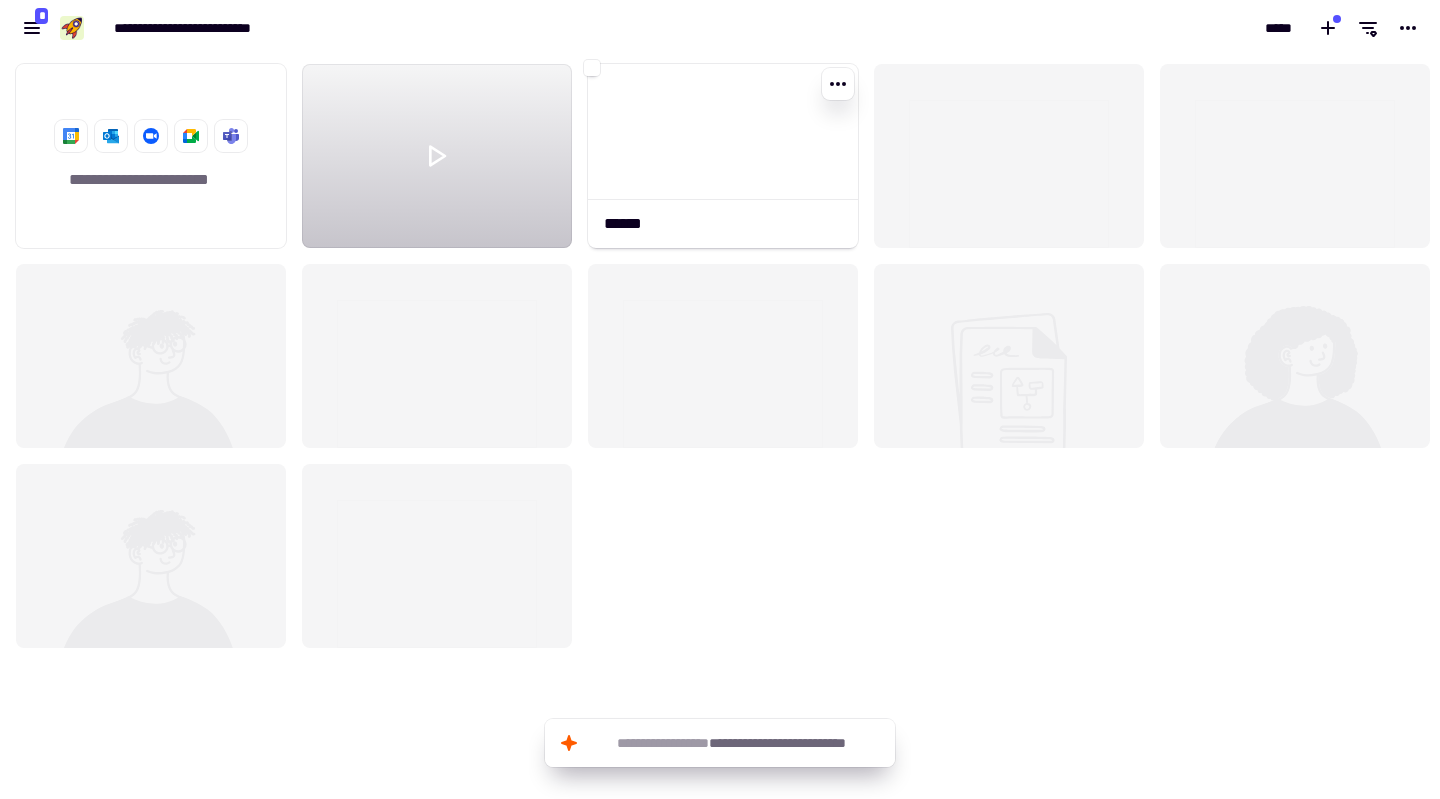 click 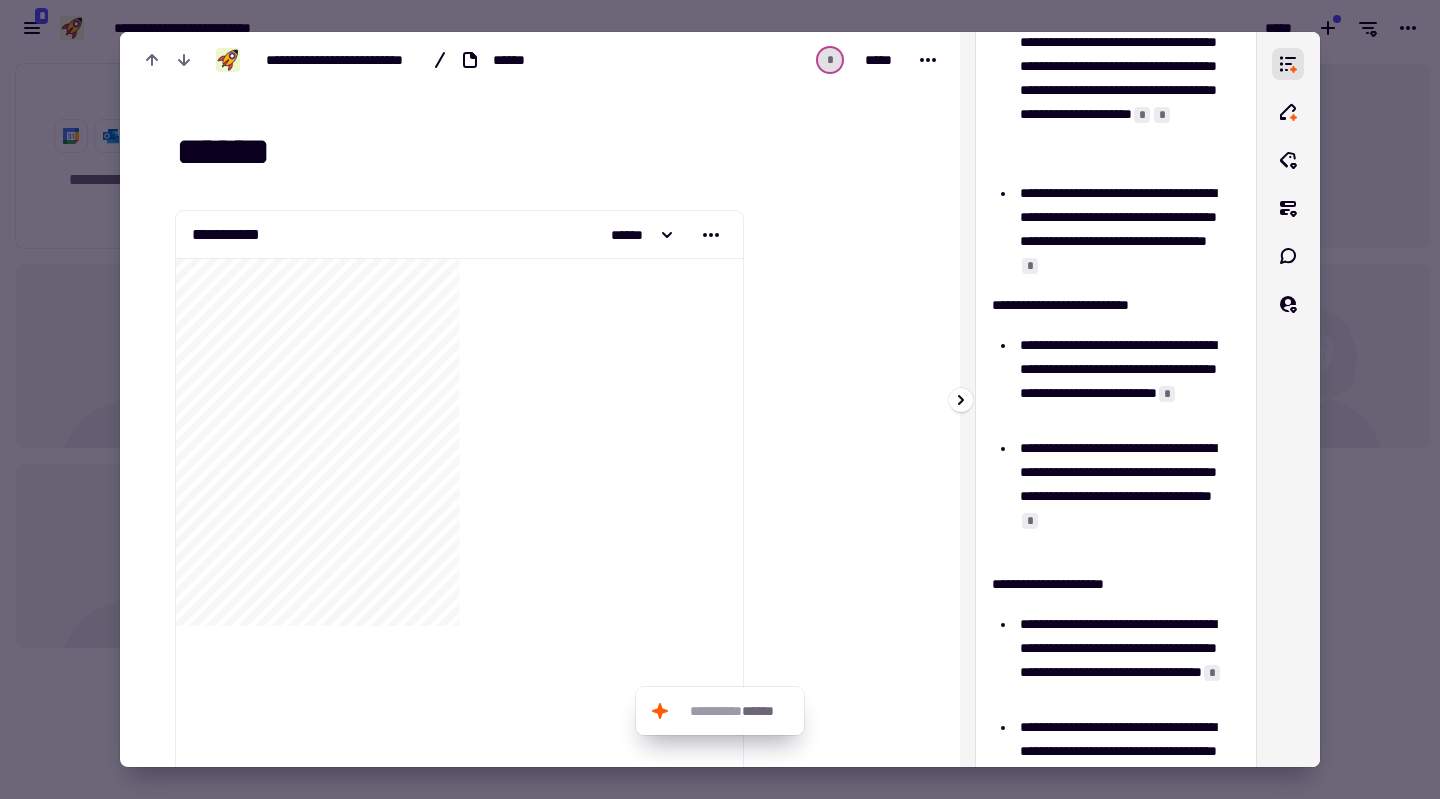 scroll, scrollTop: 0, scrollLeft: 0, axis: both 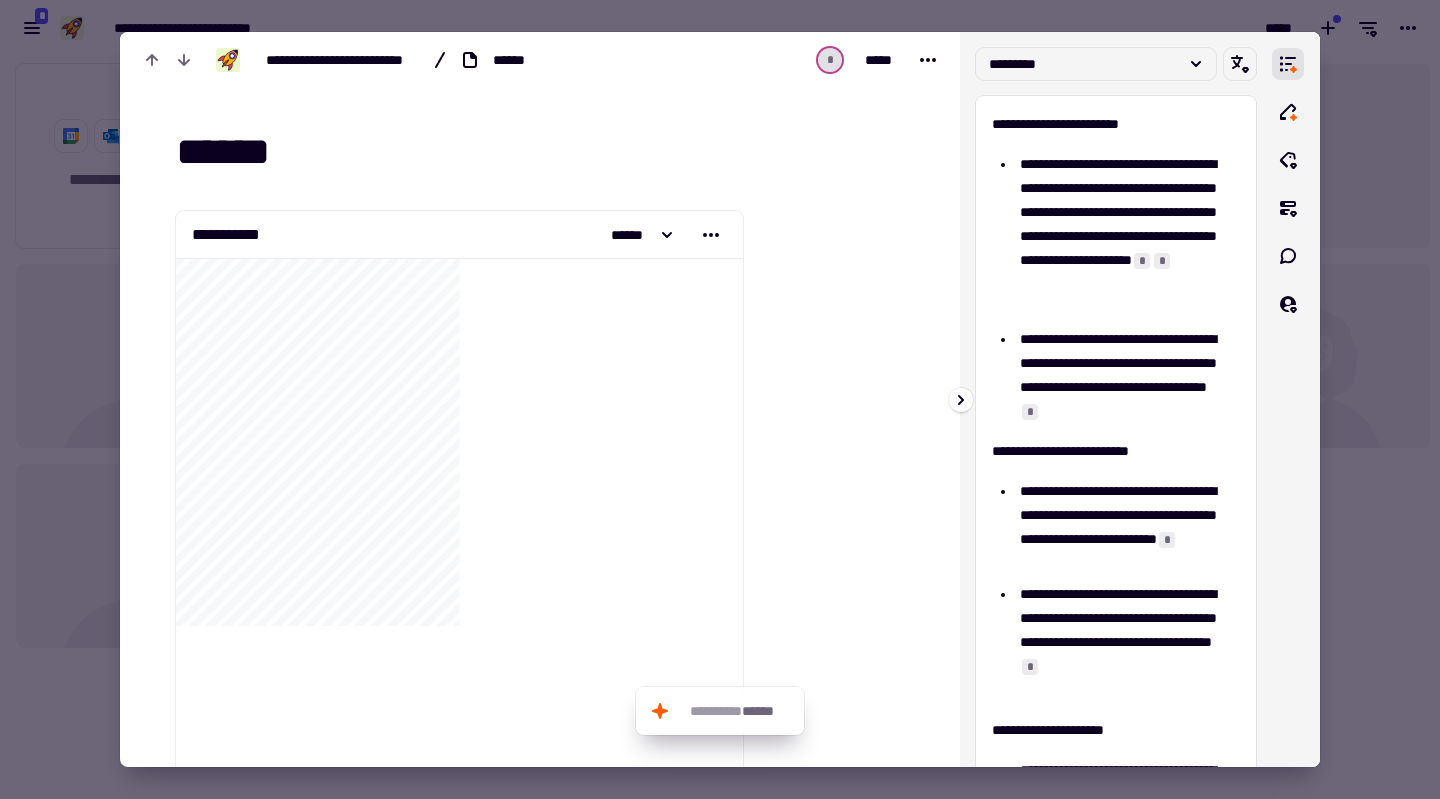 click 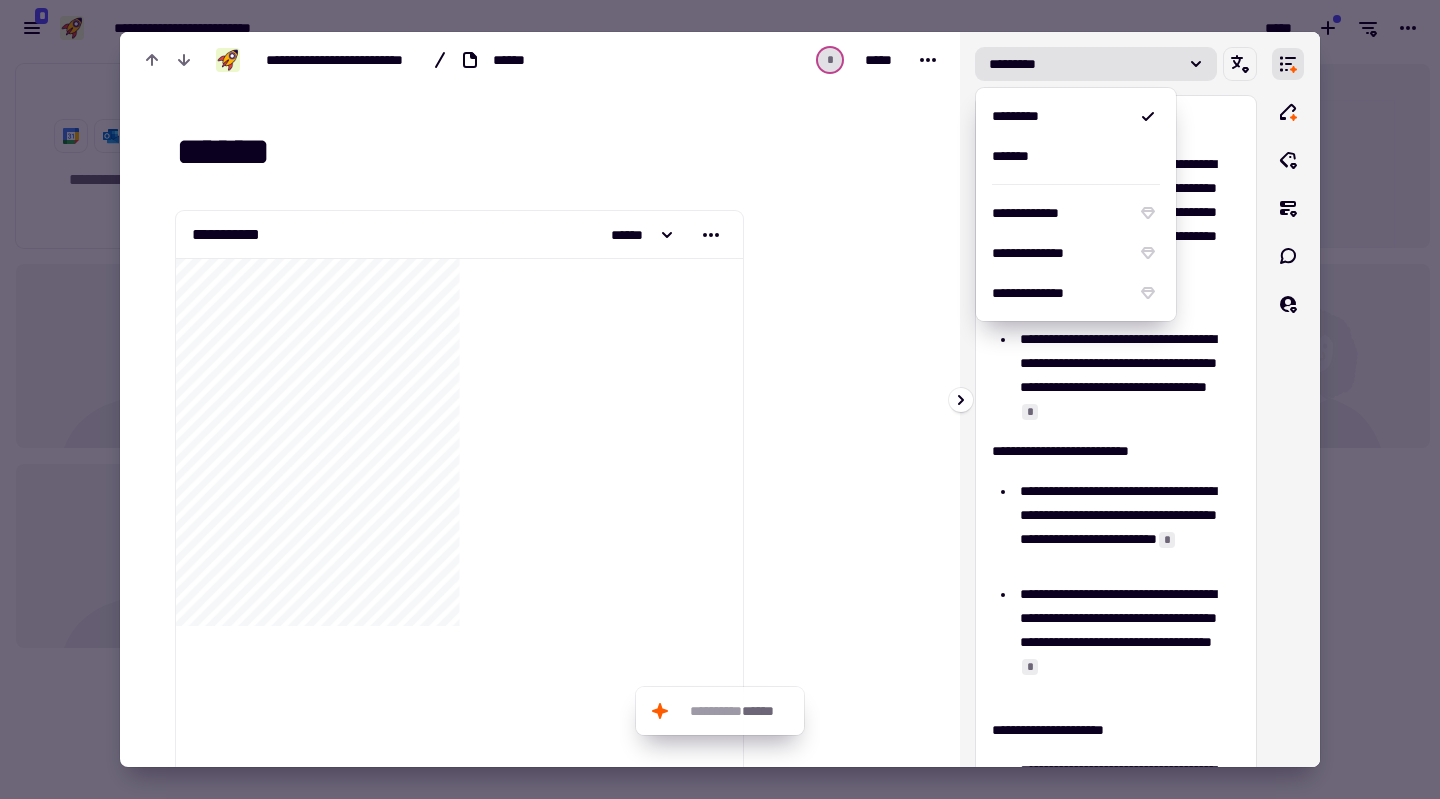 click on "*********" 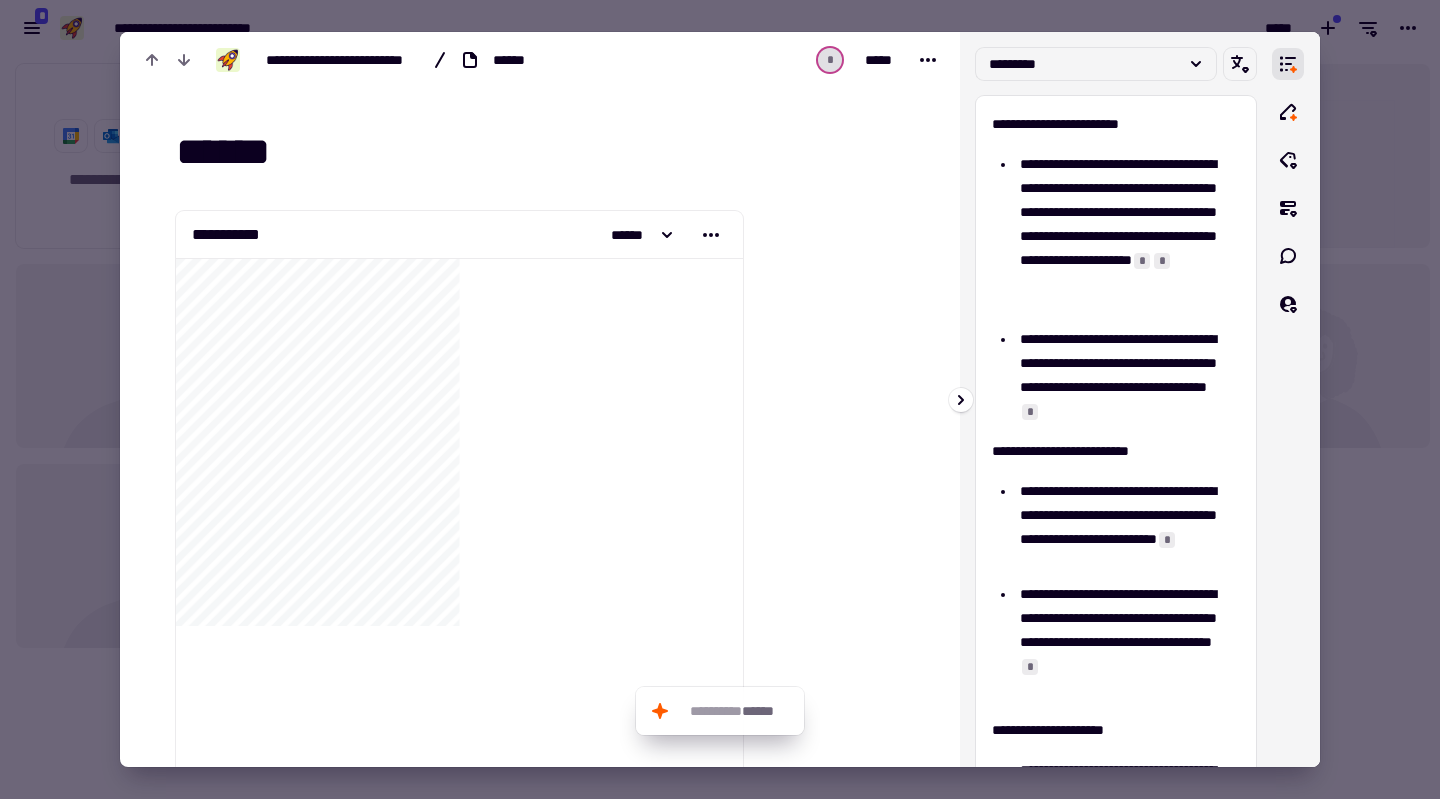 click 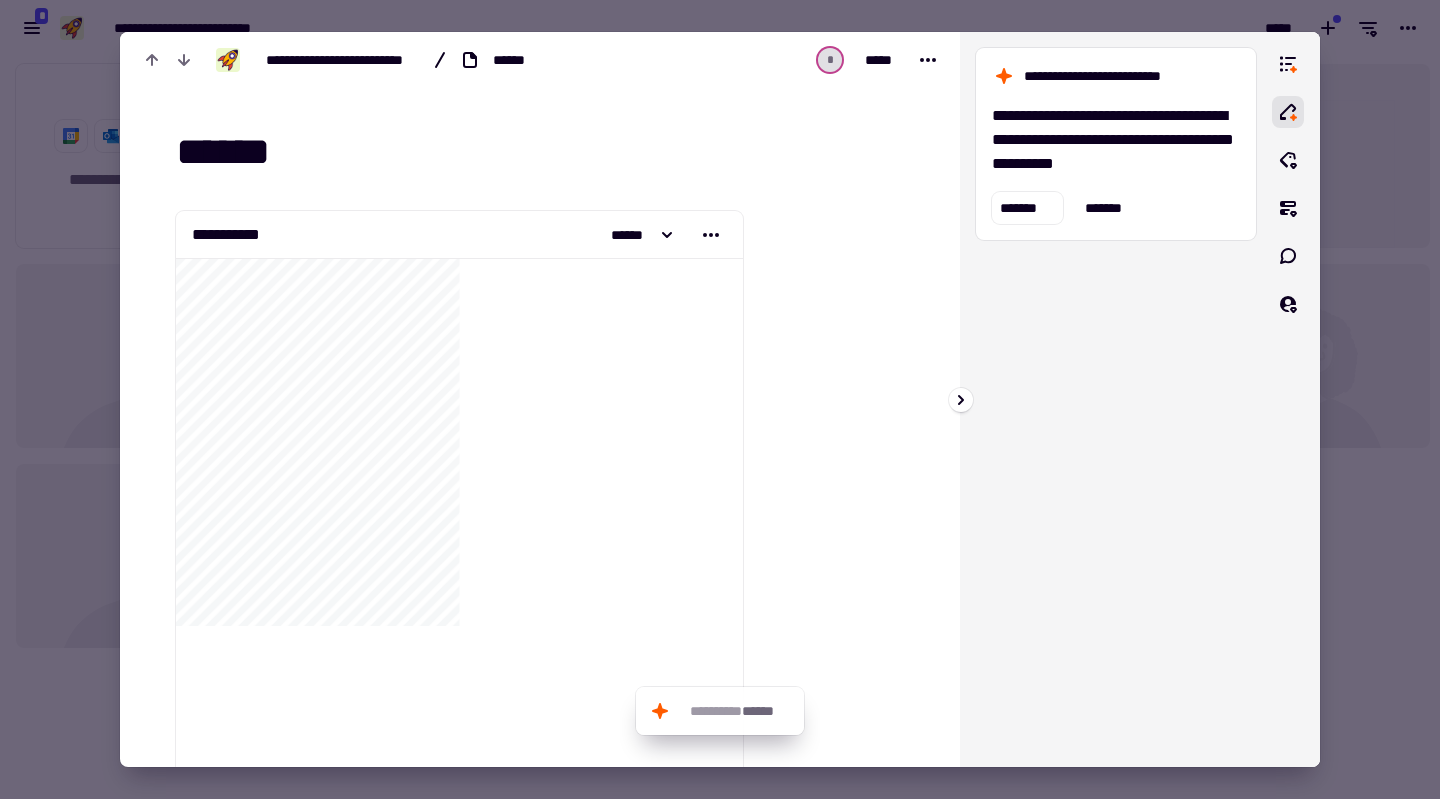 click 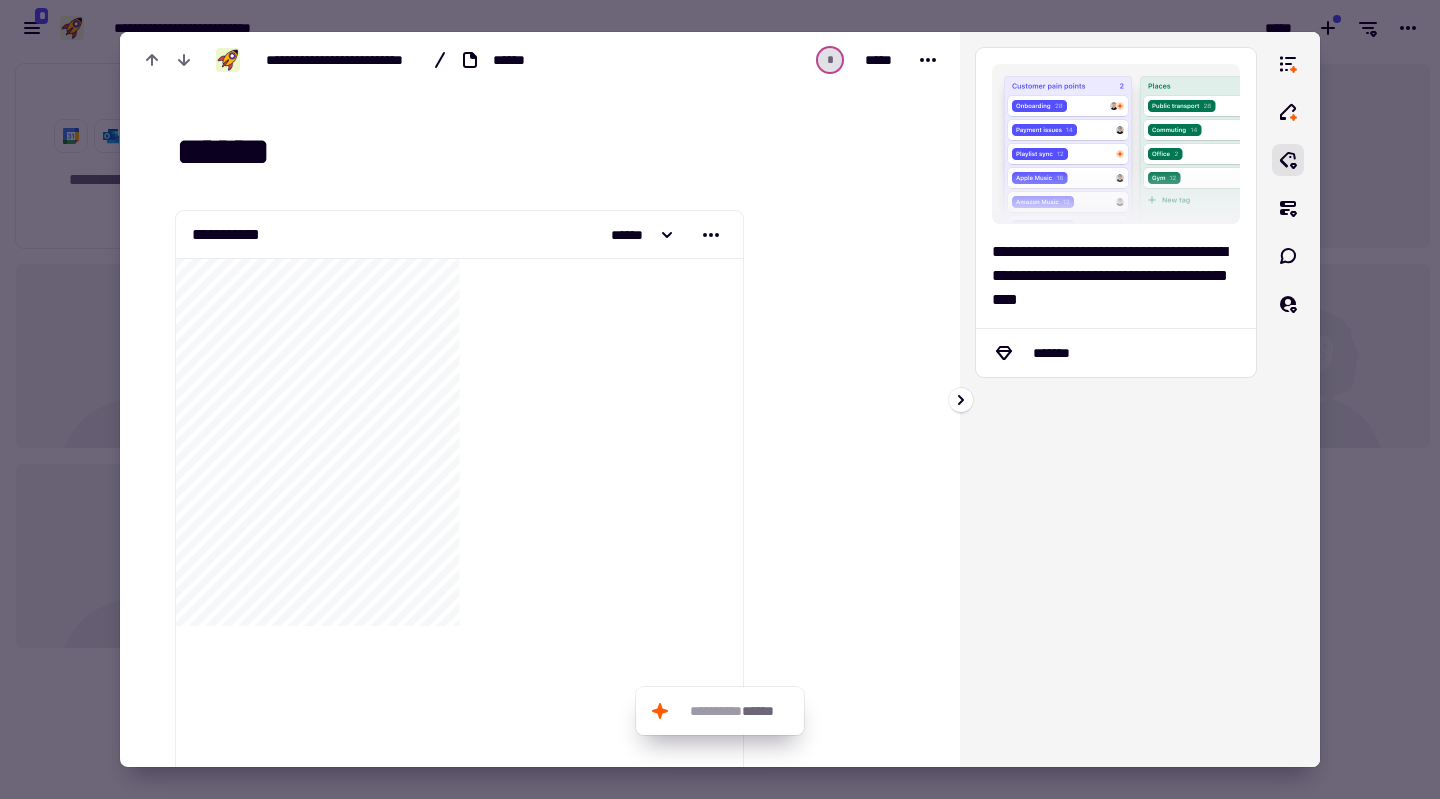 click 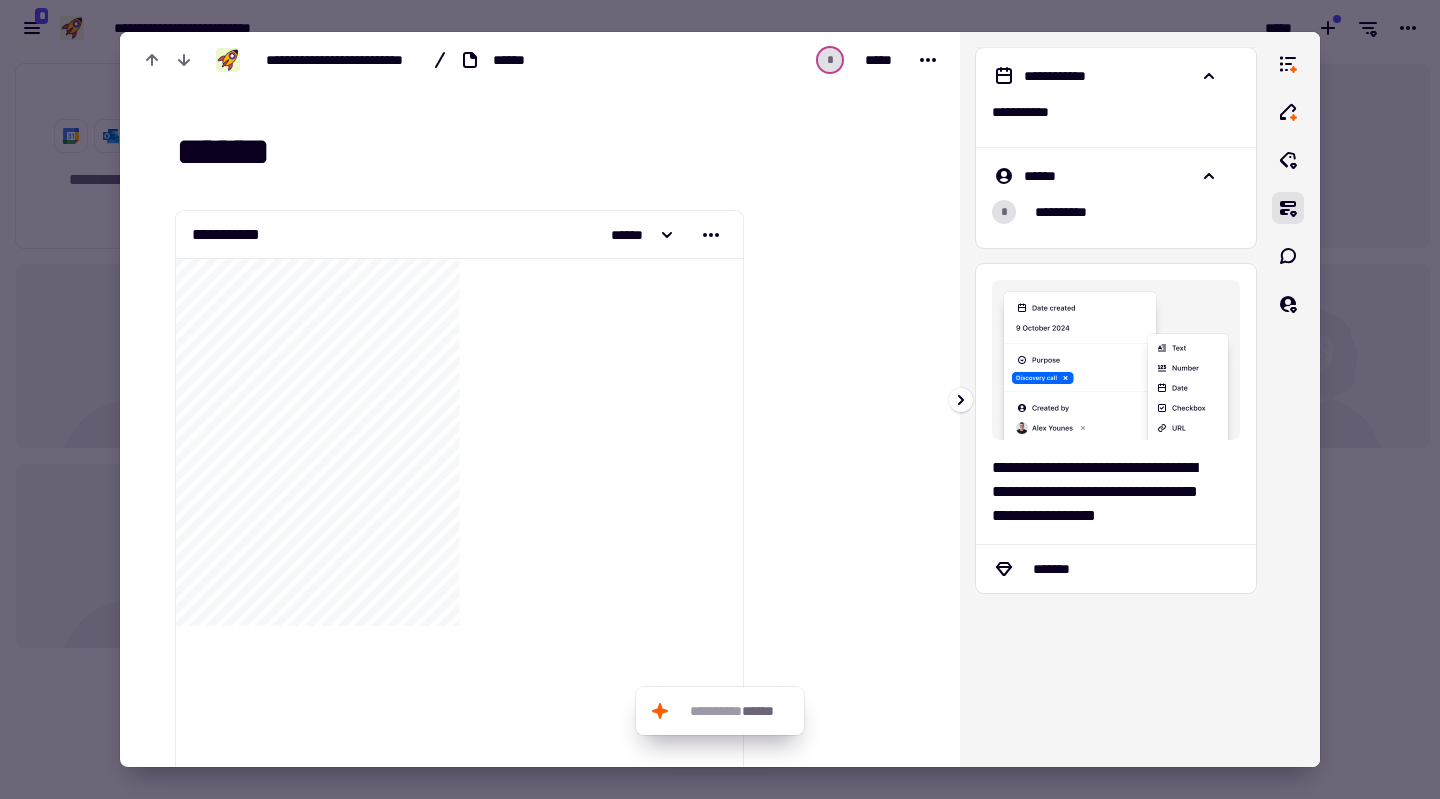 click 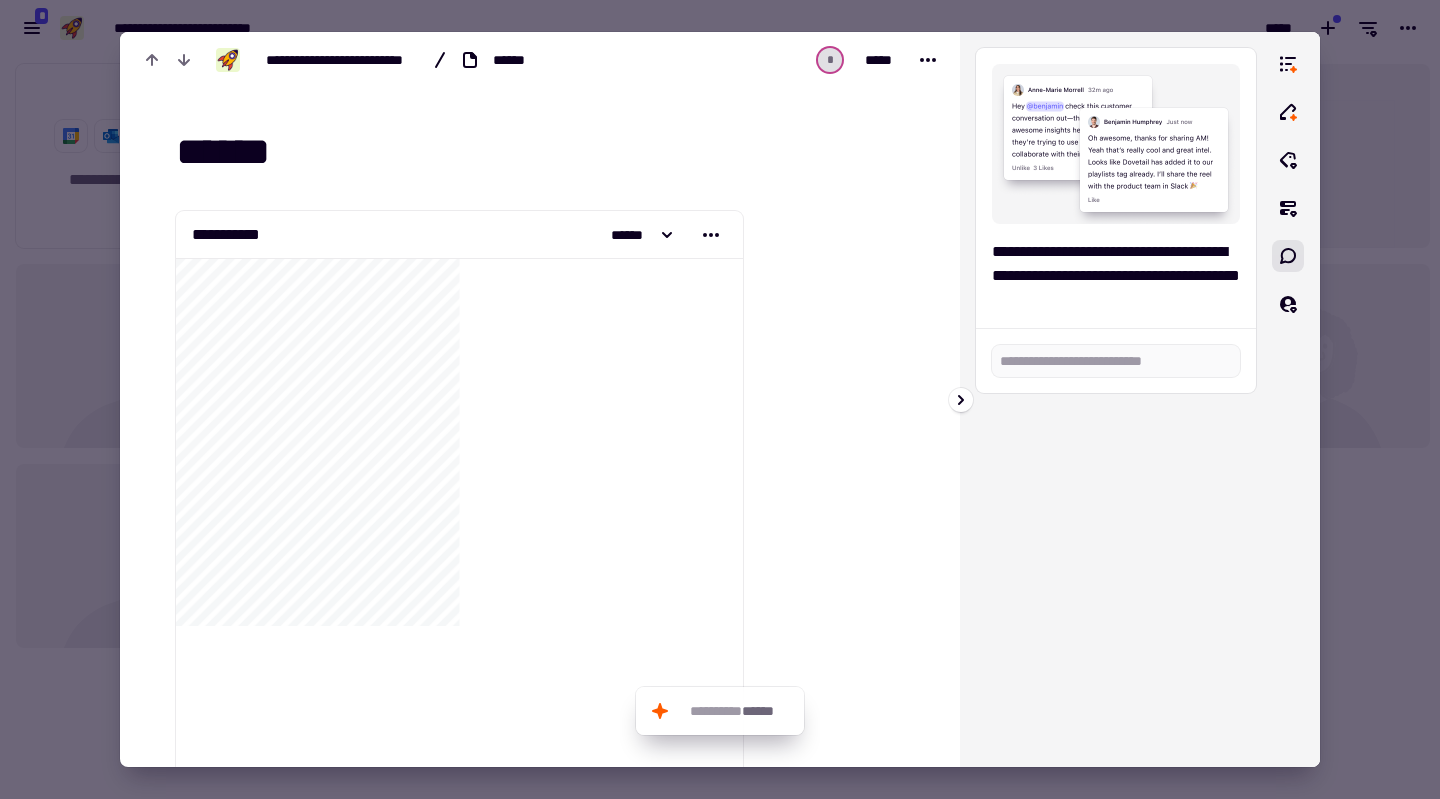 click 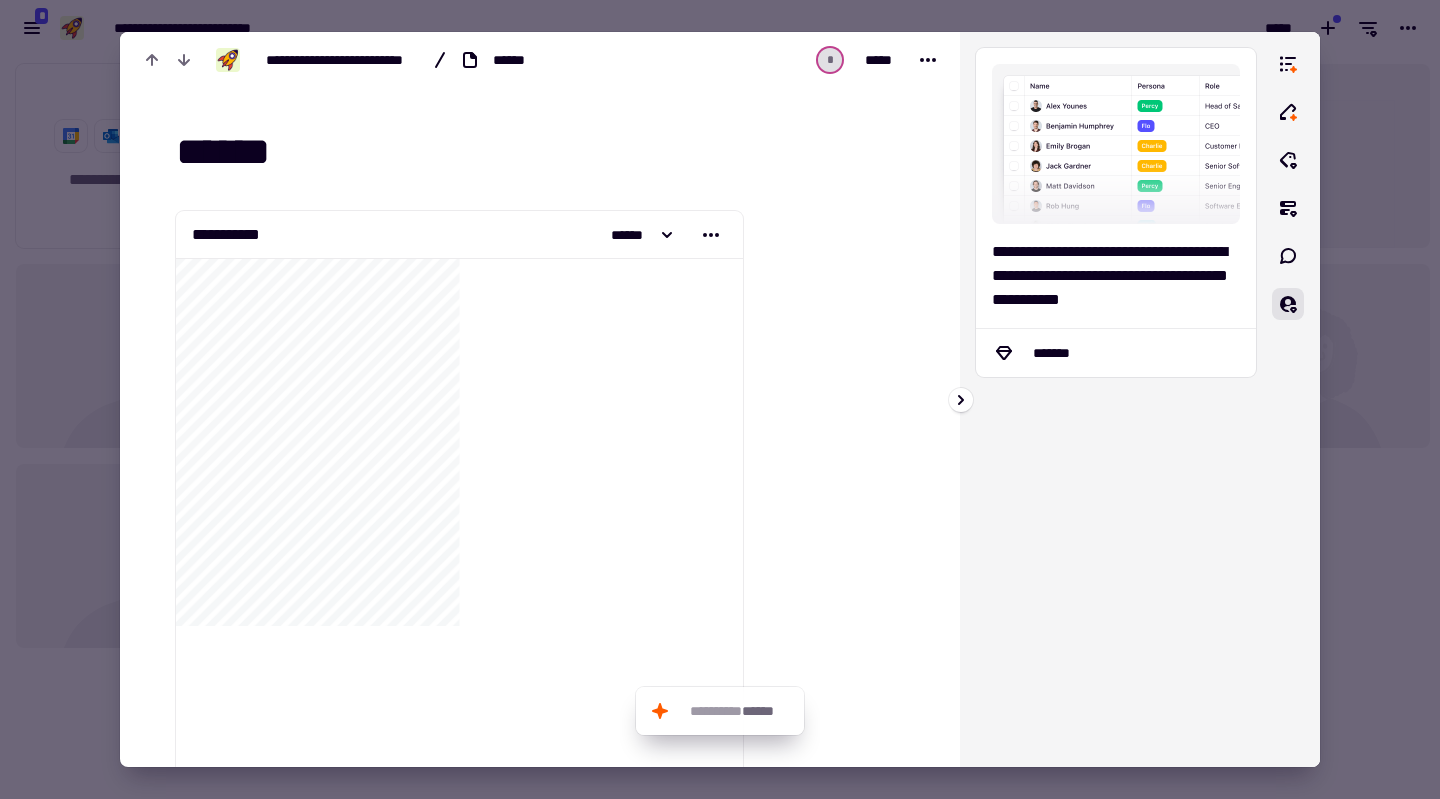 click 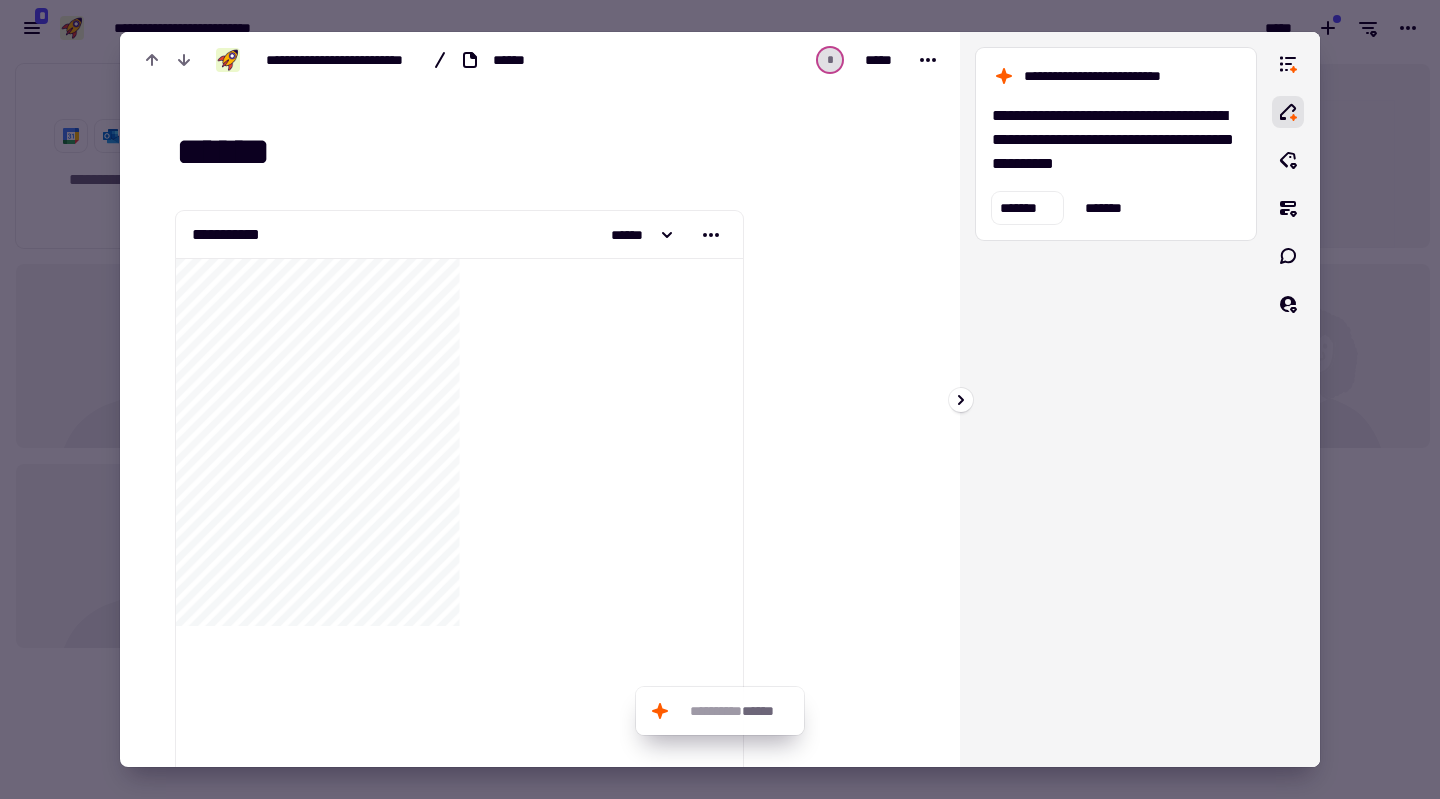 click 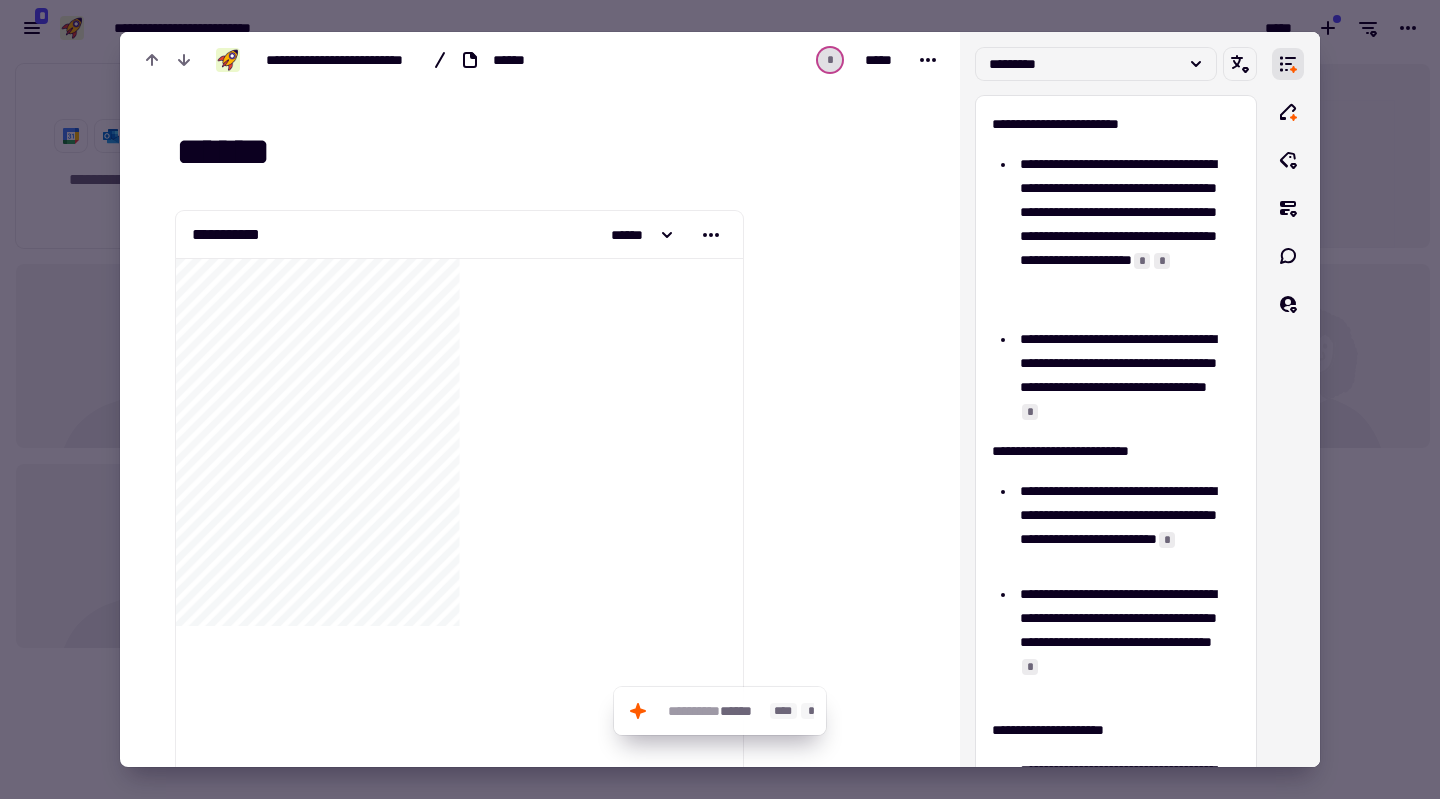 click on "******" 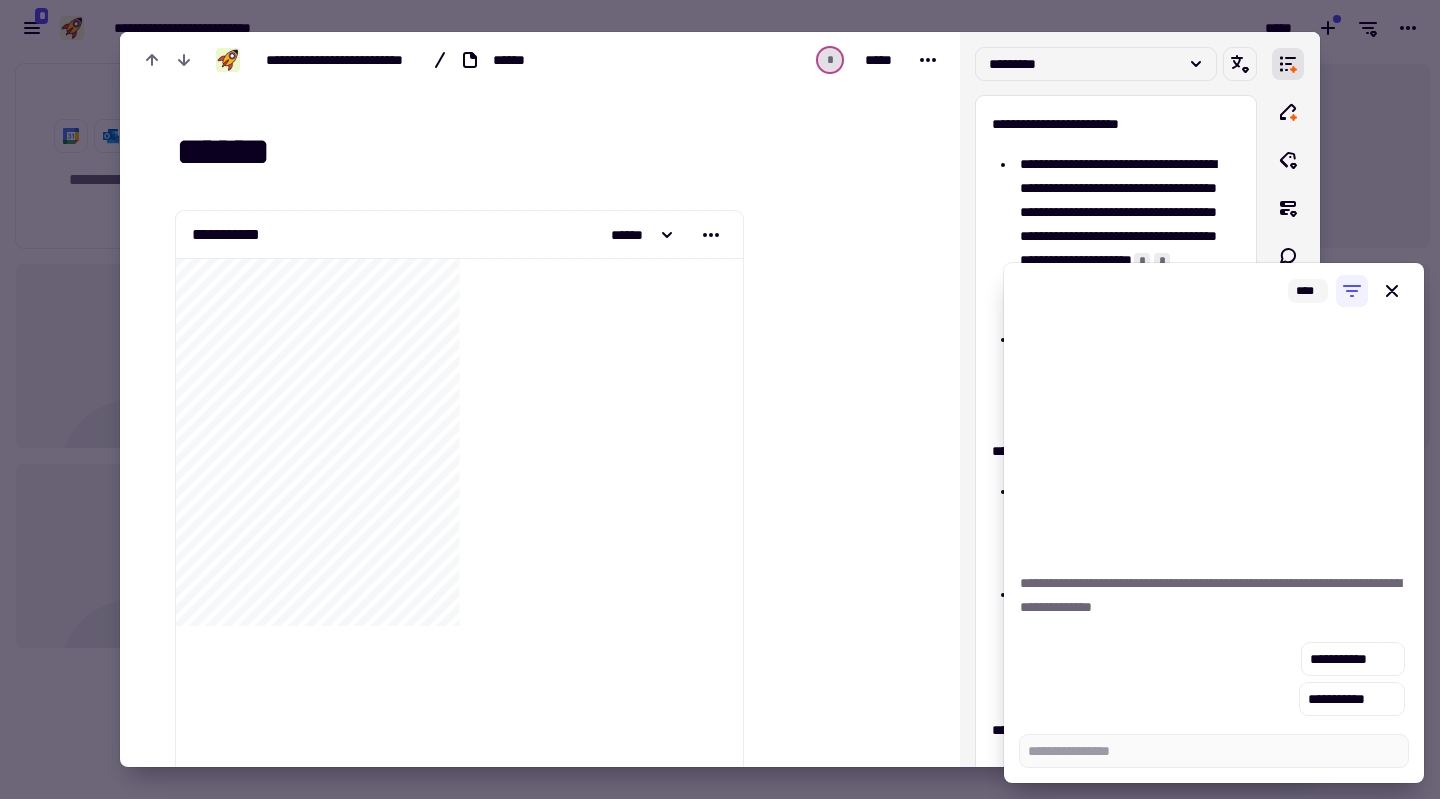 type on "*" 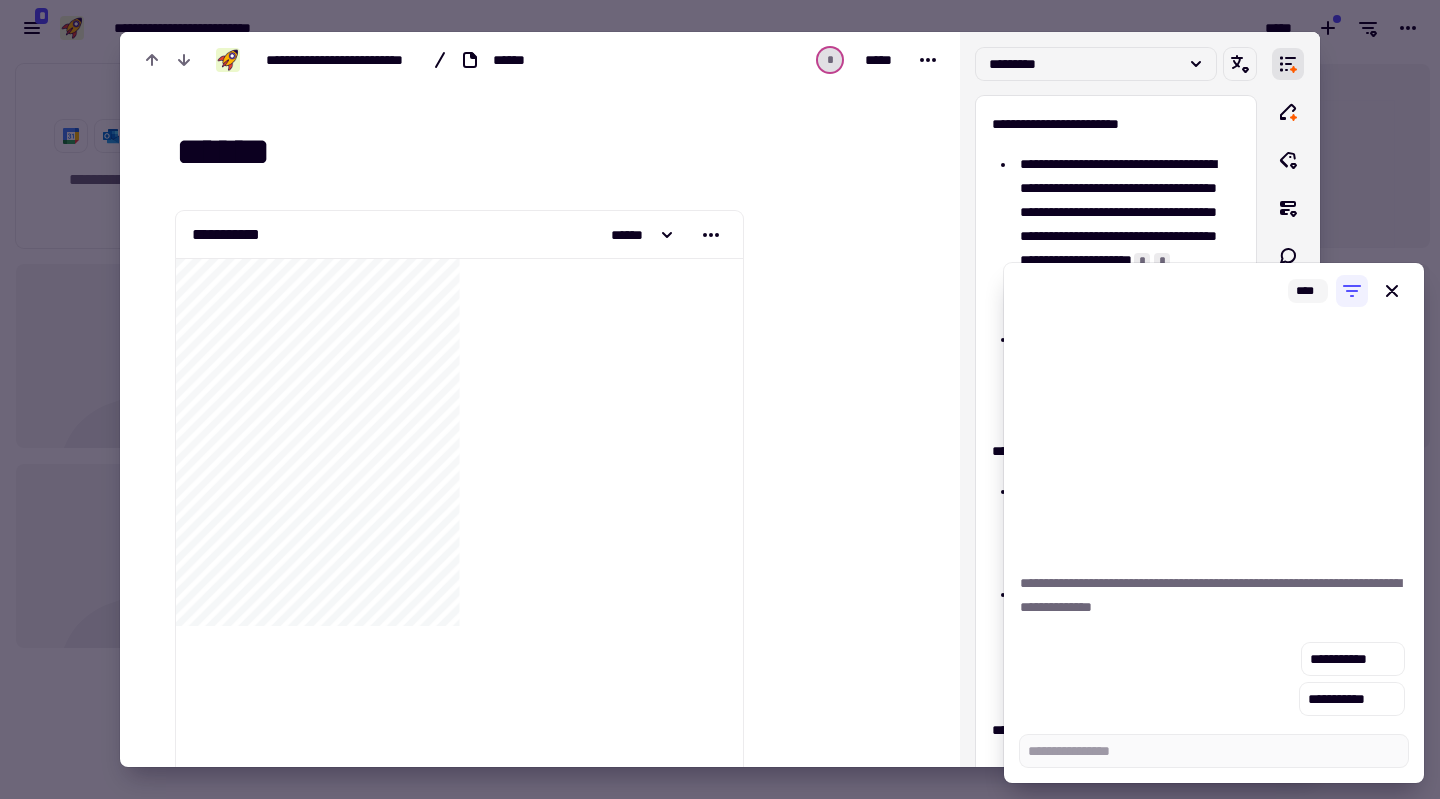type on "*" 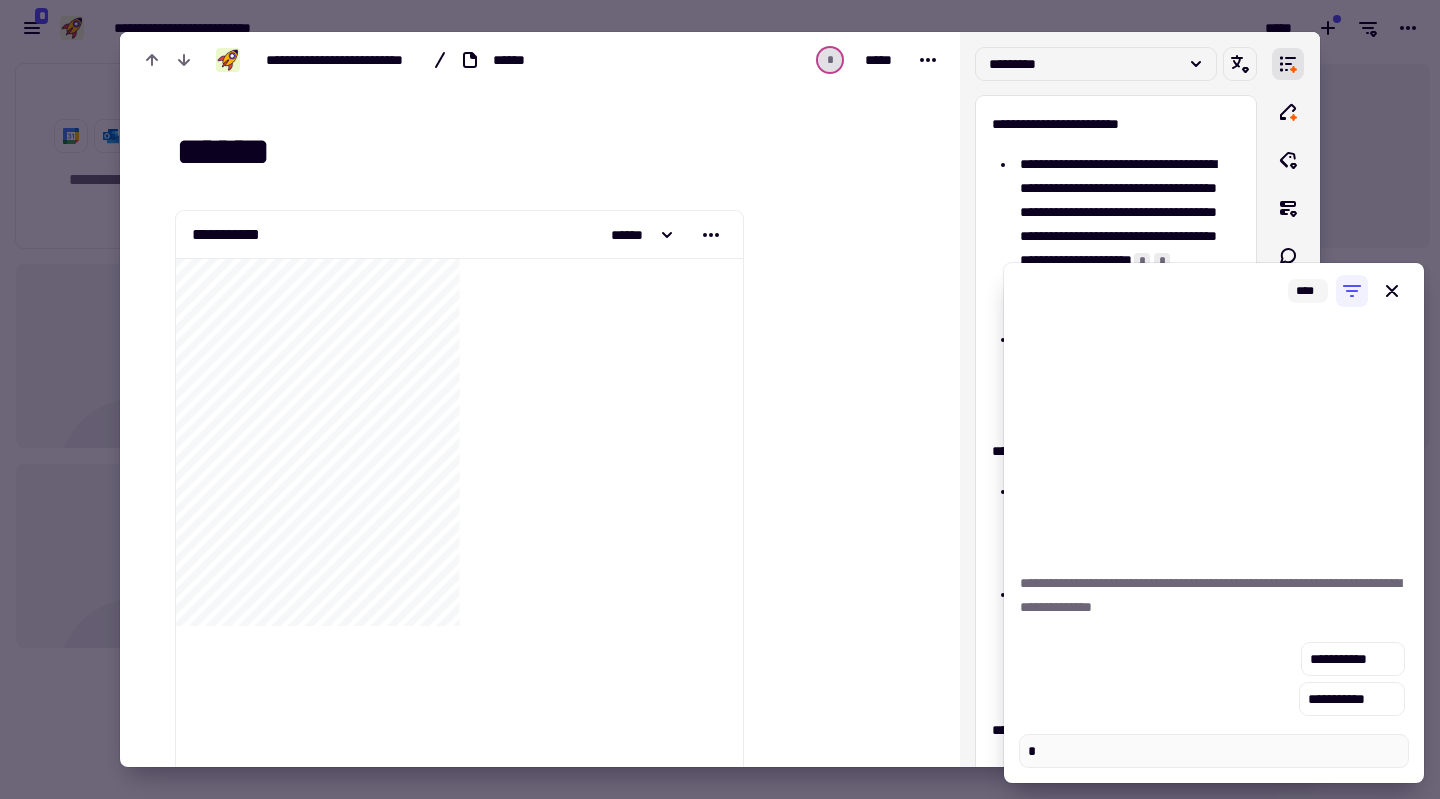type on "*" 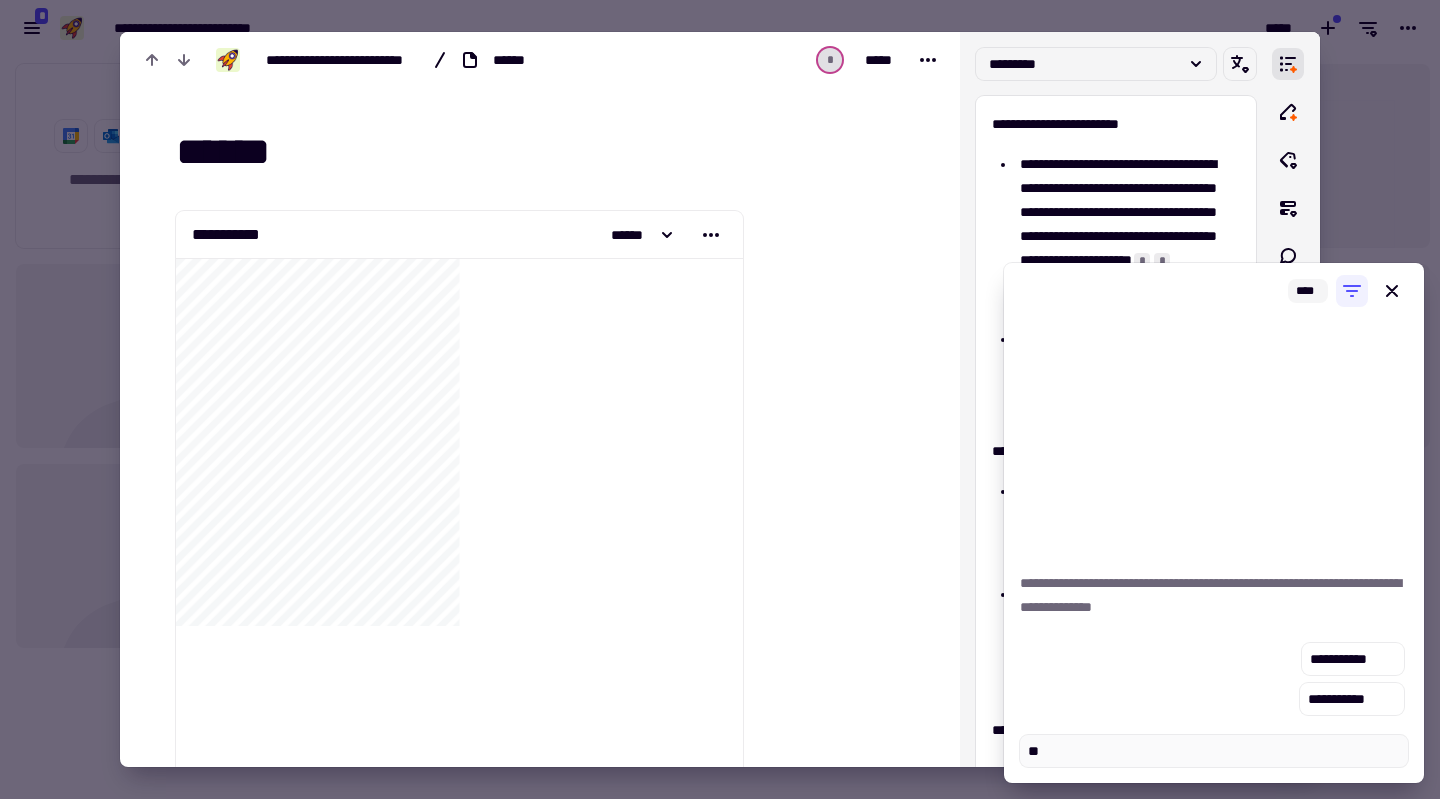 type on "*" 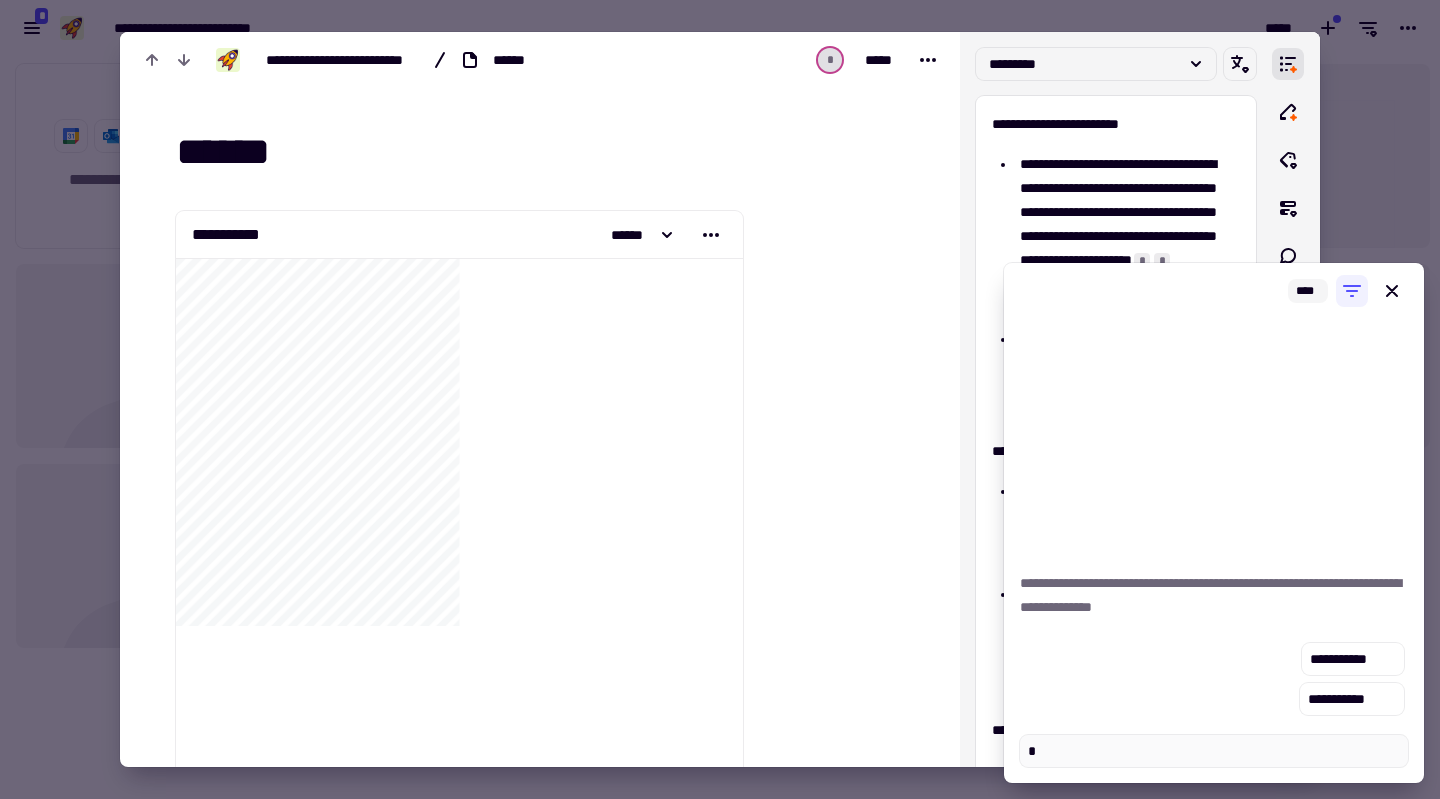 type on "*" 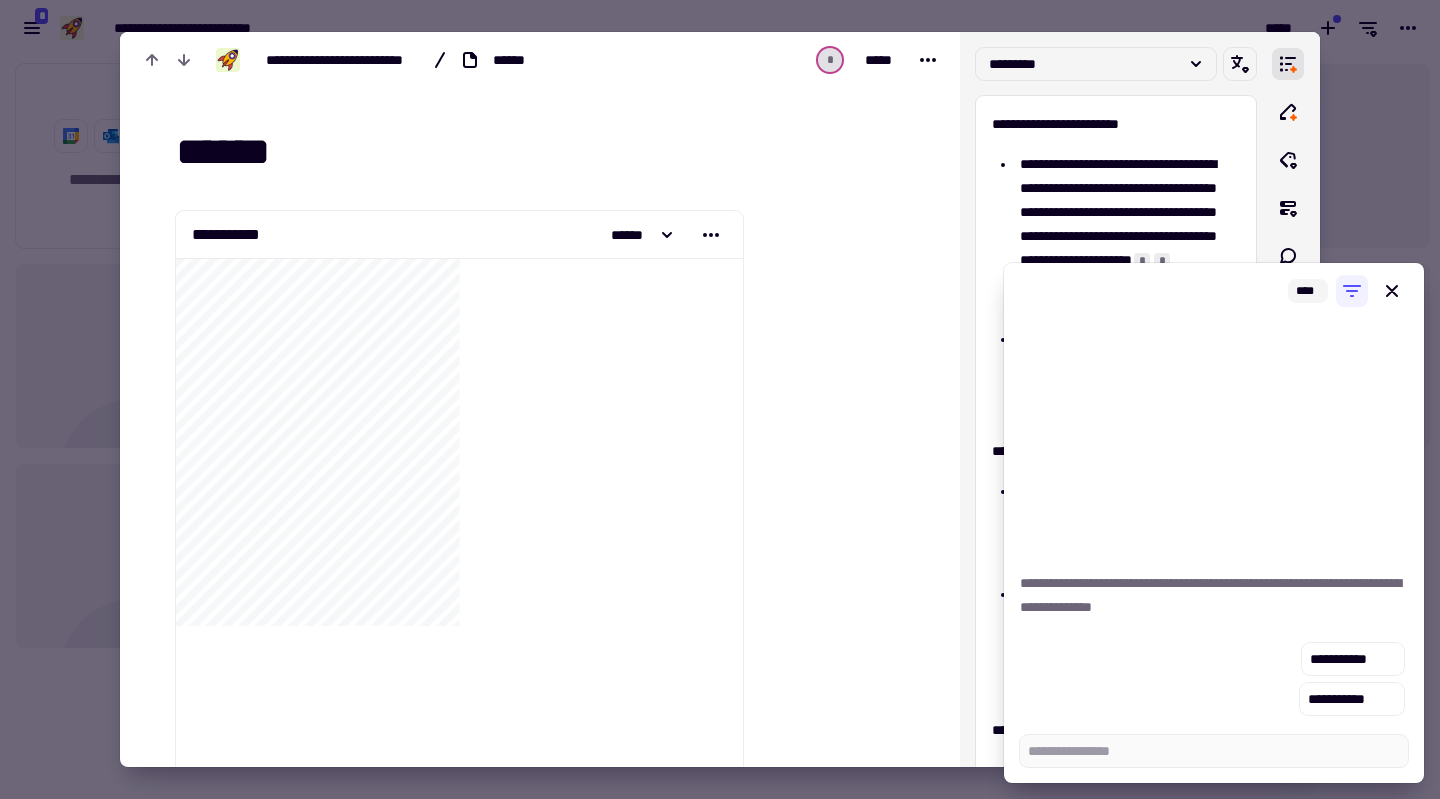type on "*" 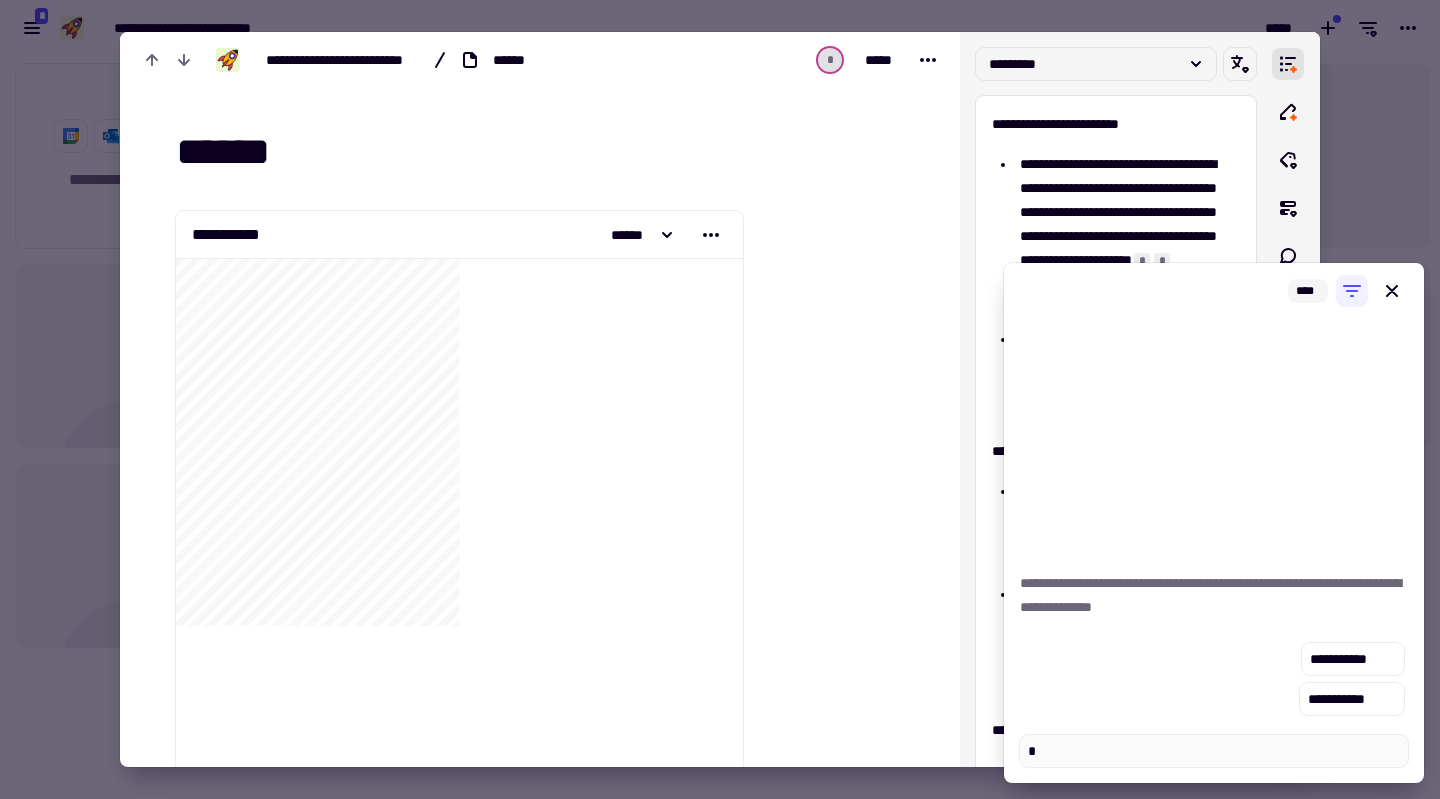 type on "*" 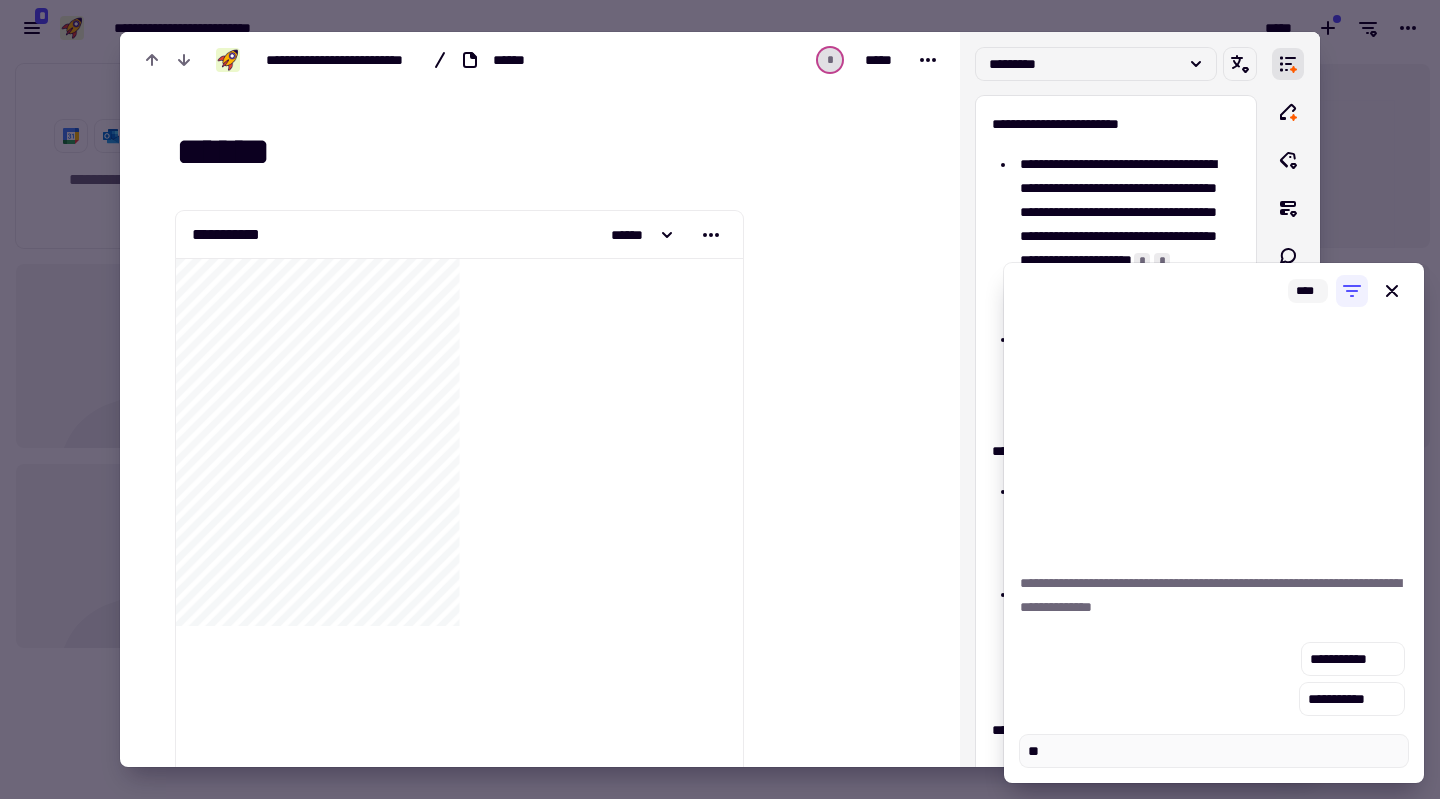 type on "*" 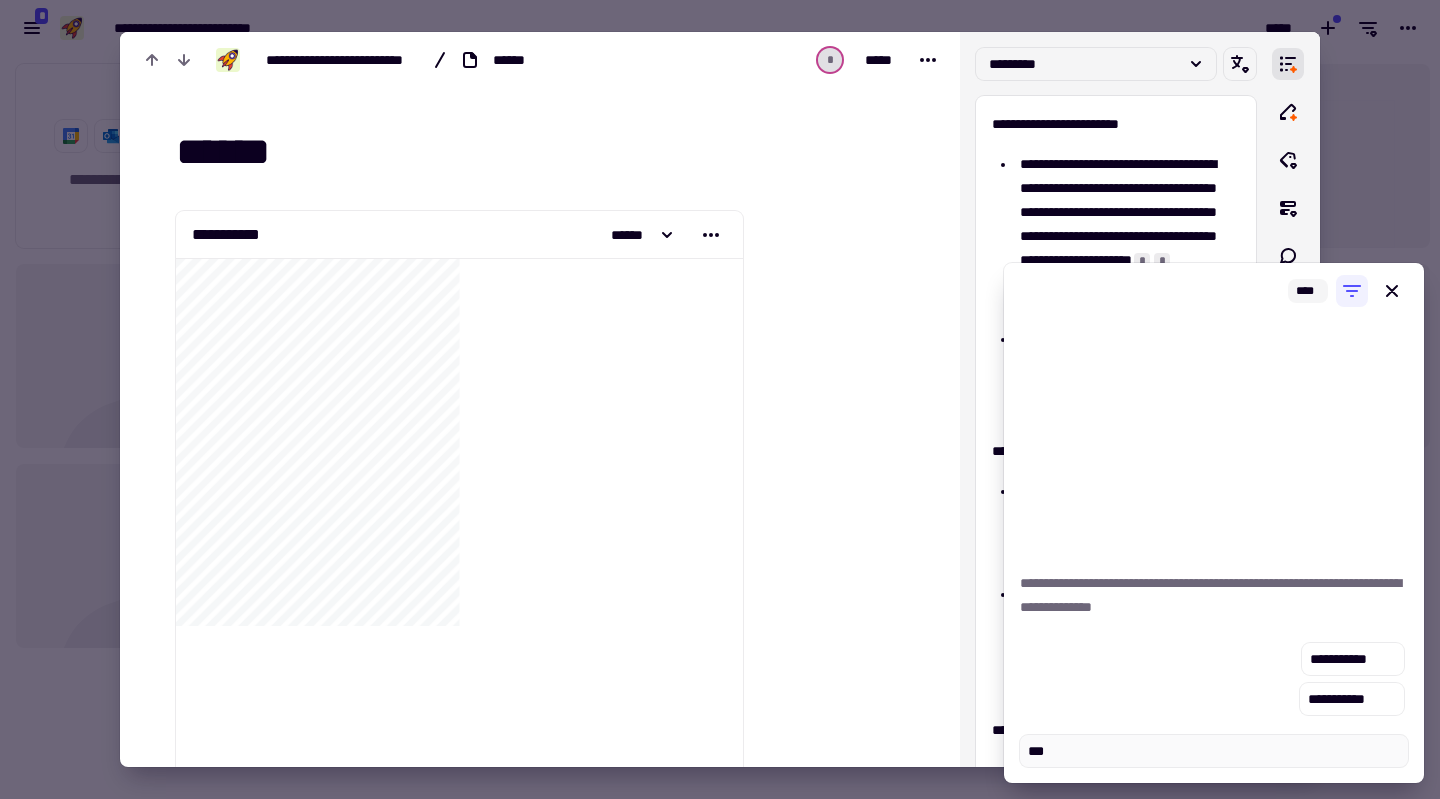 type on "*" 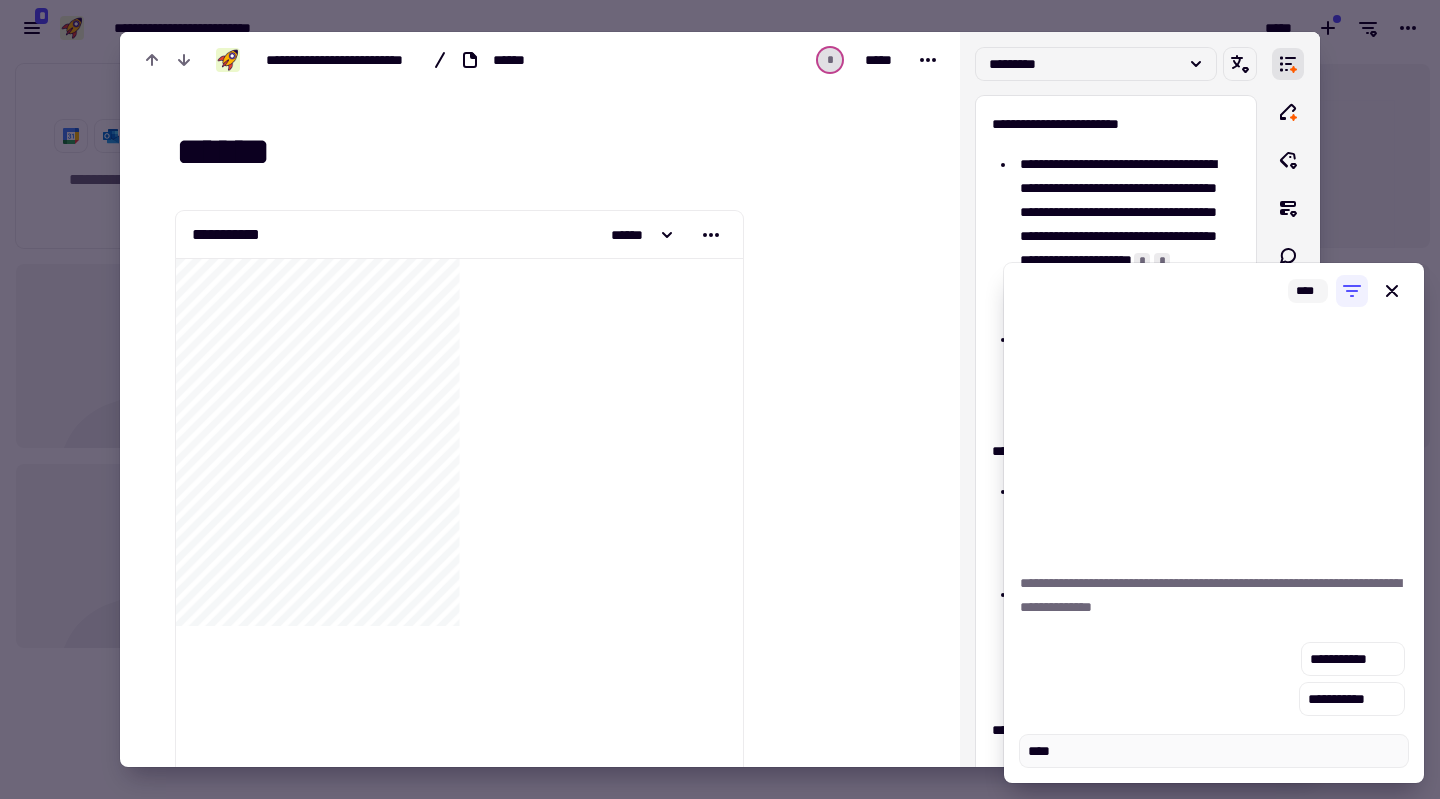 type on "*" 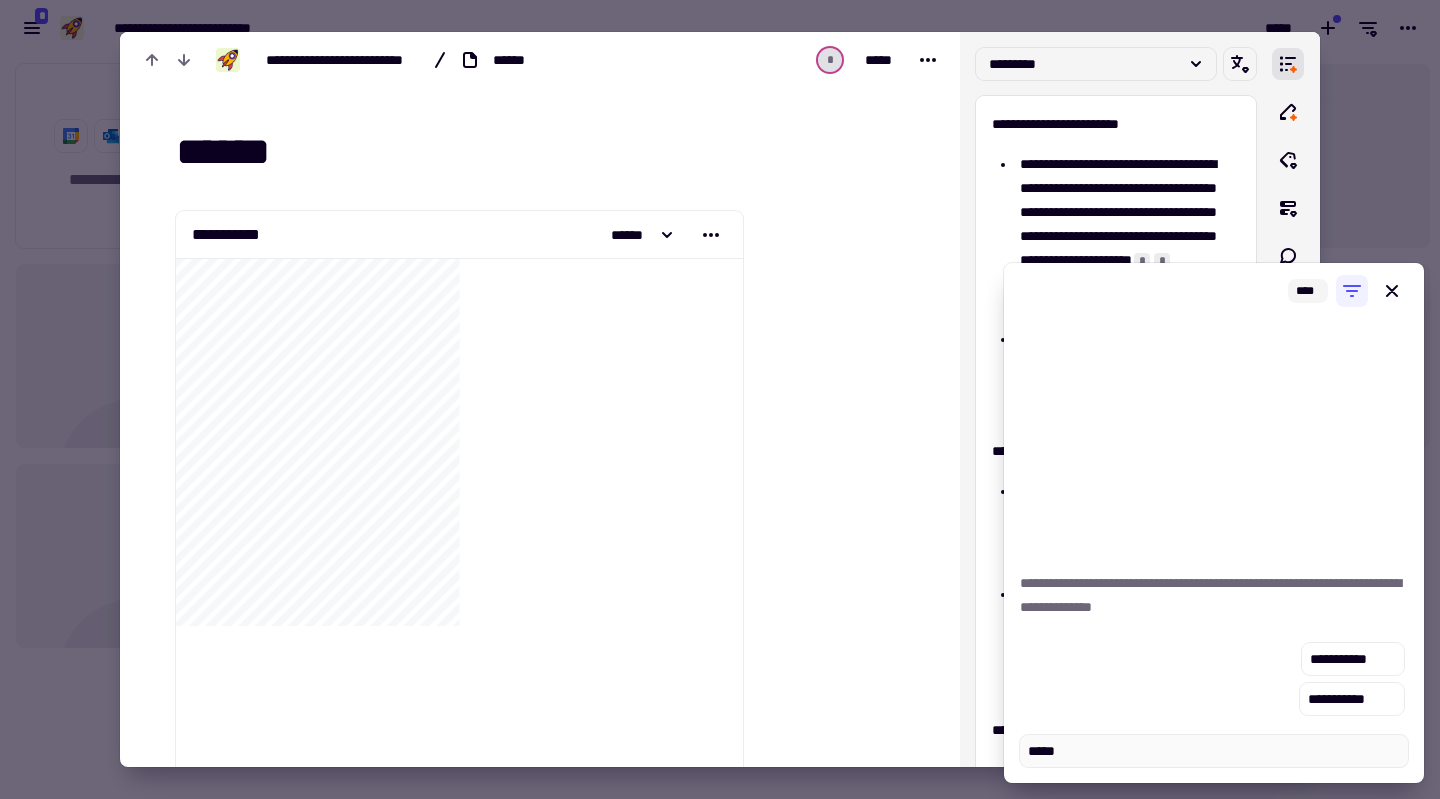 type on "*" 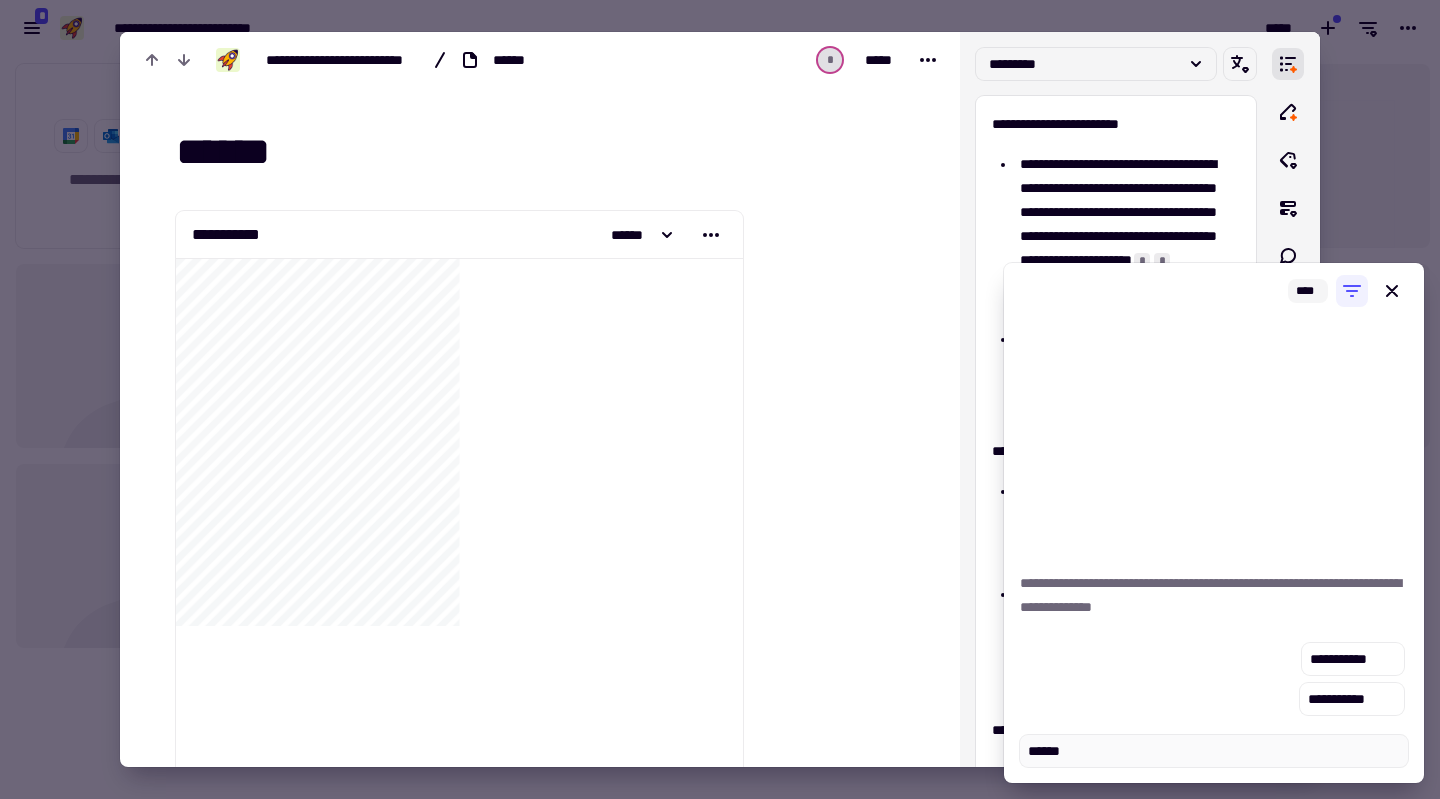 type on "*" 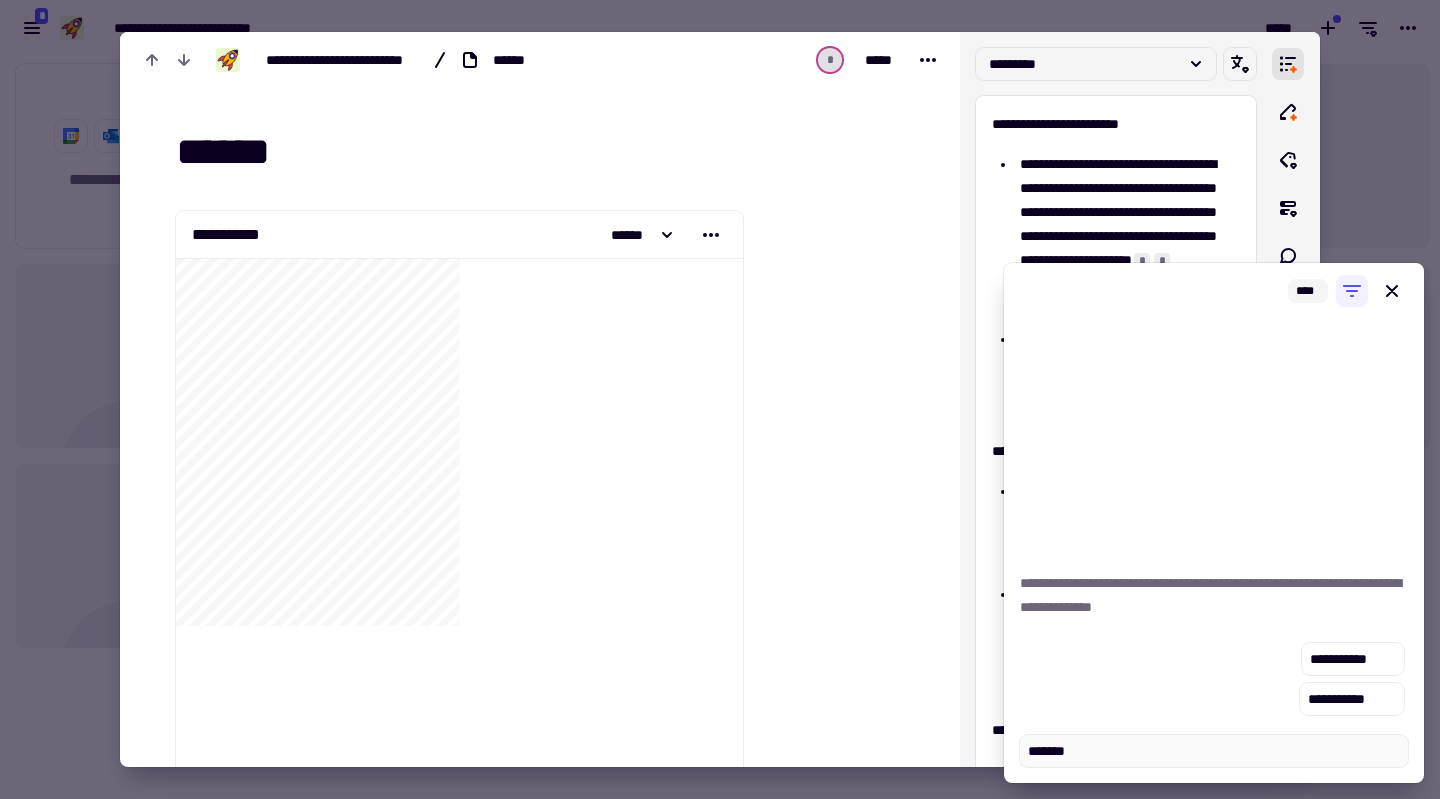 type on "*" 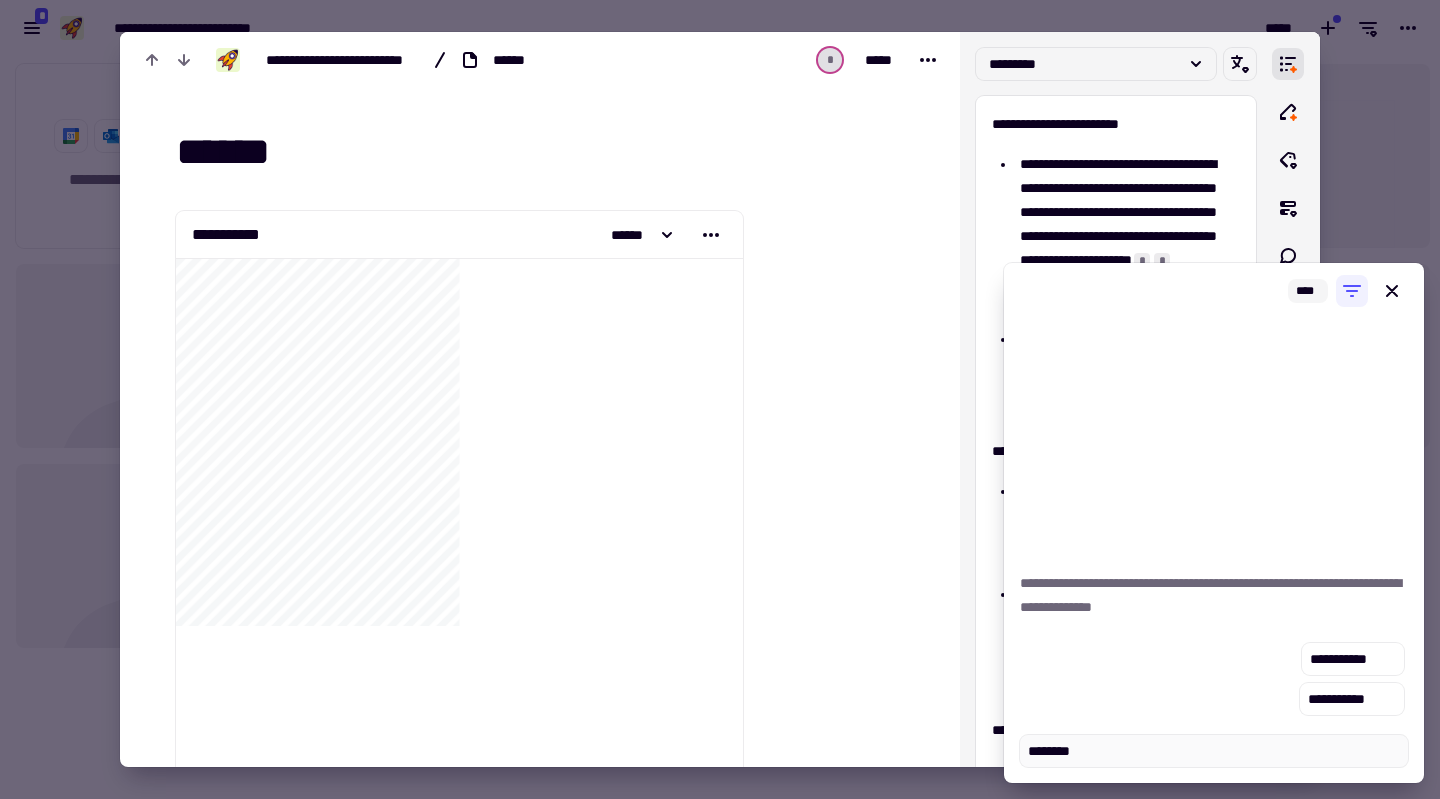 type on "*" 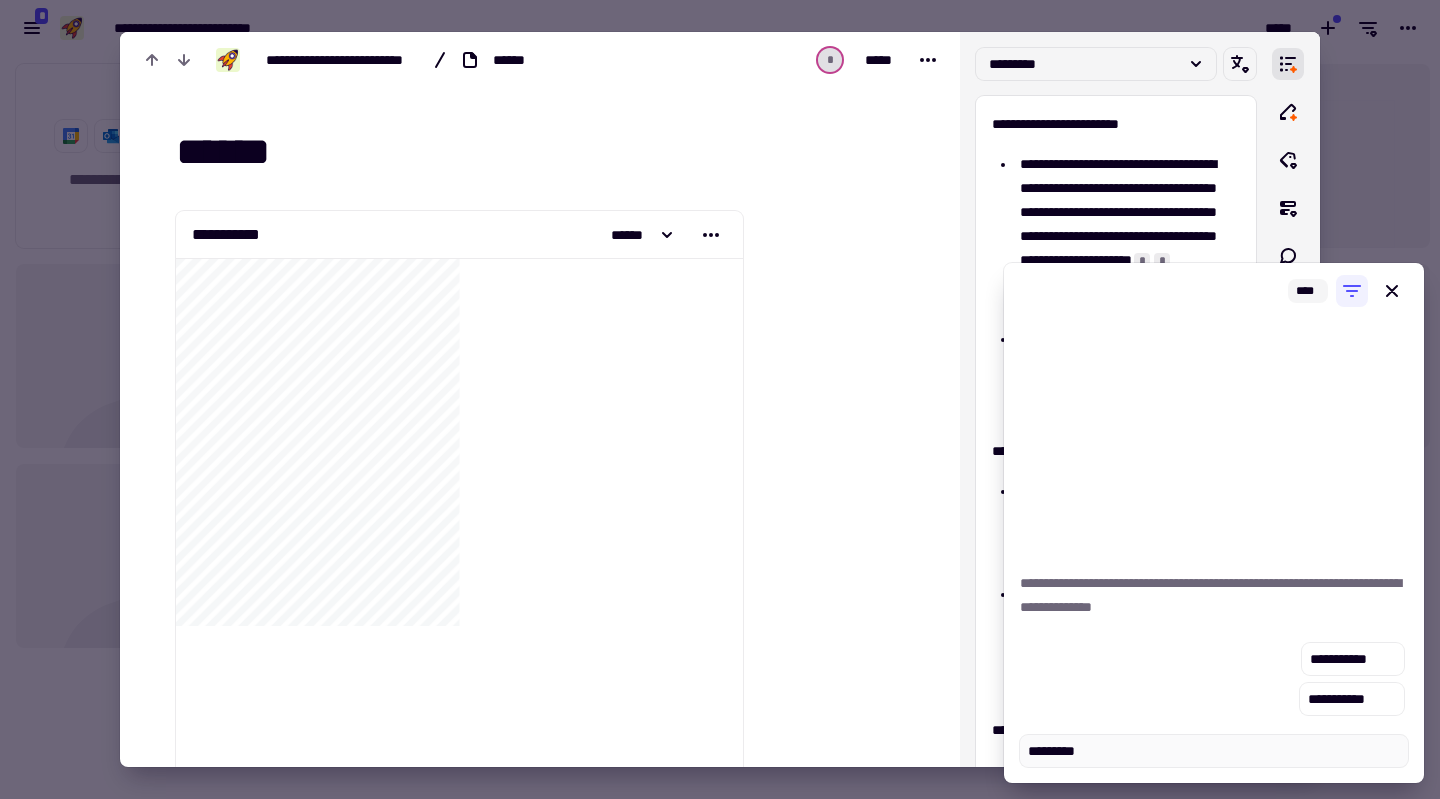 type on "*" 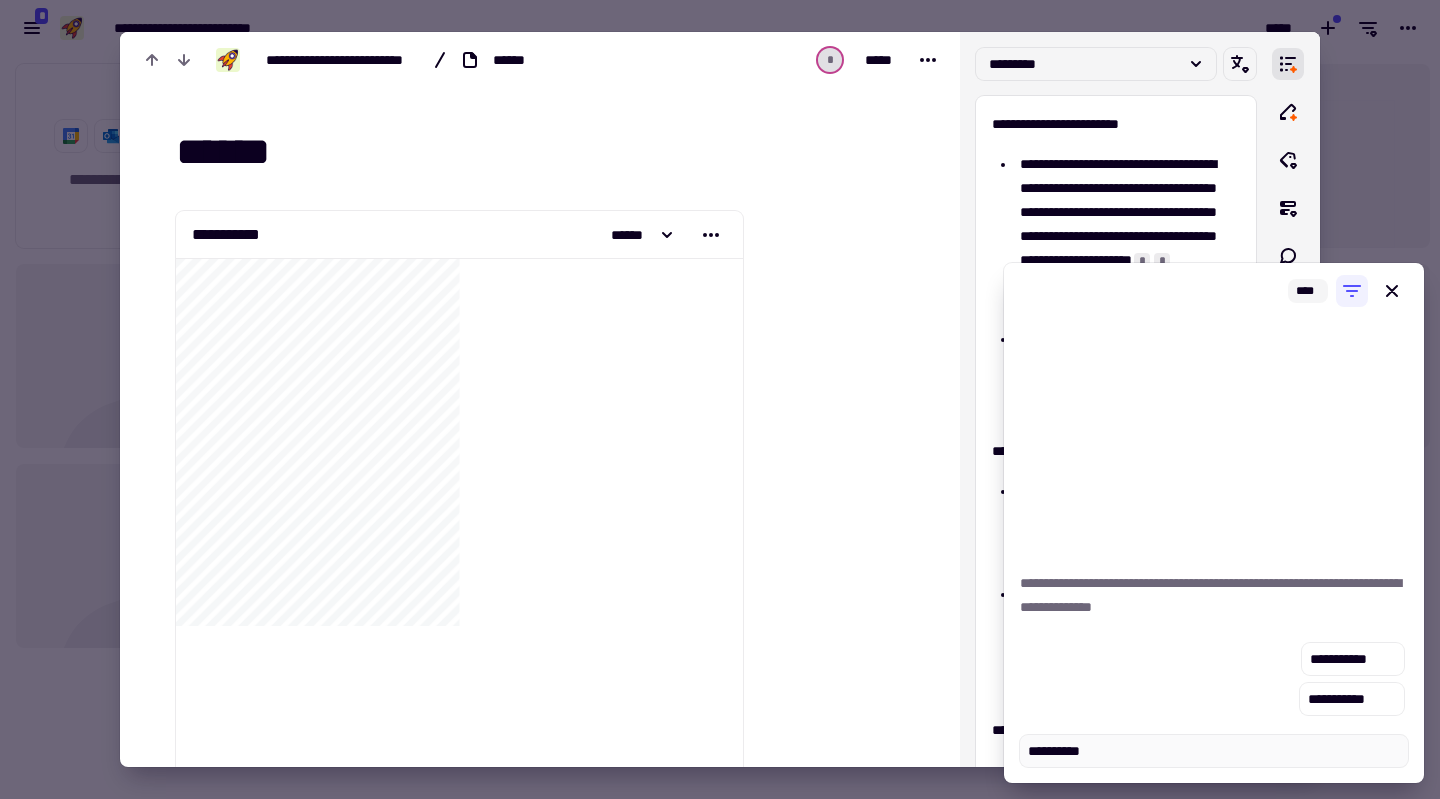 type on "*" 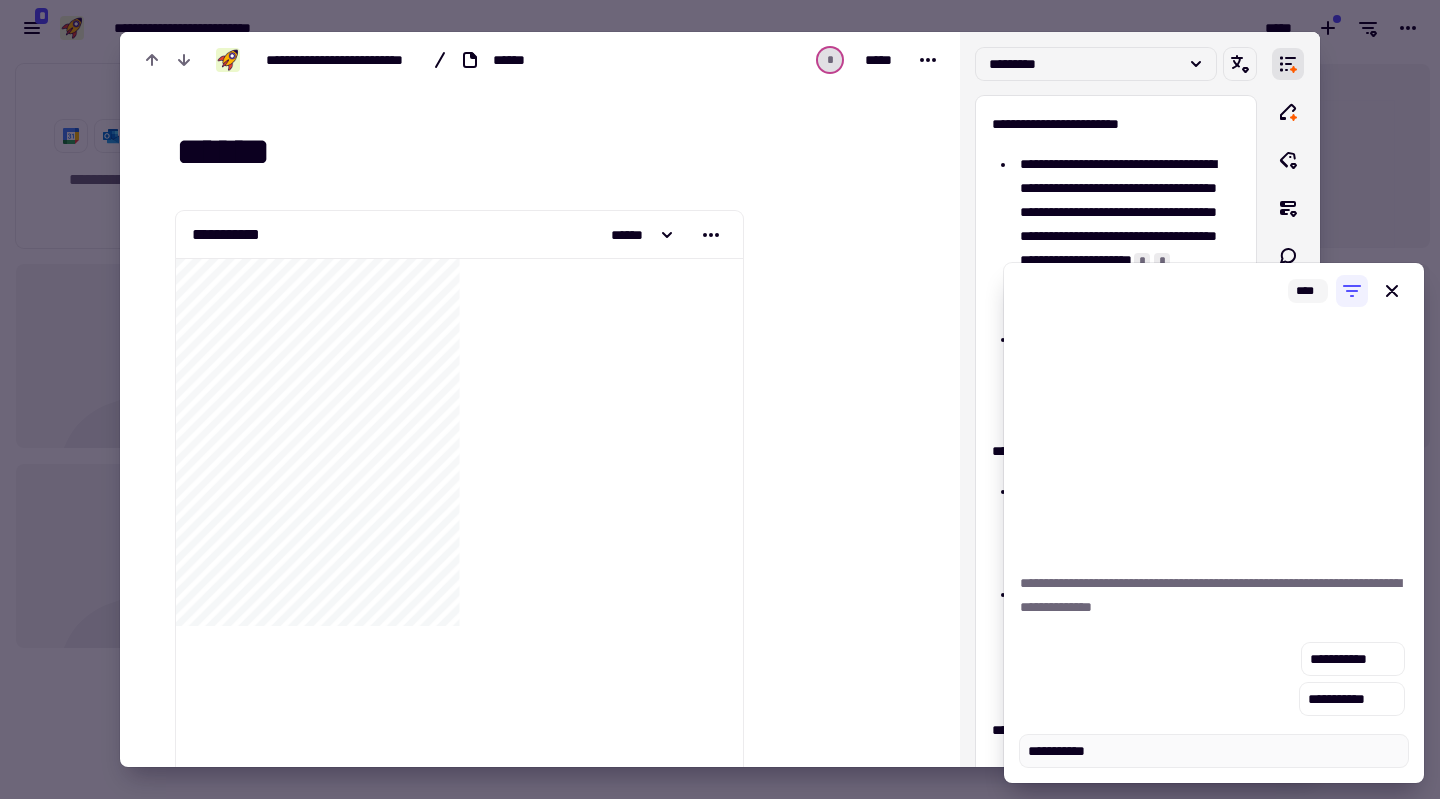 type on "*" 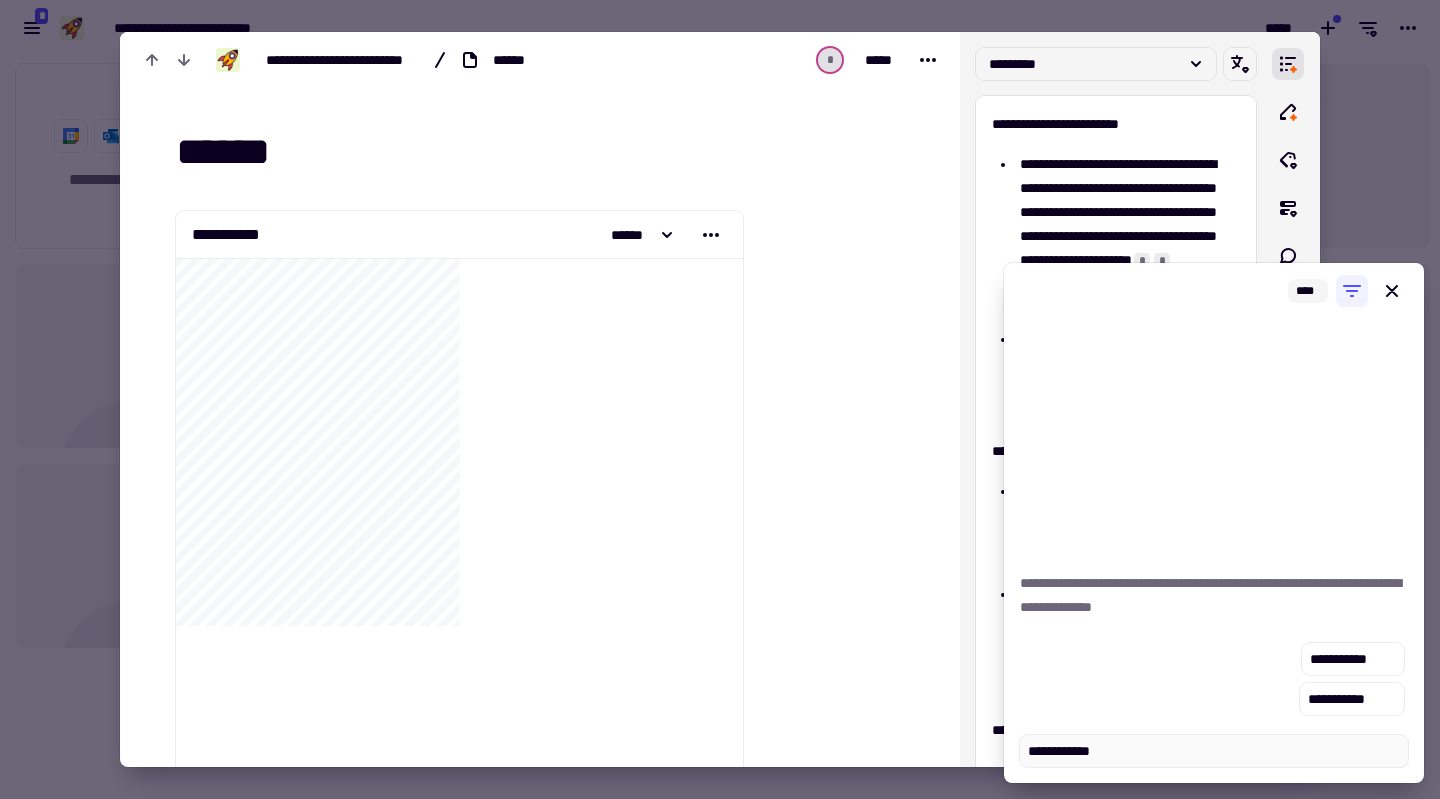 type on "*" 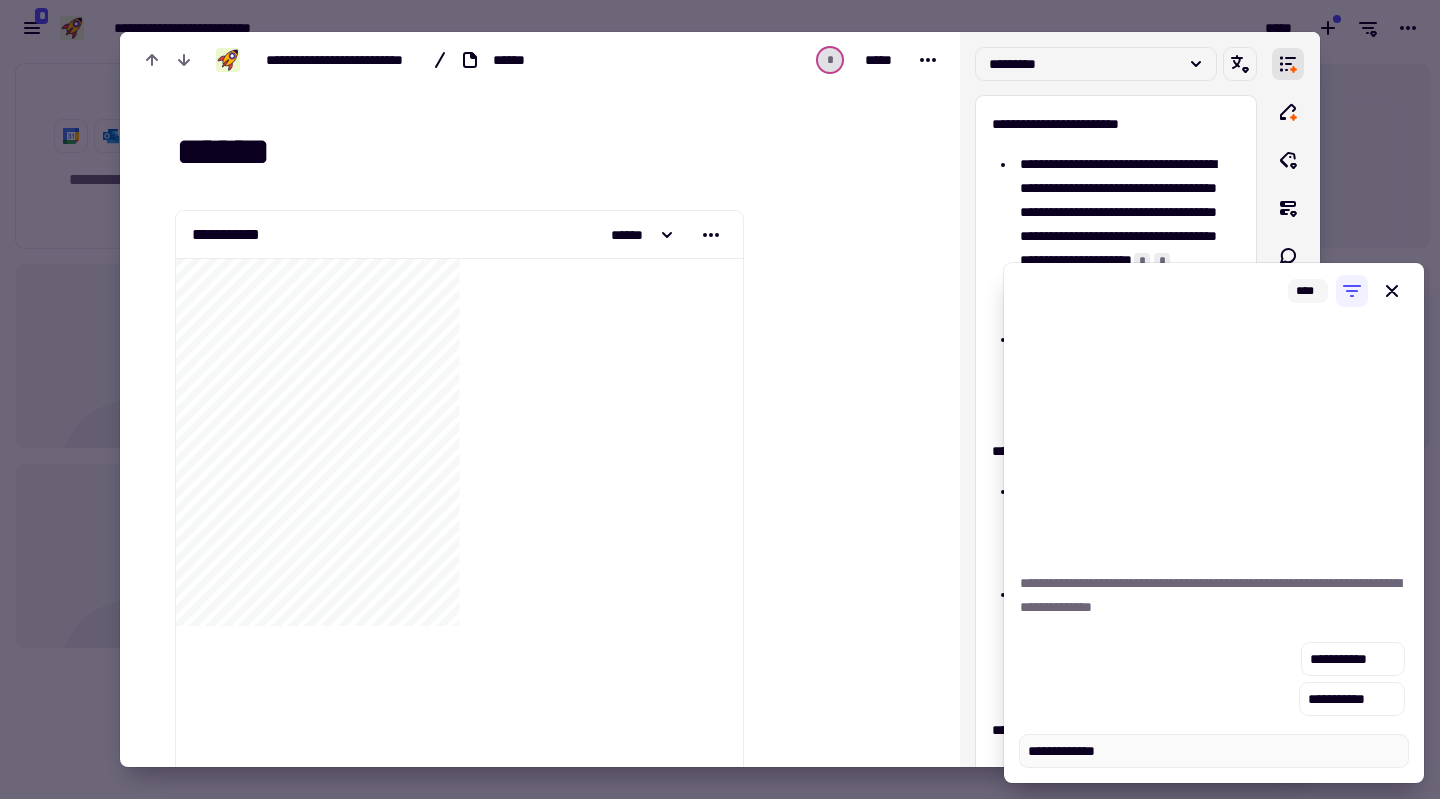 type on "*" 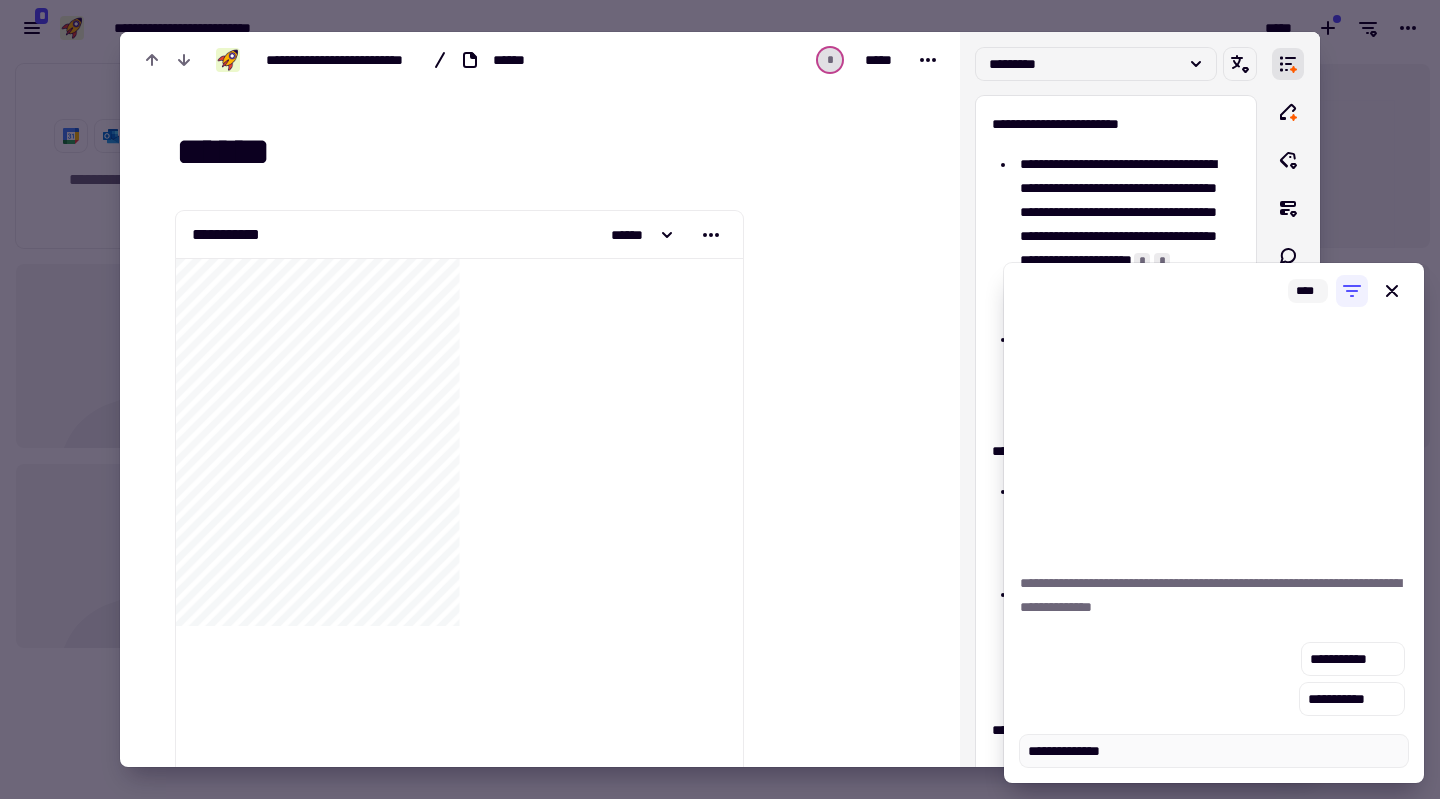 type on "*" 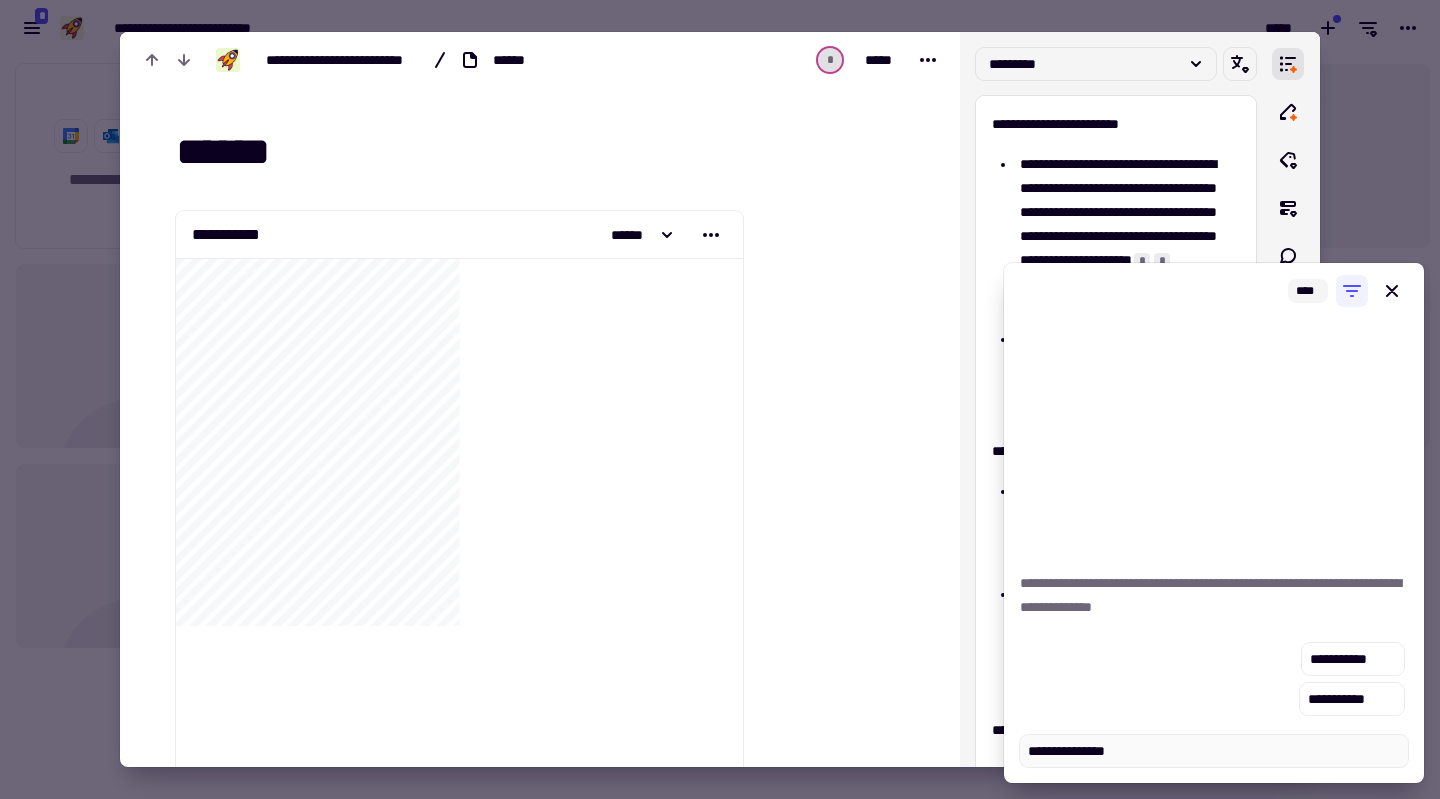type on "*" 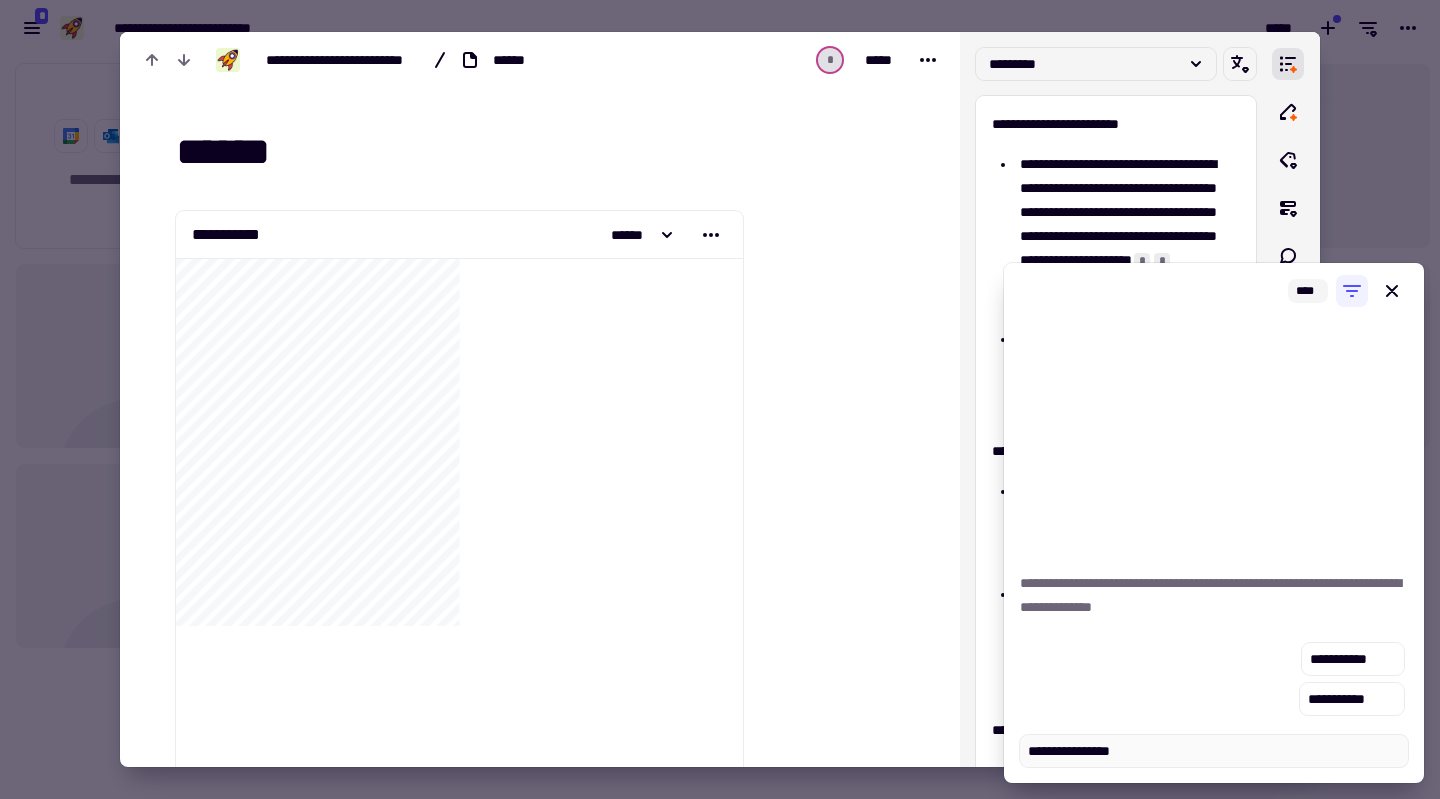 type on "*" 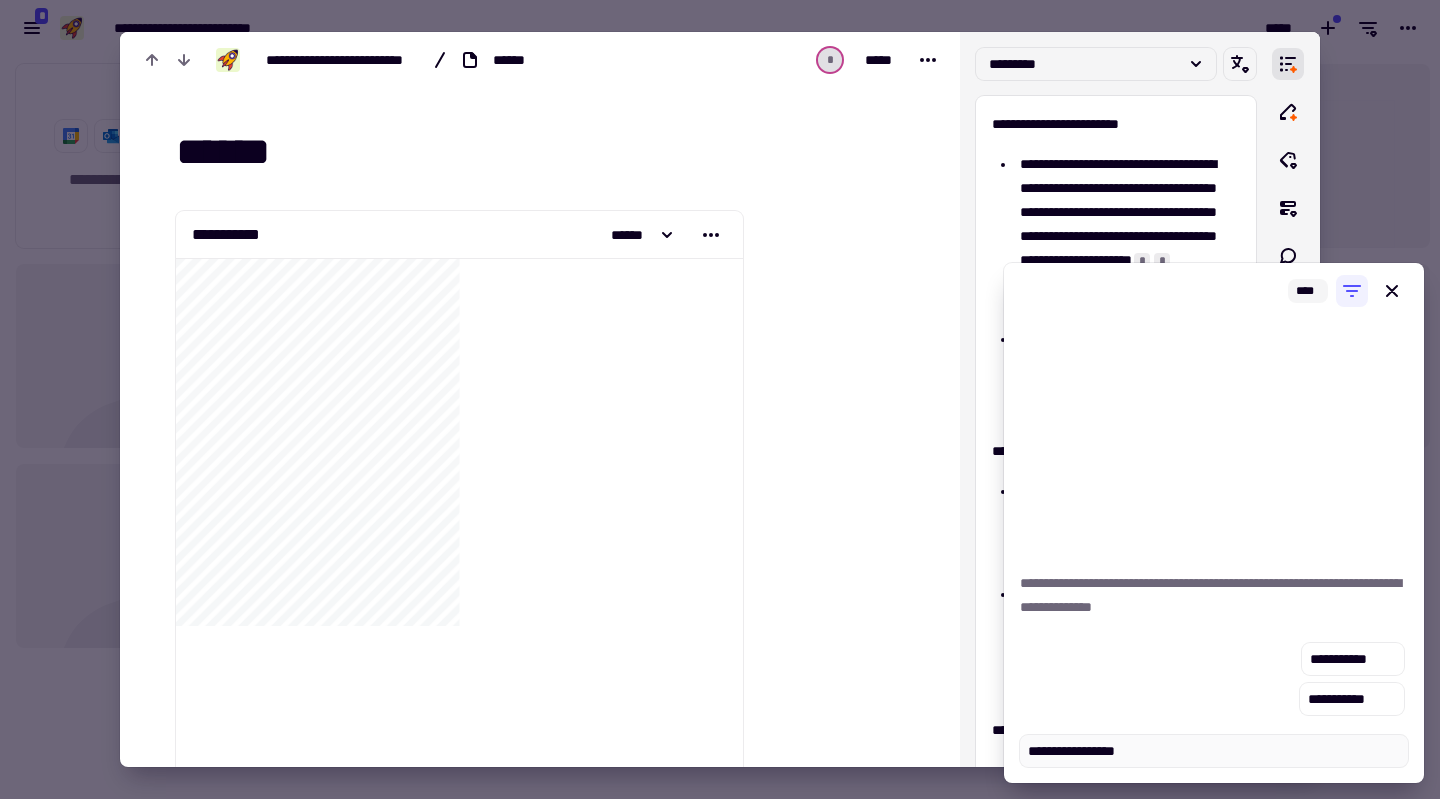 type on "*" 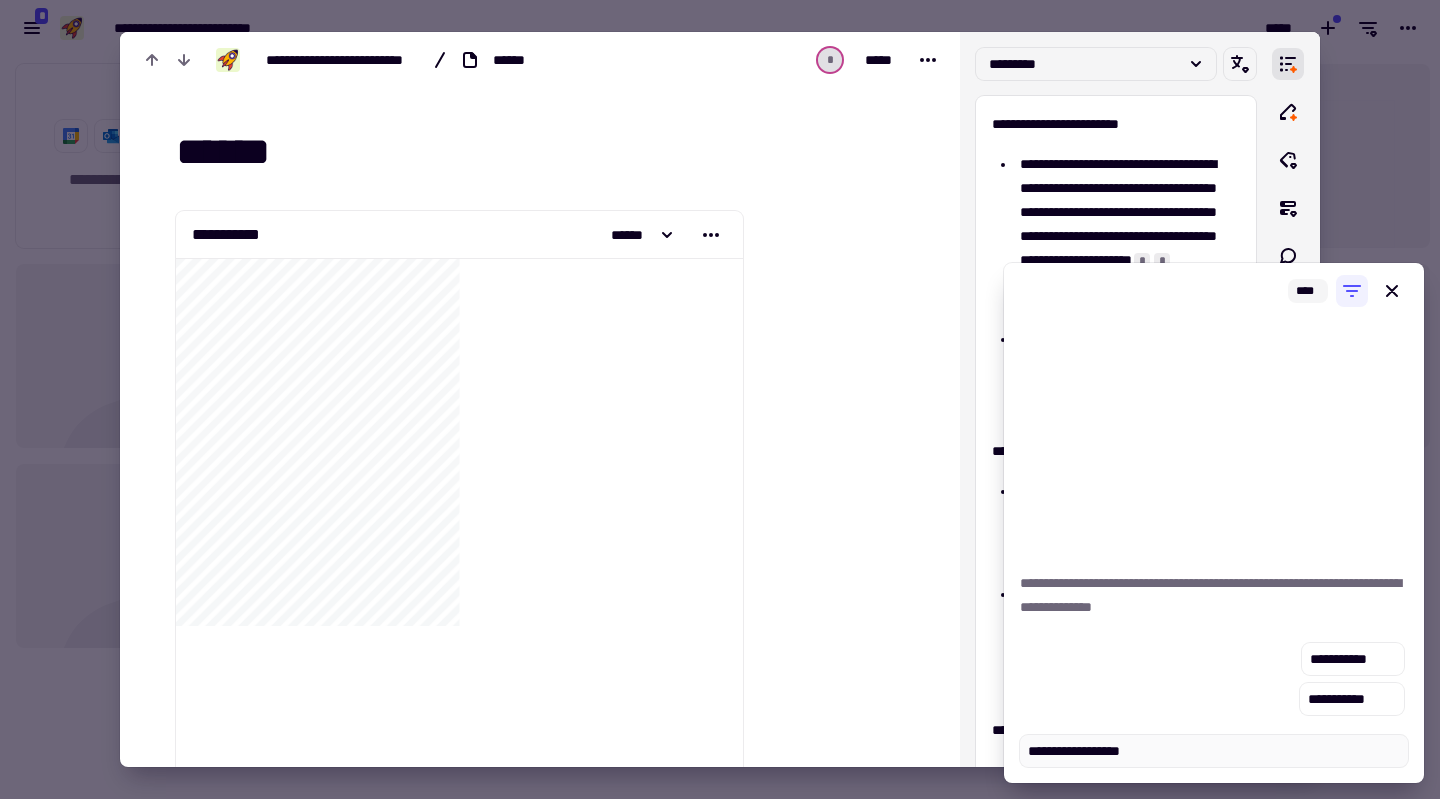 type on "*" 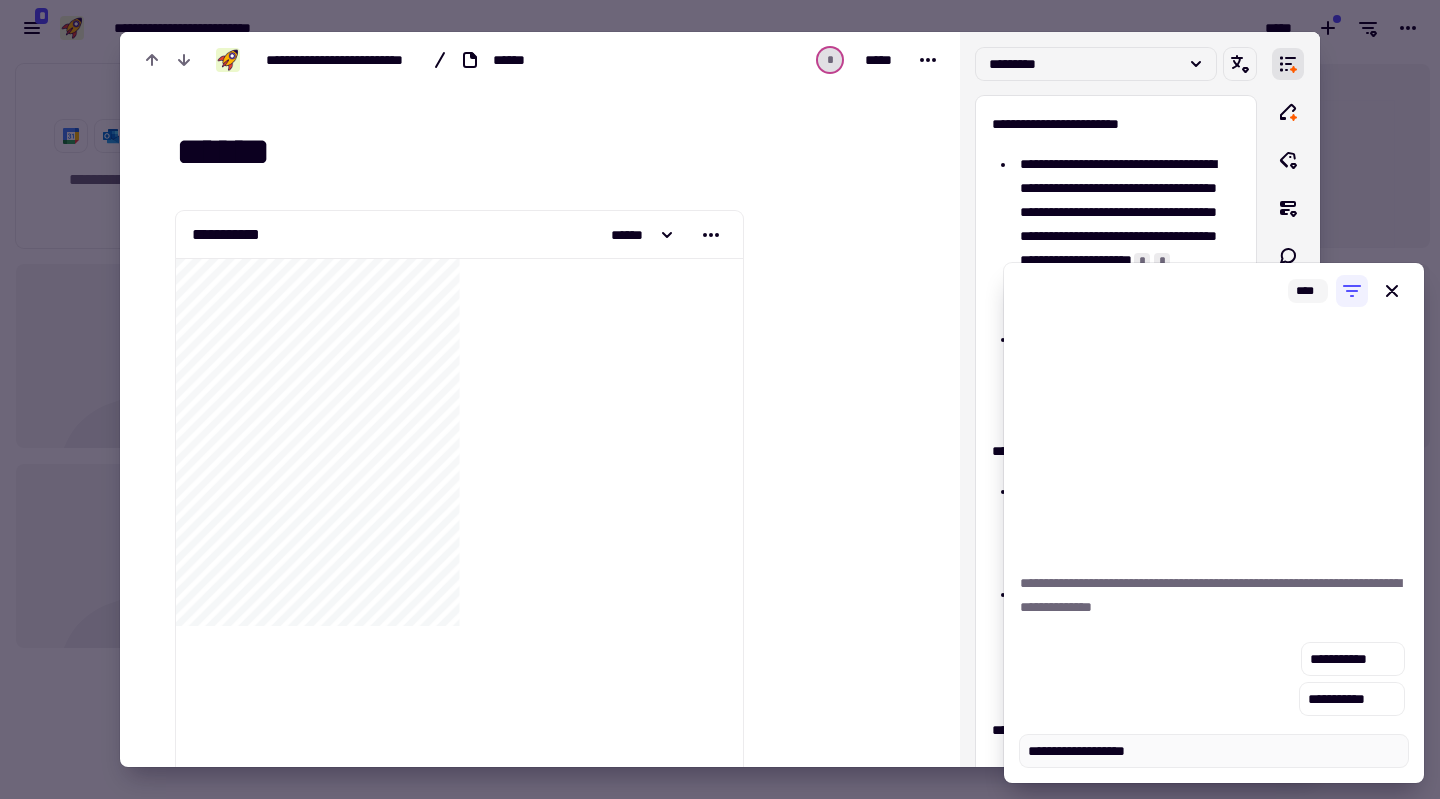 type on "*" 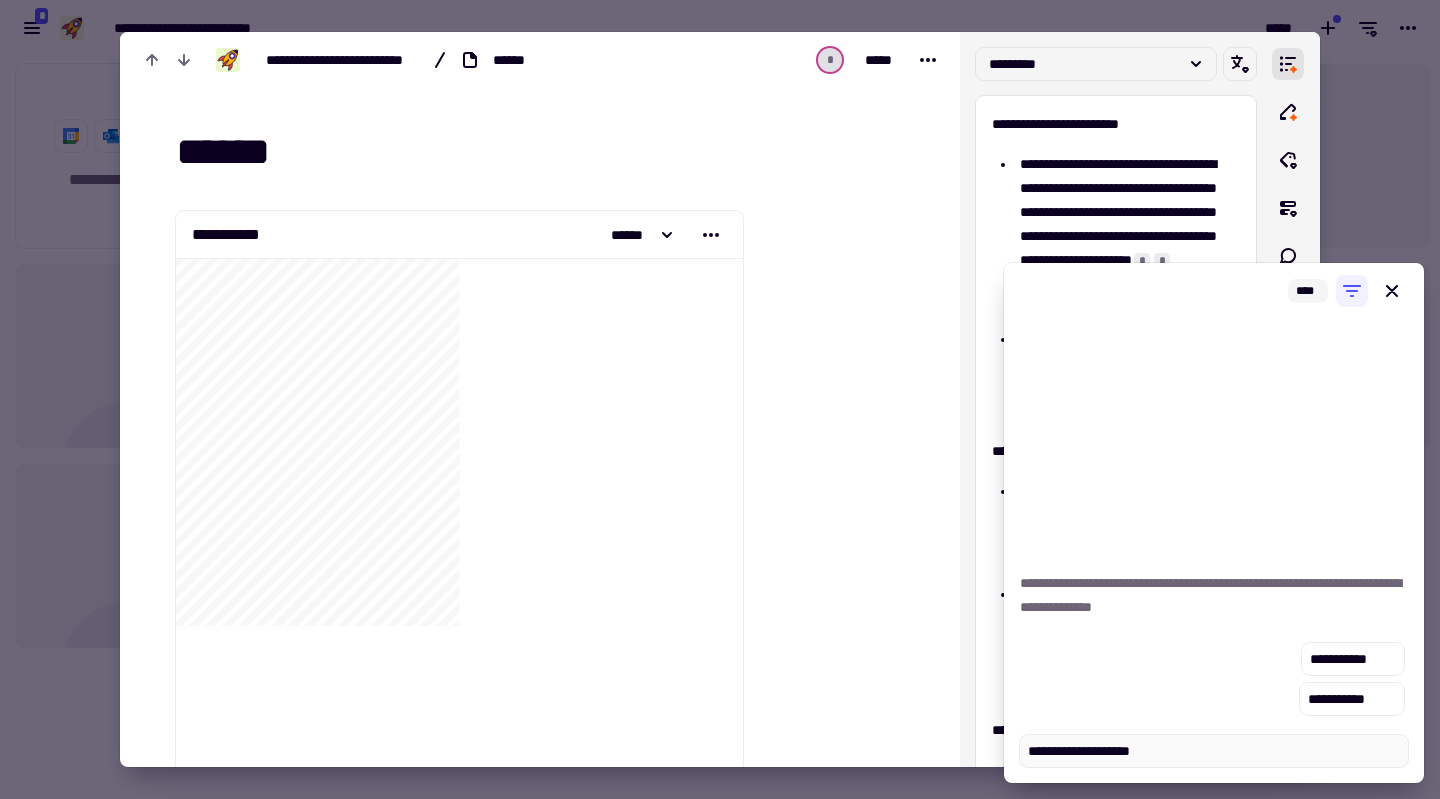 type on "*" 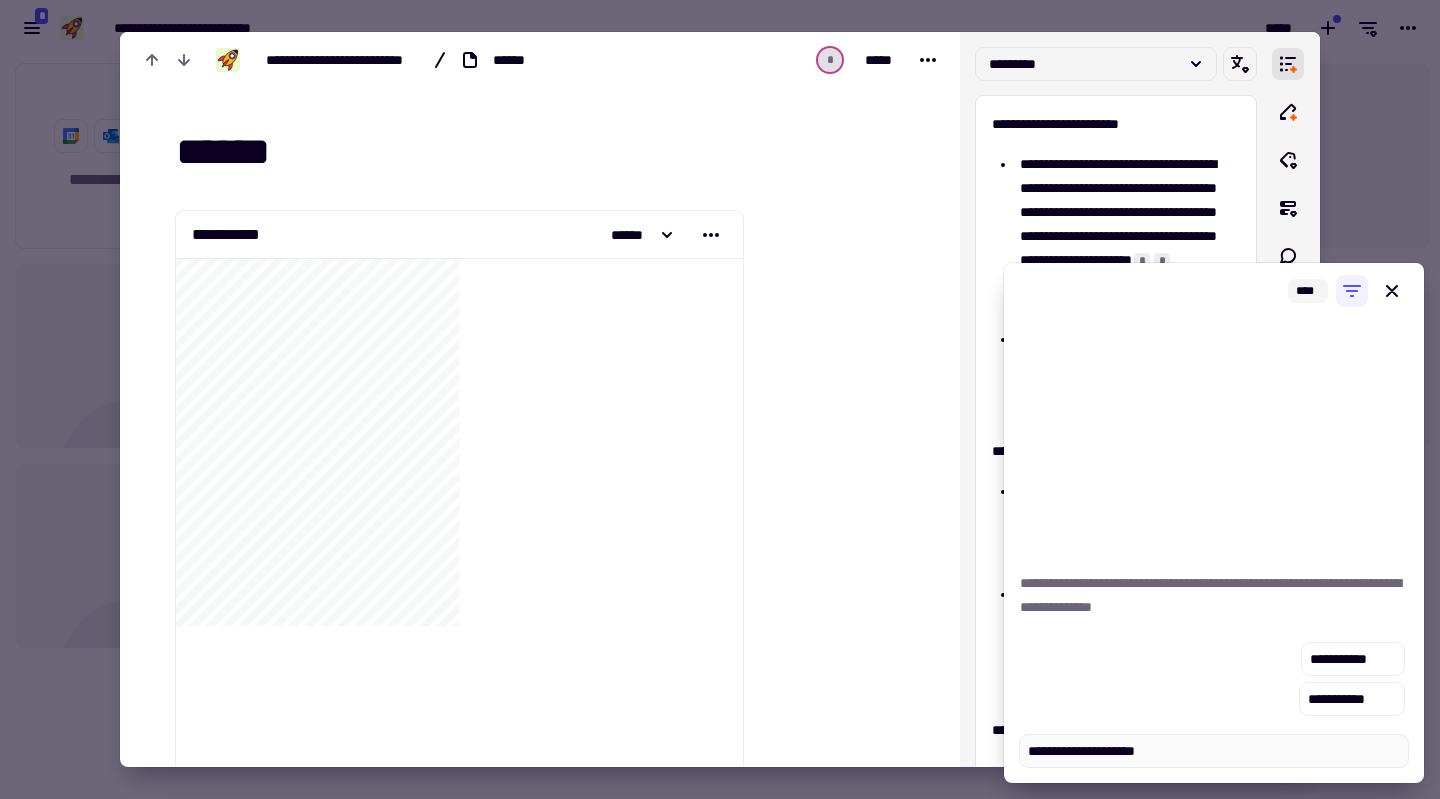 type on "*" 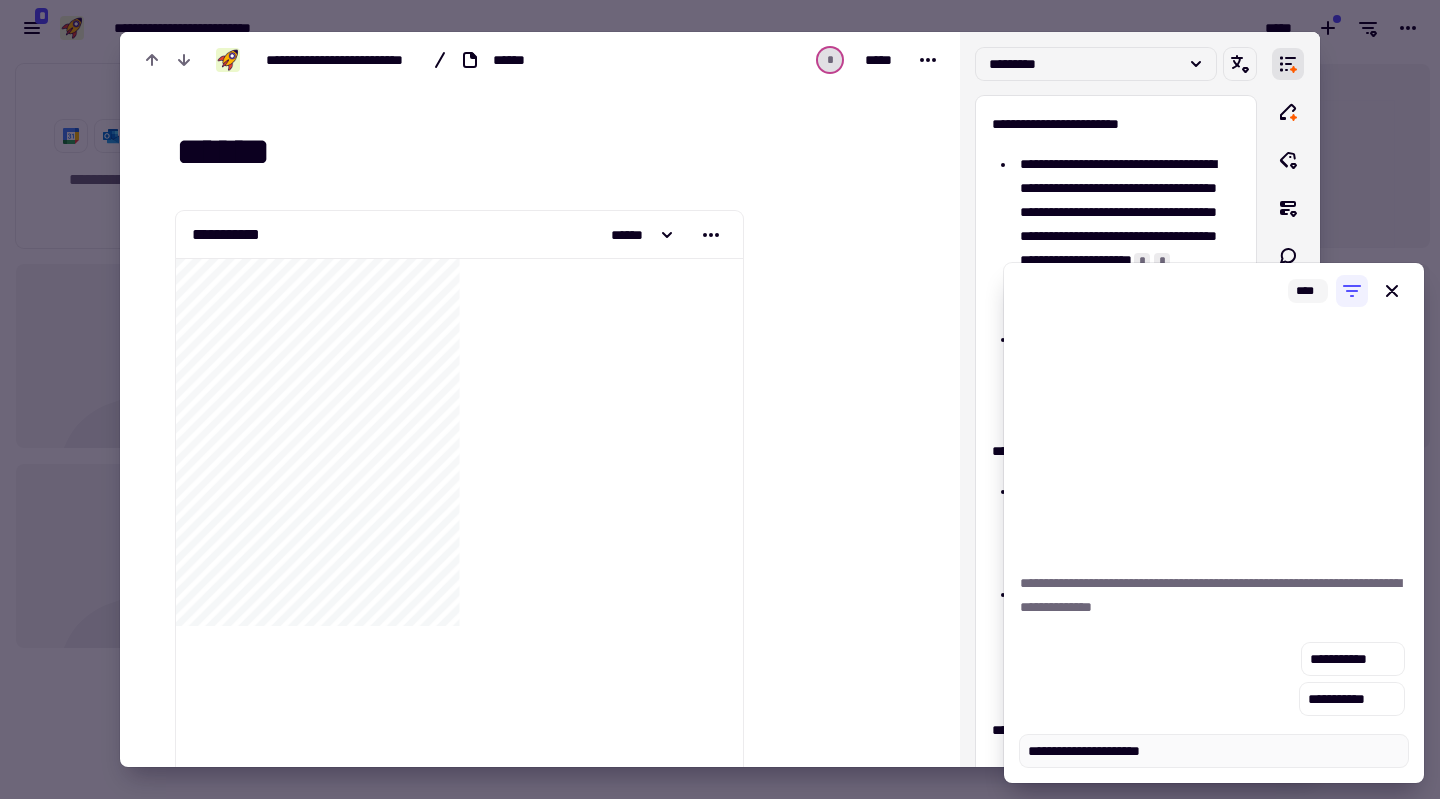 type on "*" 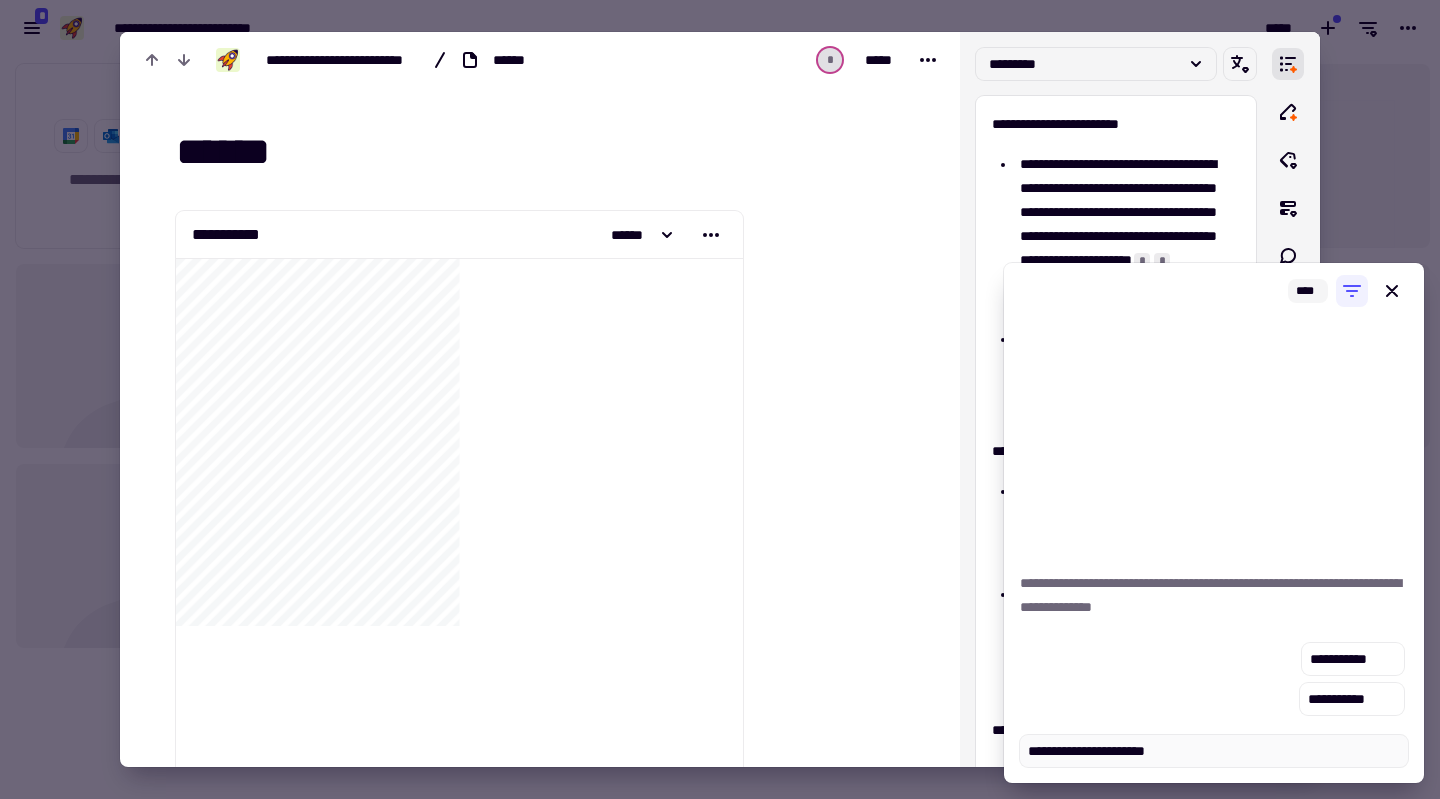type on "*" 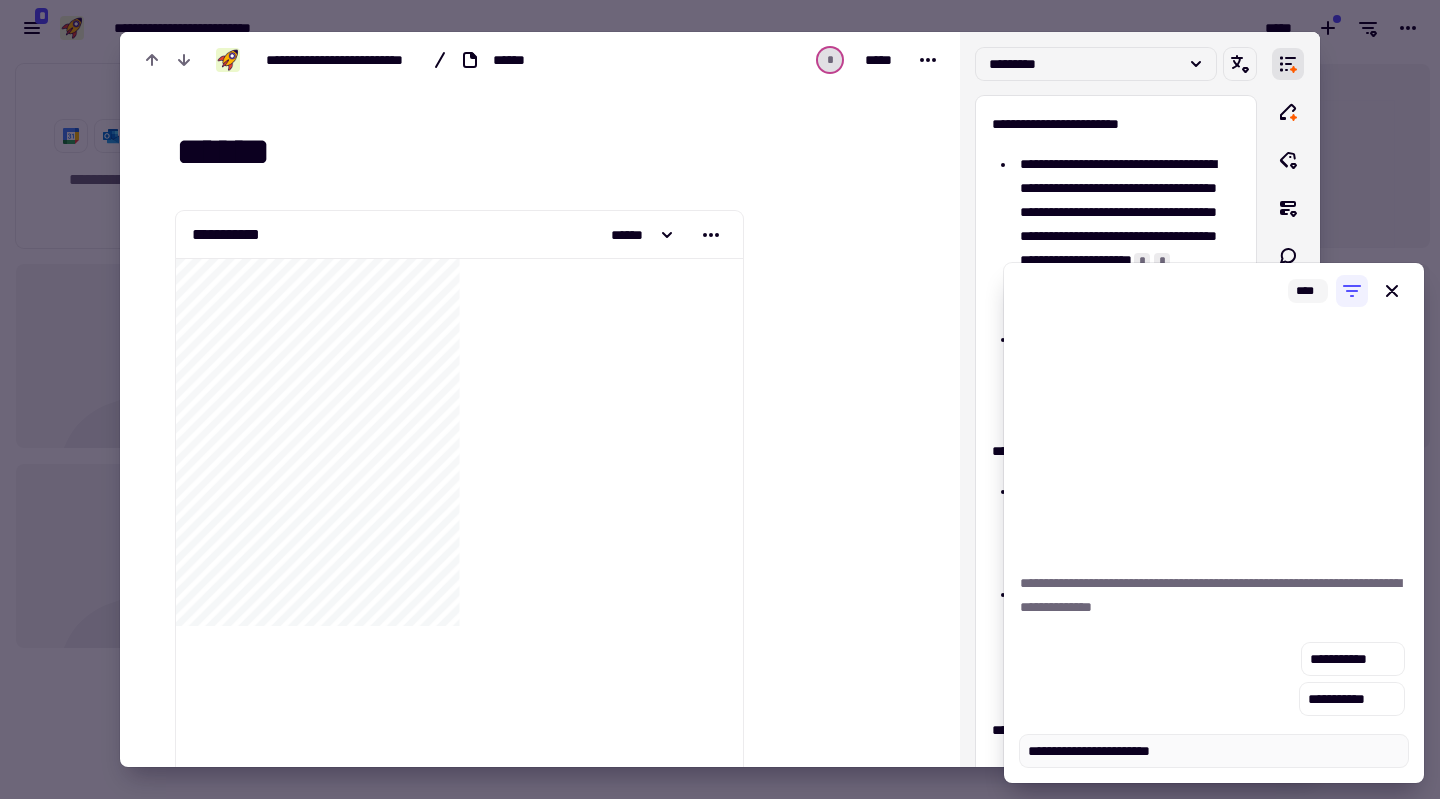 type on "*" 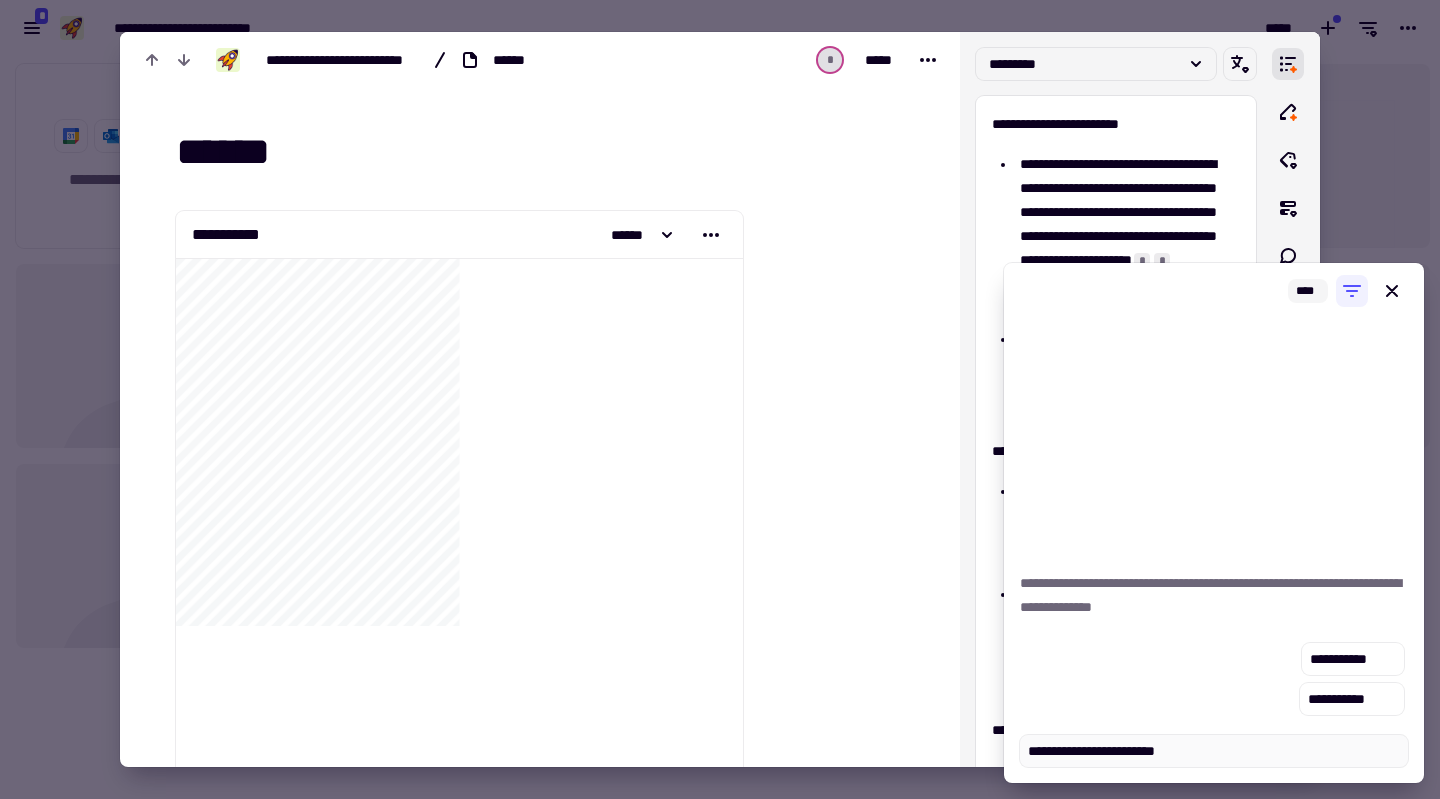 type on "*" 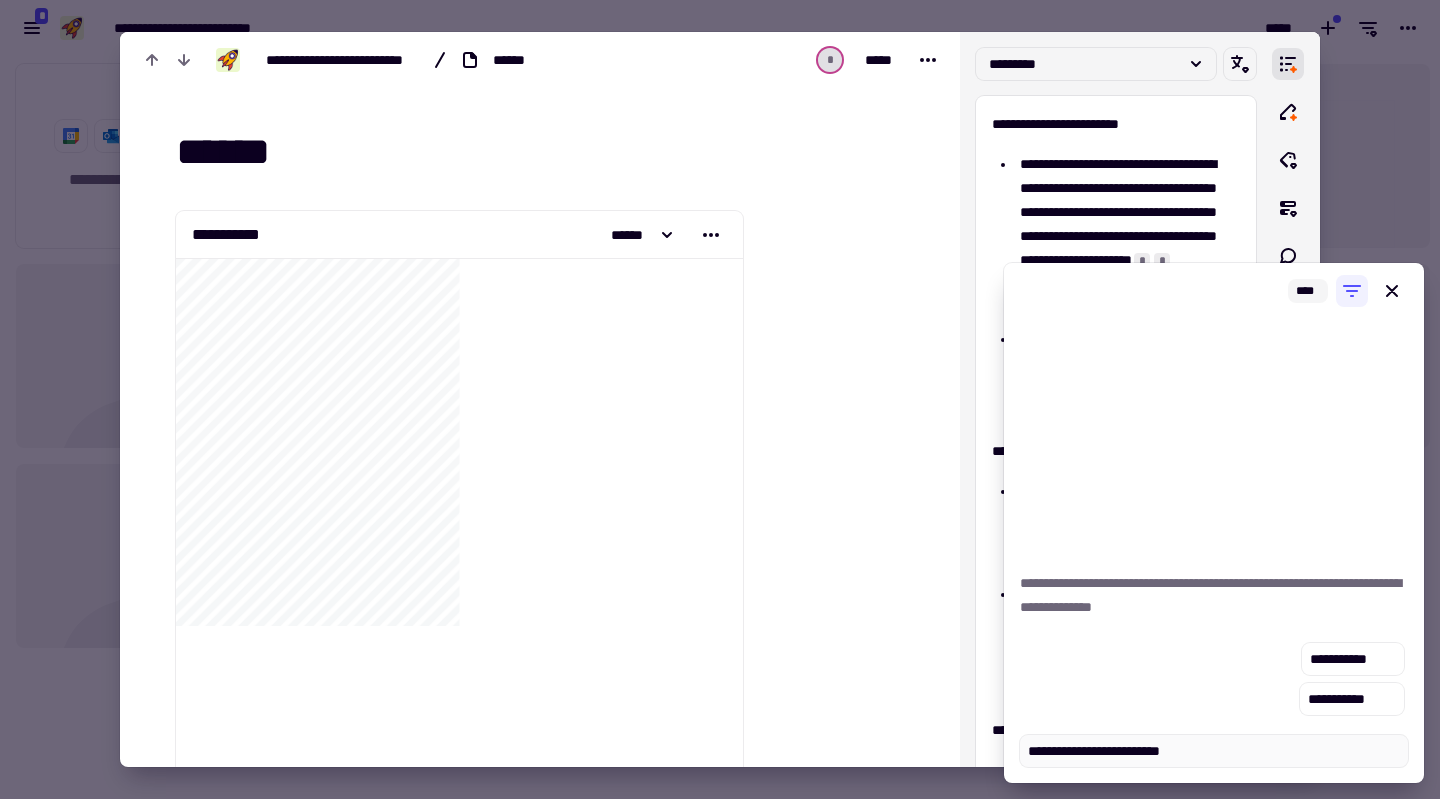 type on "*" 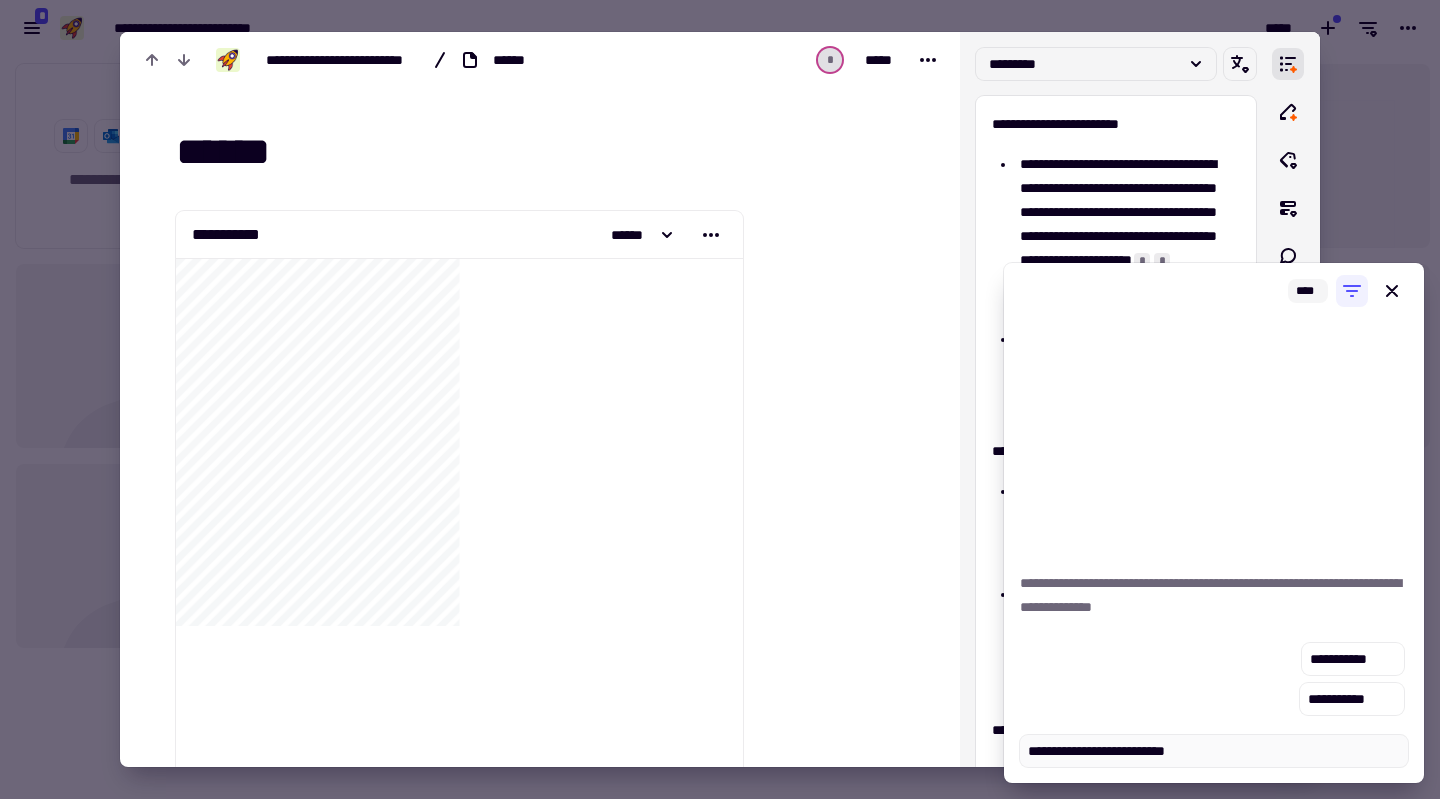 type on "*" 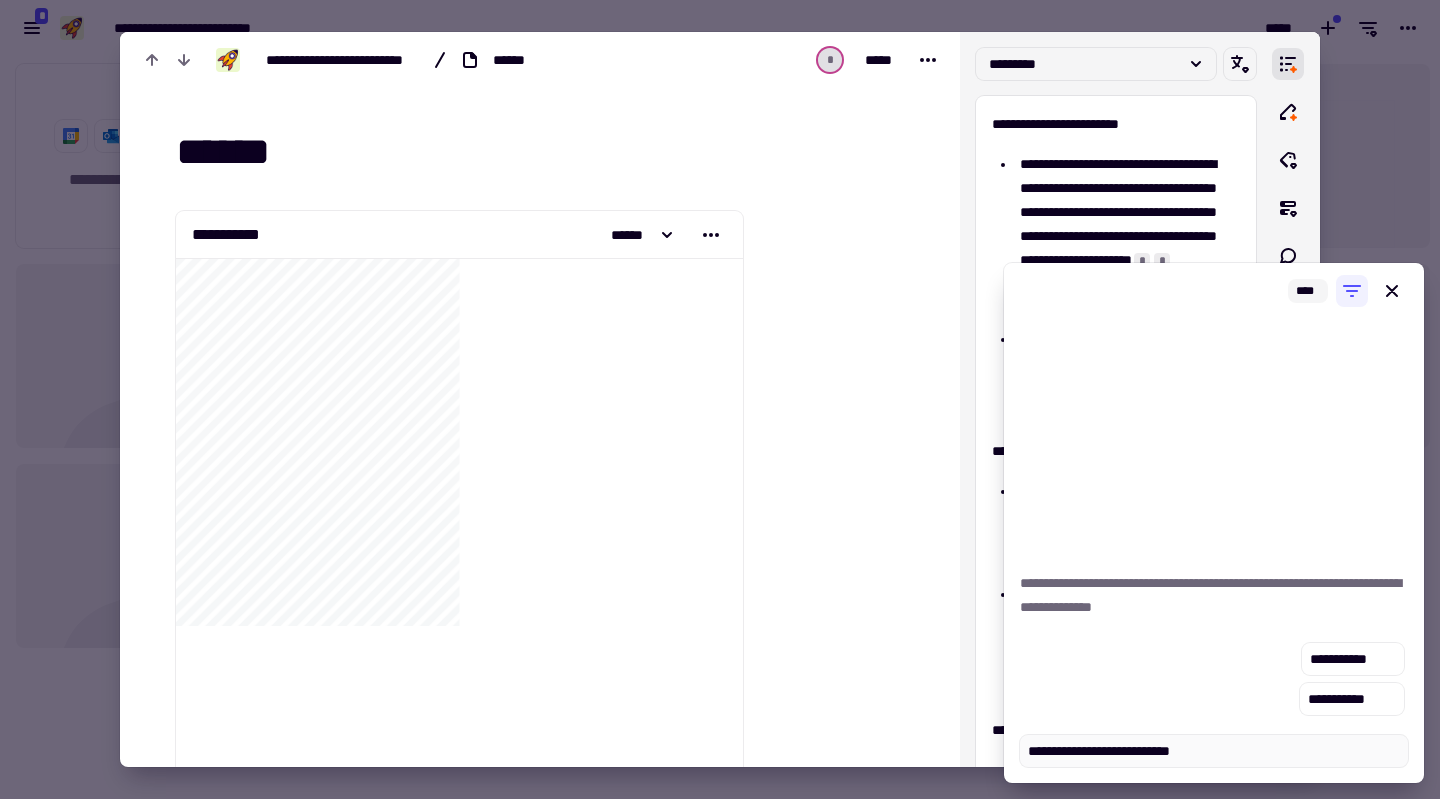 type on "*" 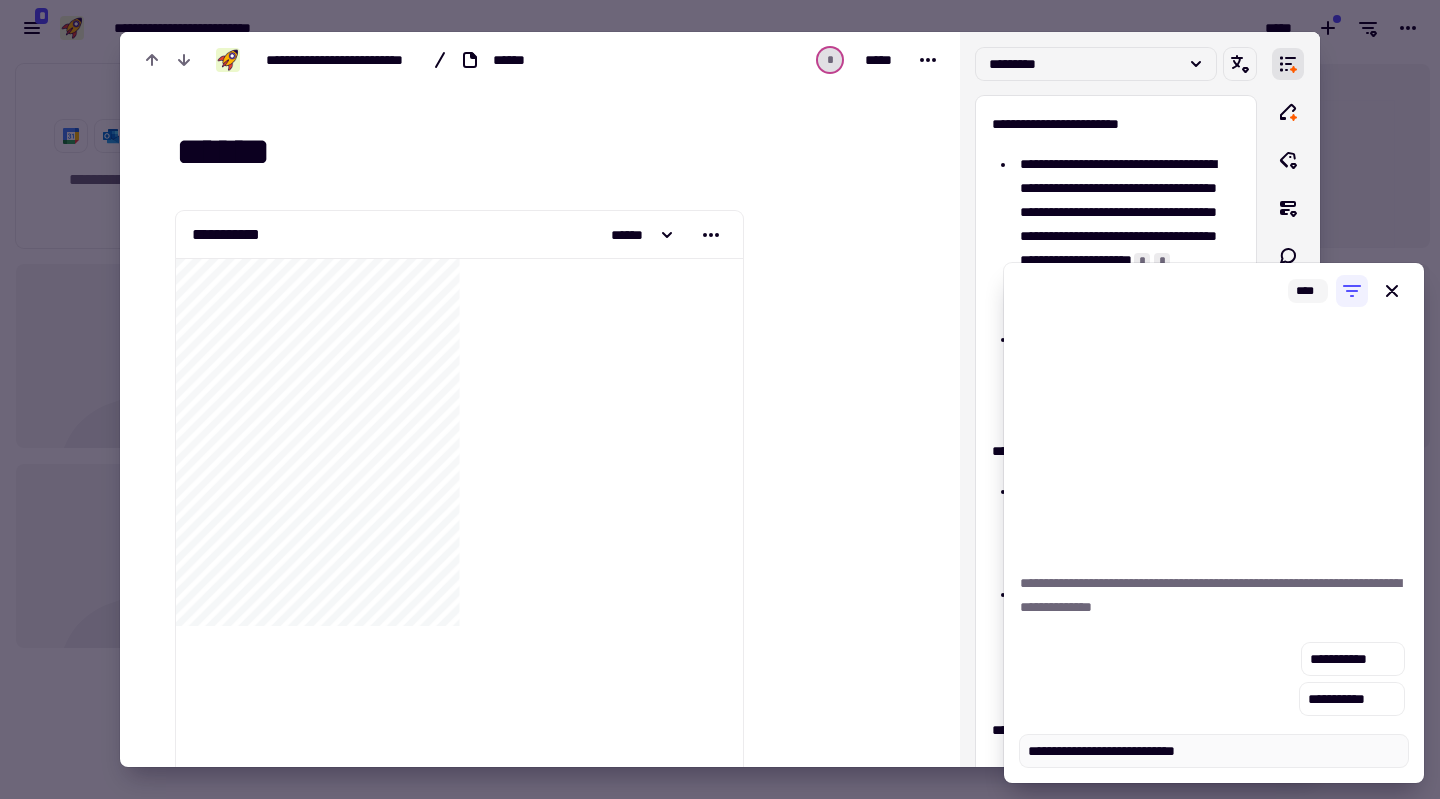 type on "*" 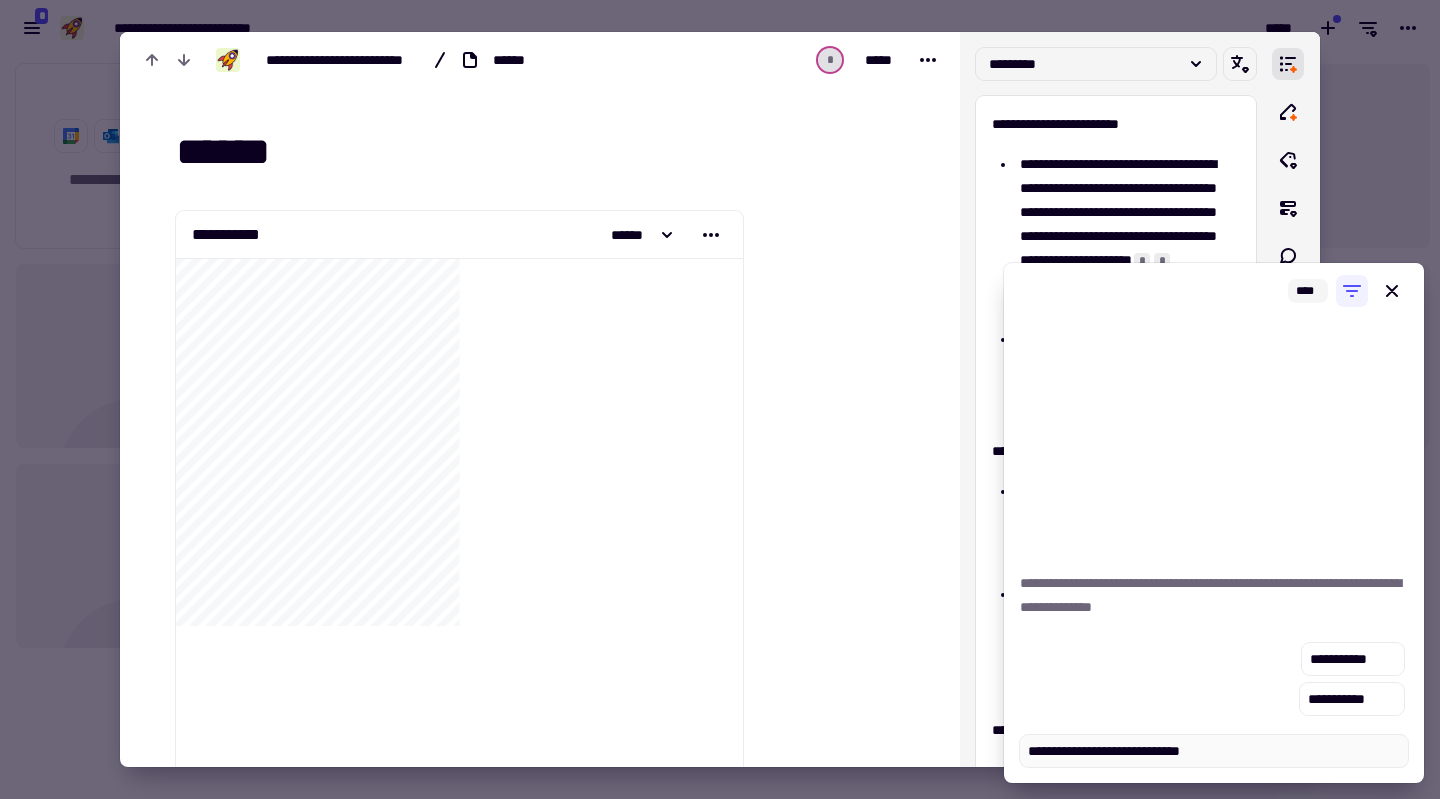 type on "*" 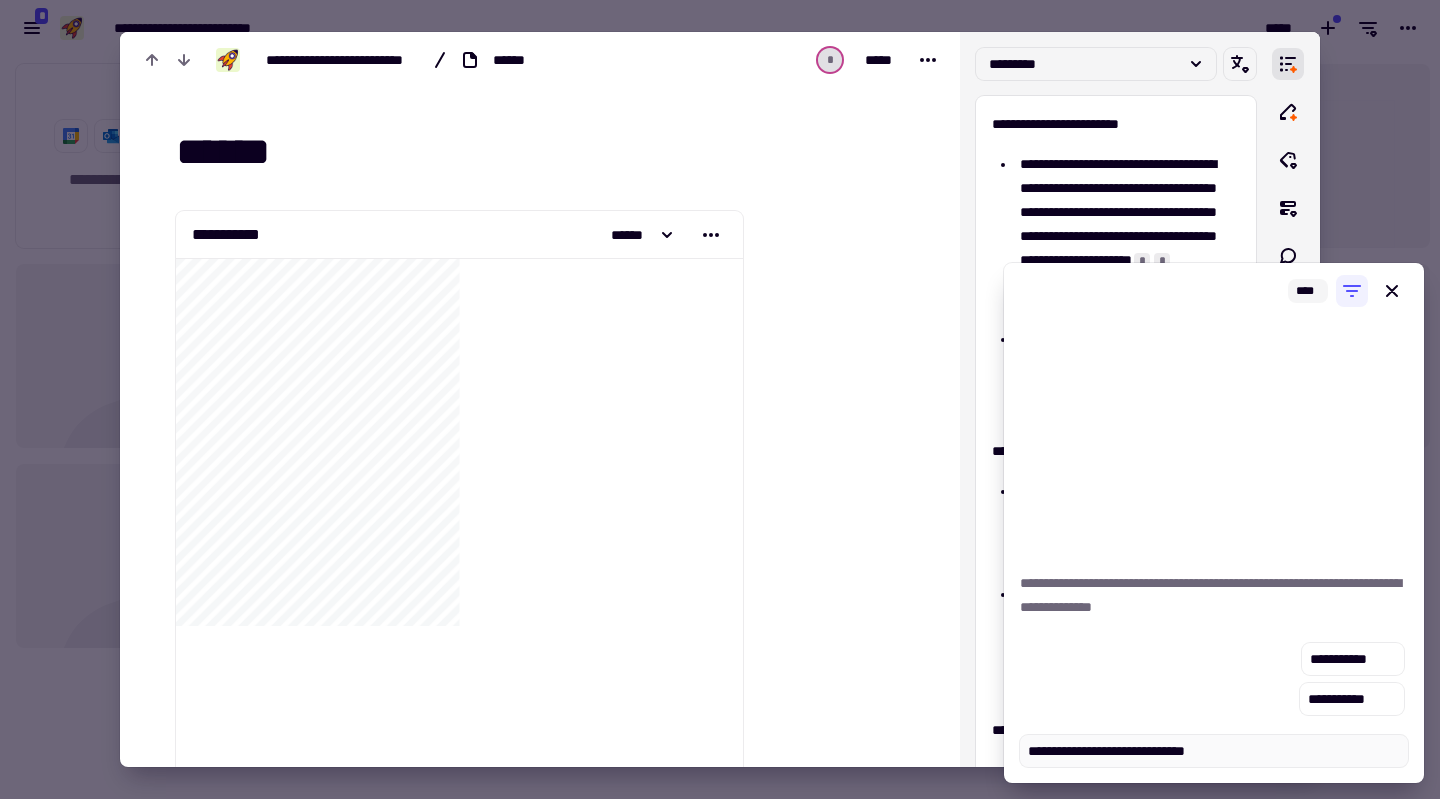 type on "*" 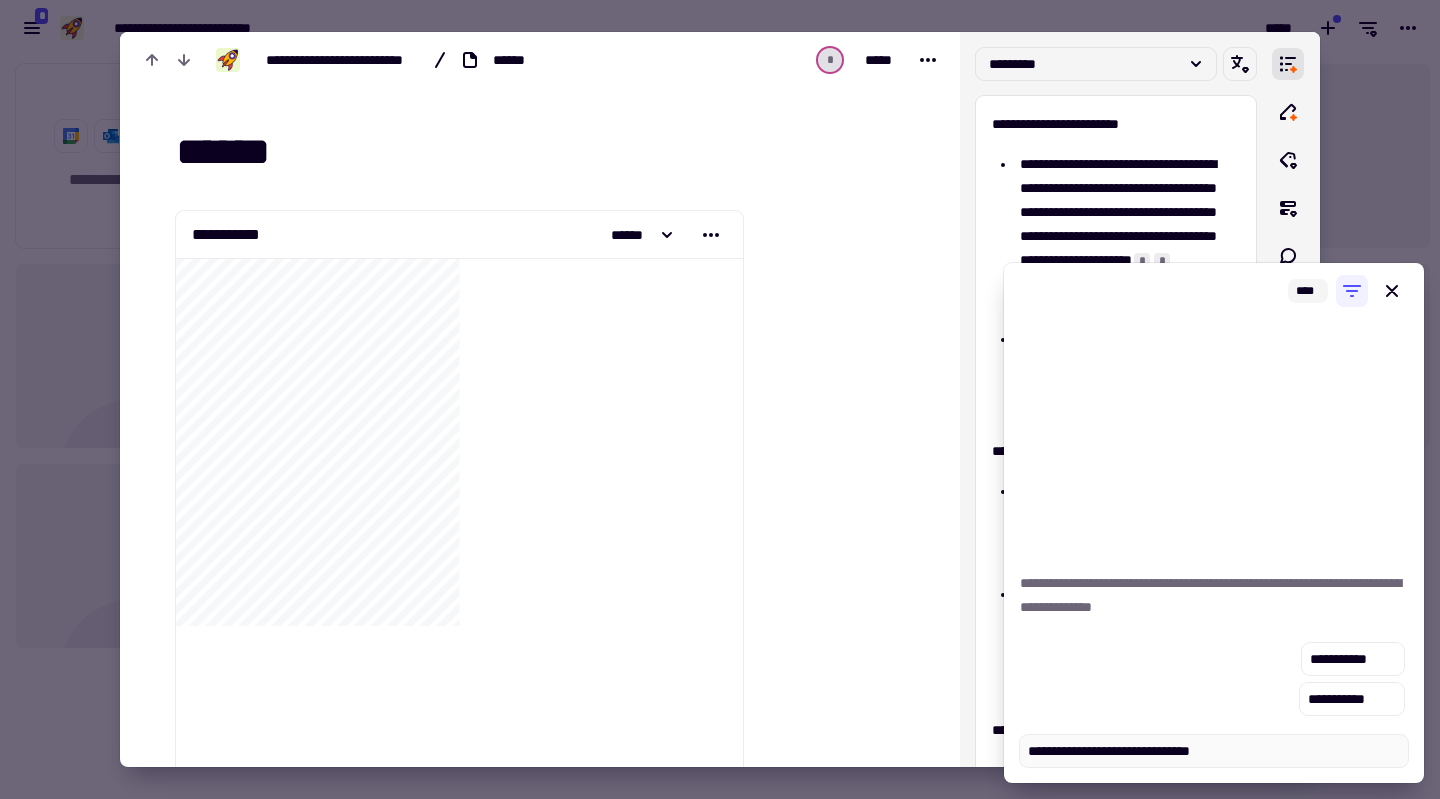 type on "*" 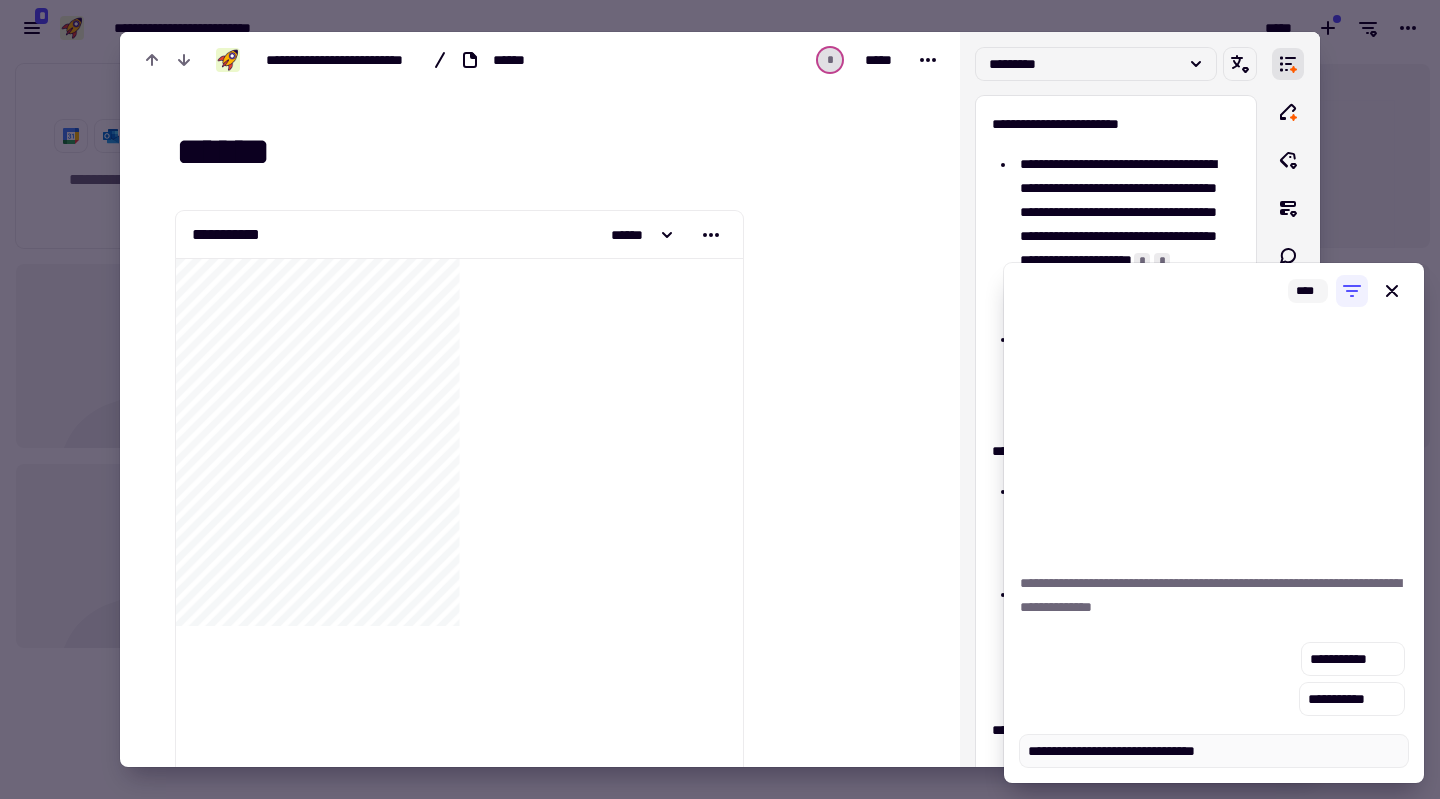 type on "*" 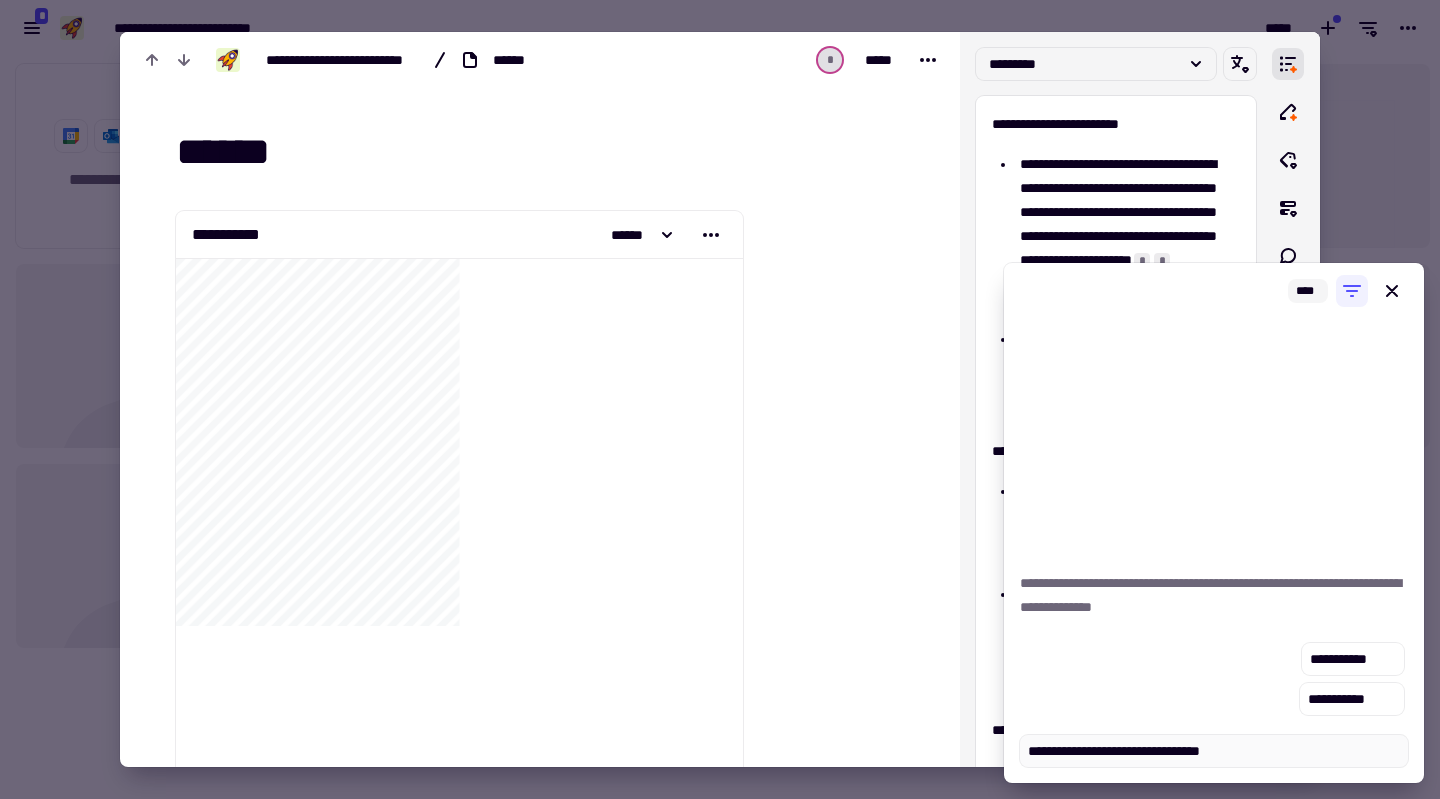 type on "*" 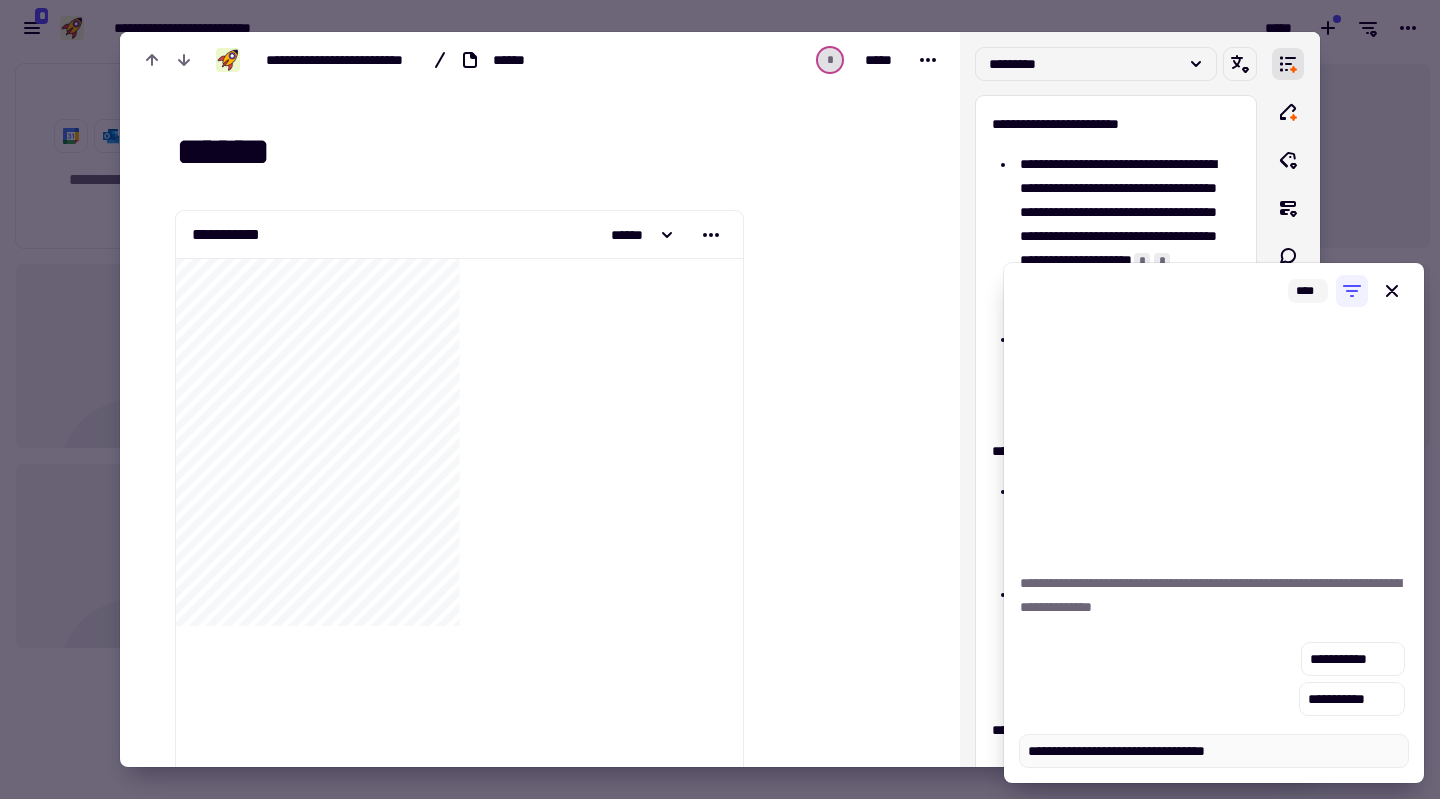 type on "*" 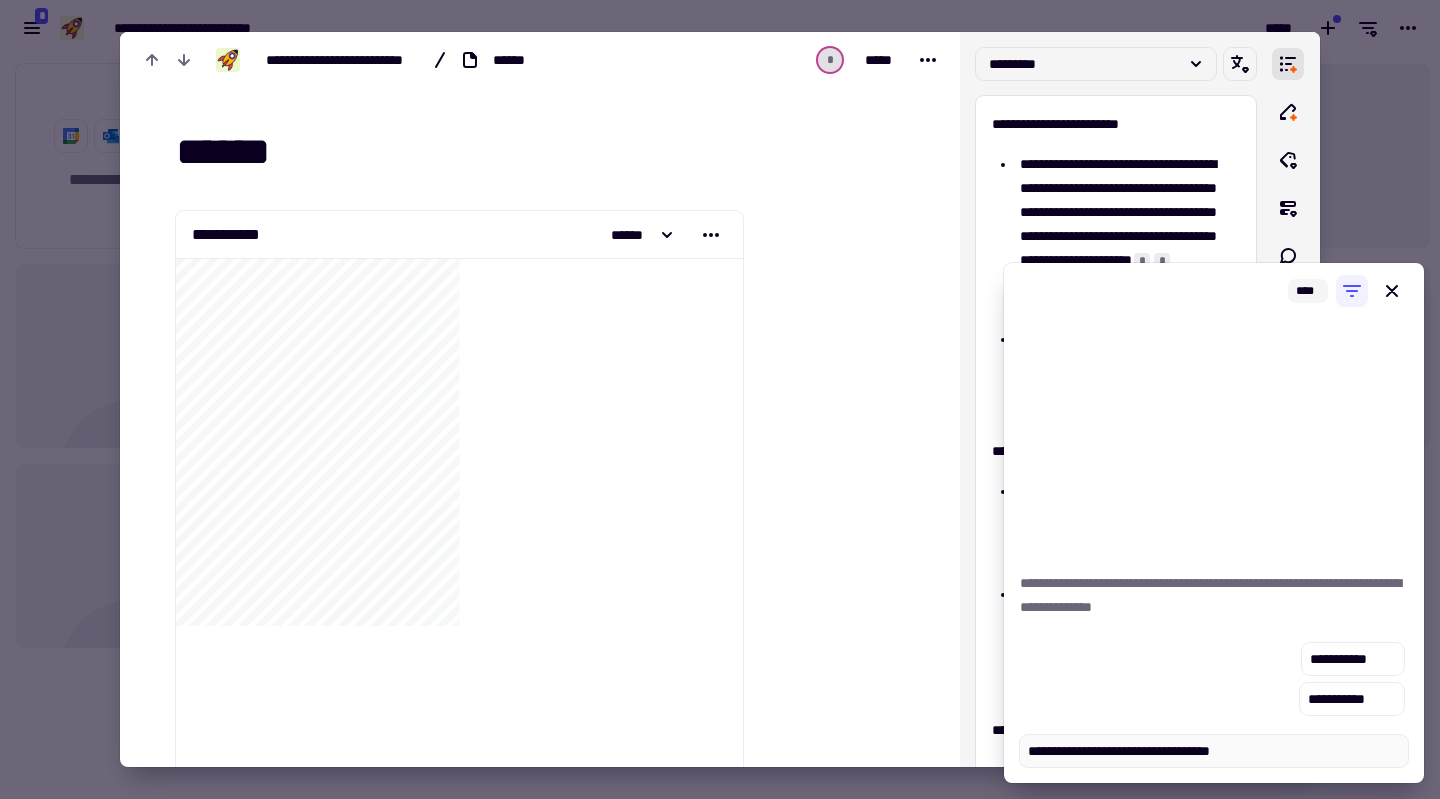 type on "*" 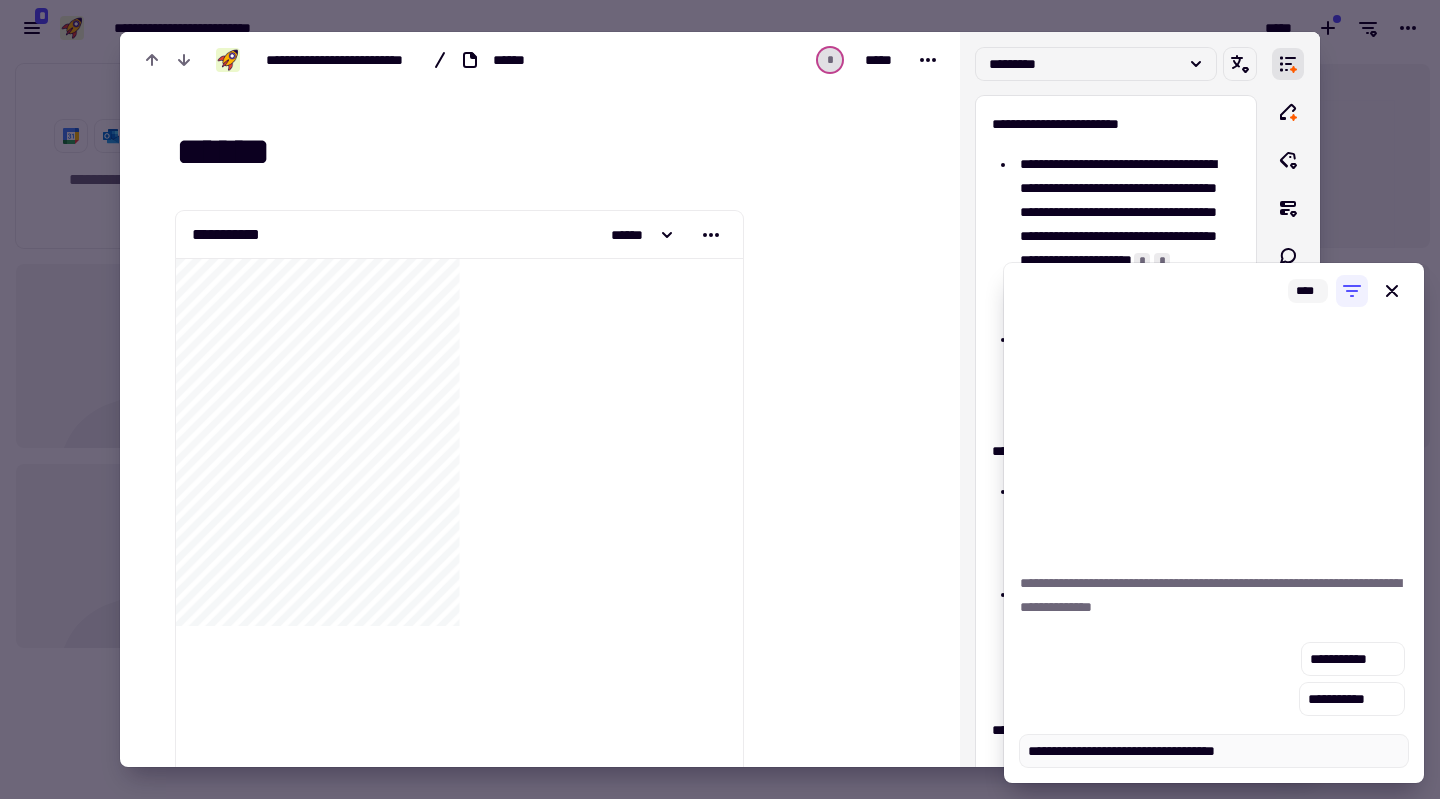type on "*" 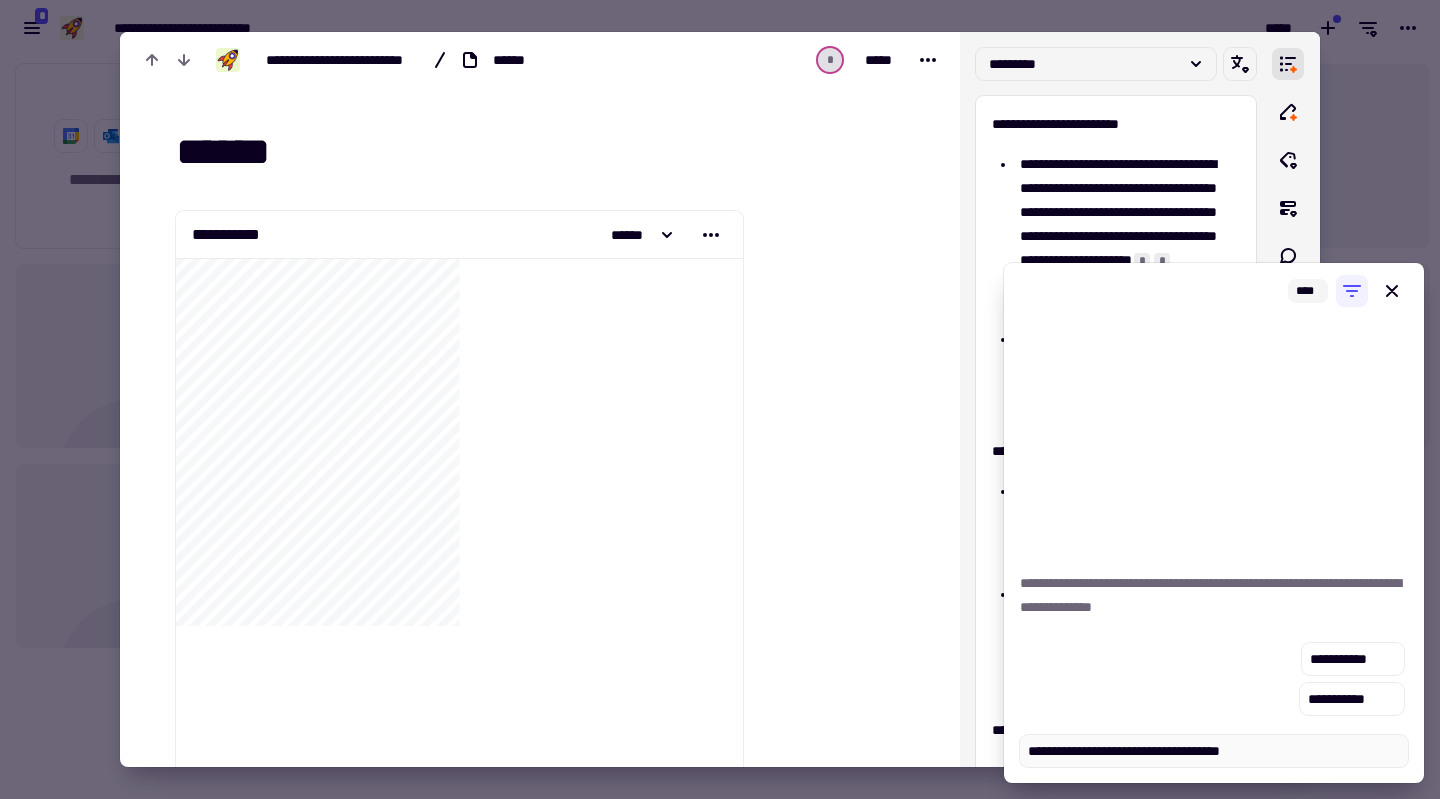 type on "*" 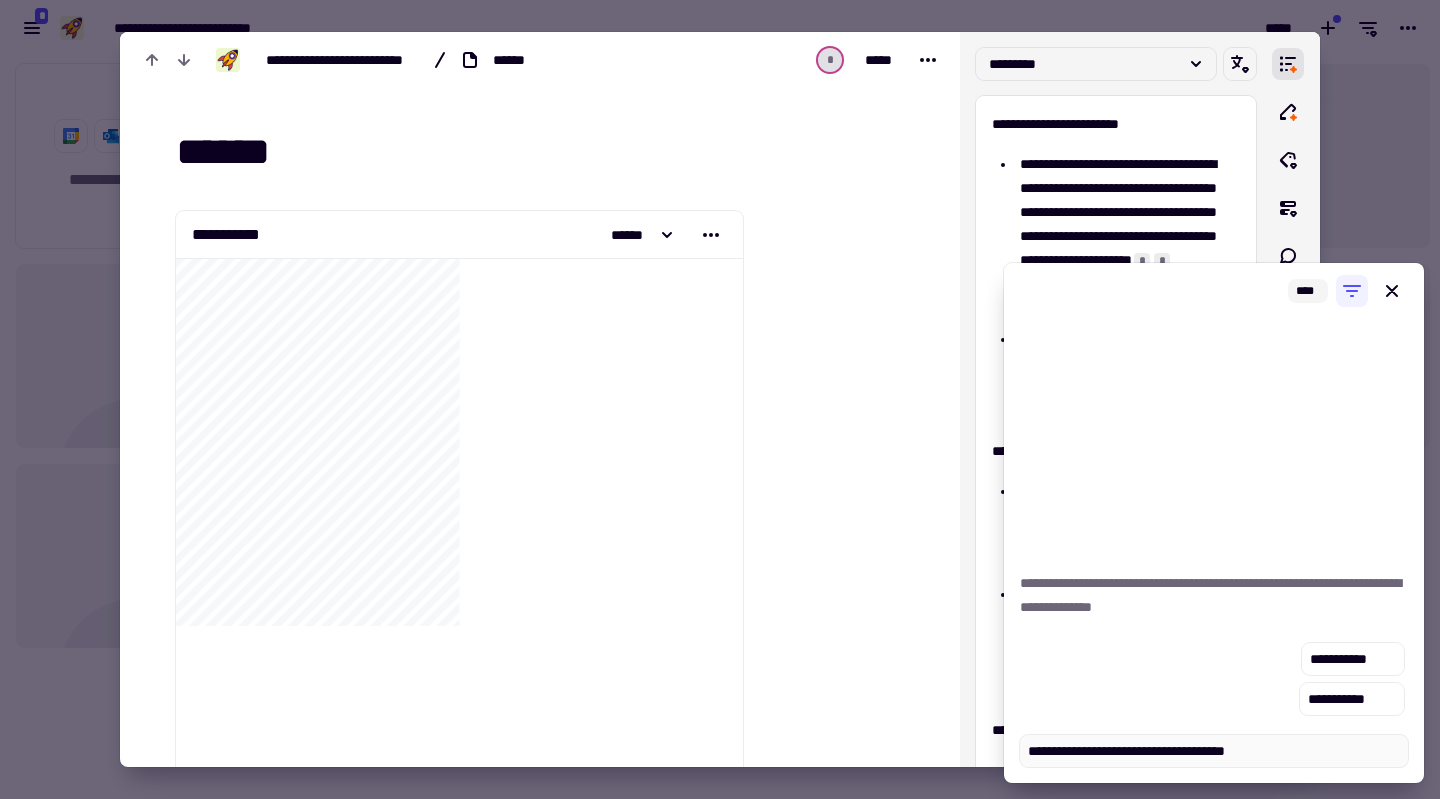 type on "*" 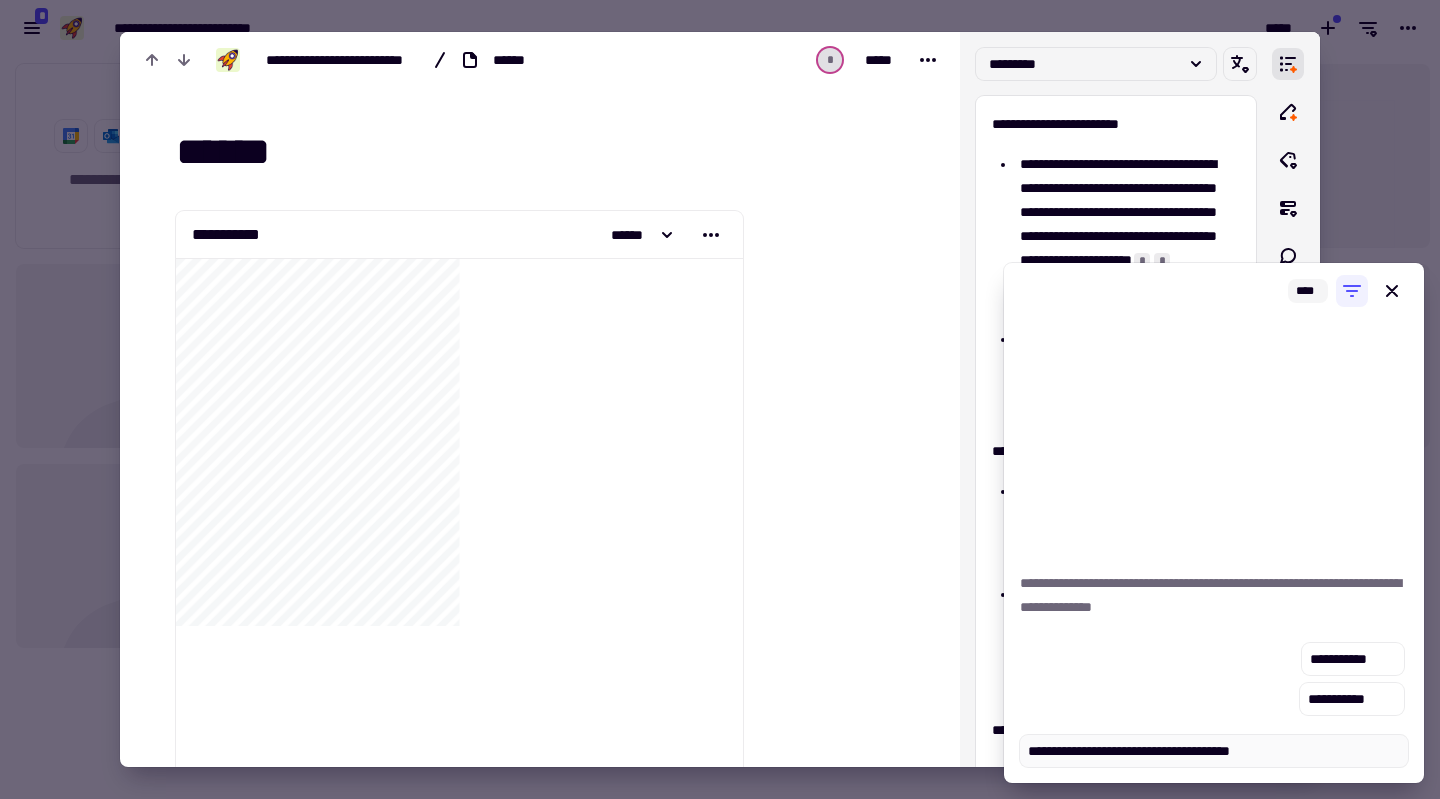 type on "*" 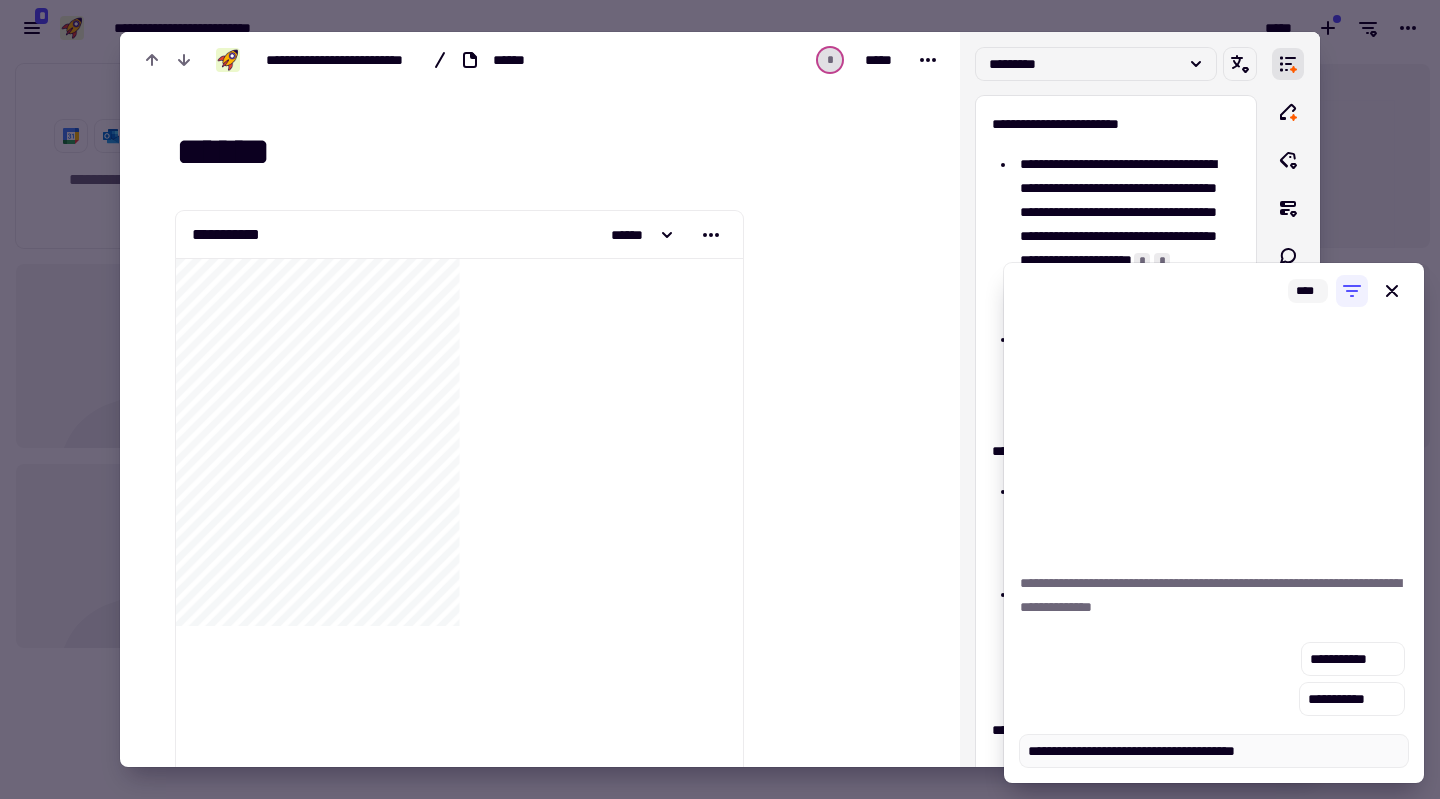 type on "*" 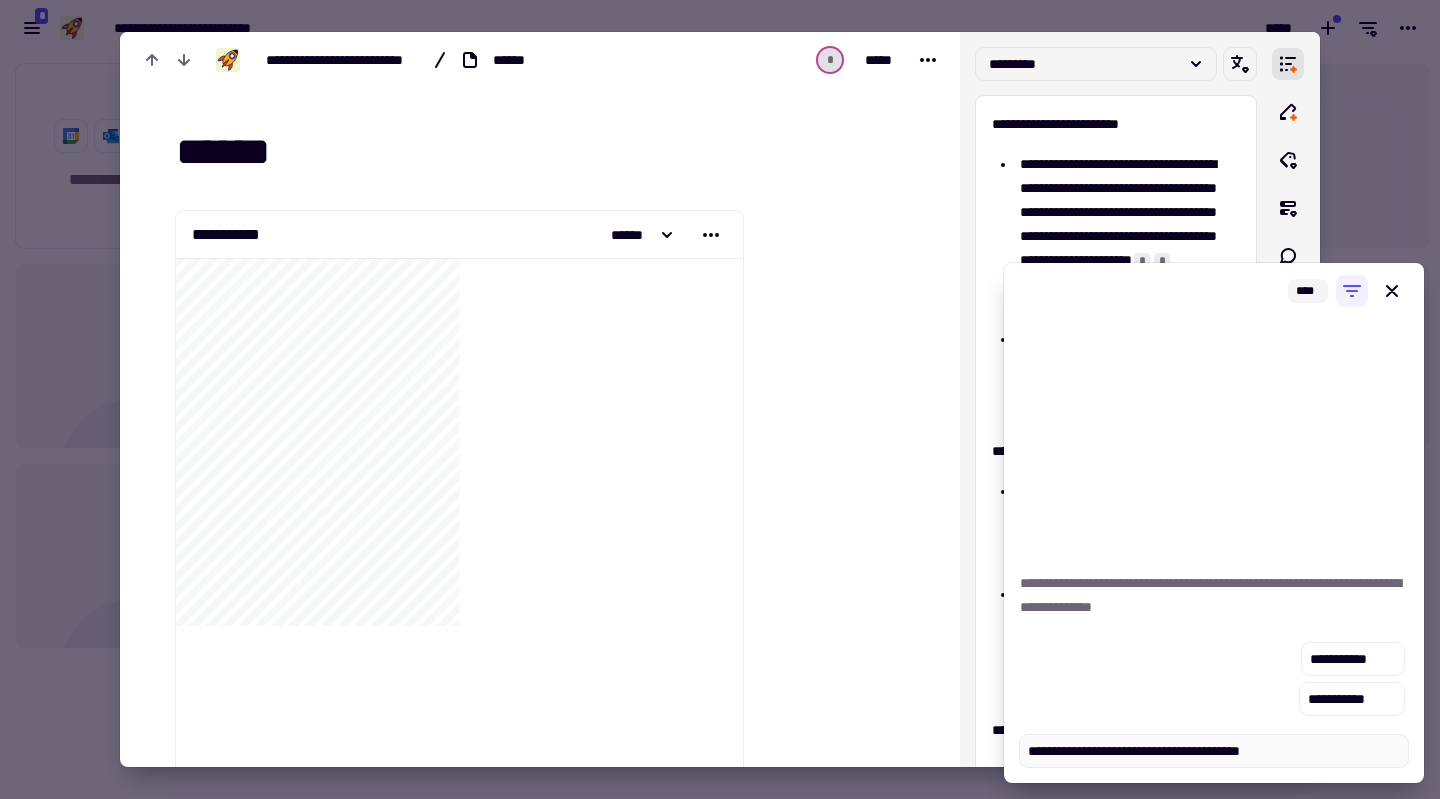 type on "*" 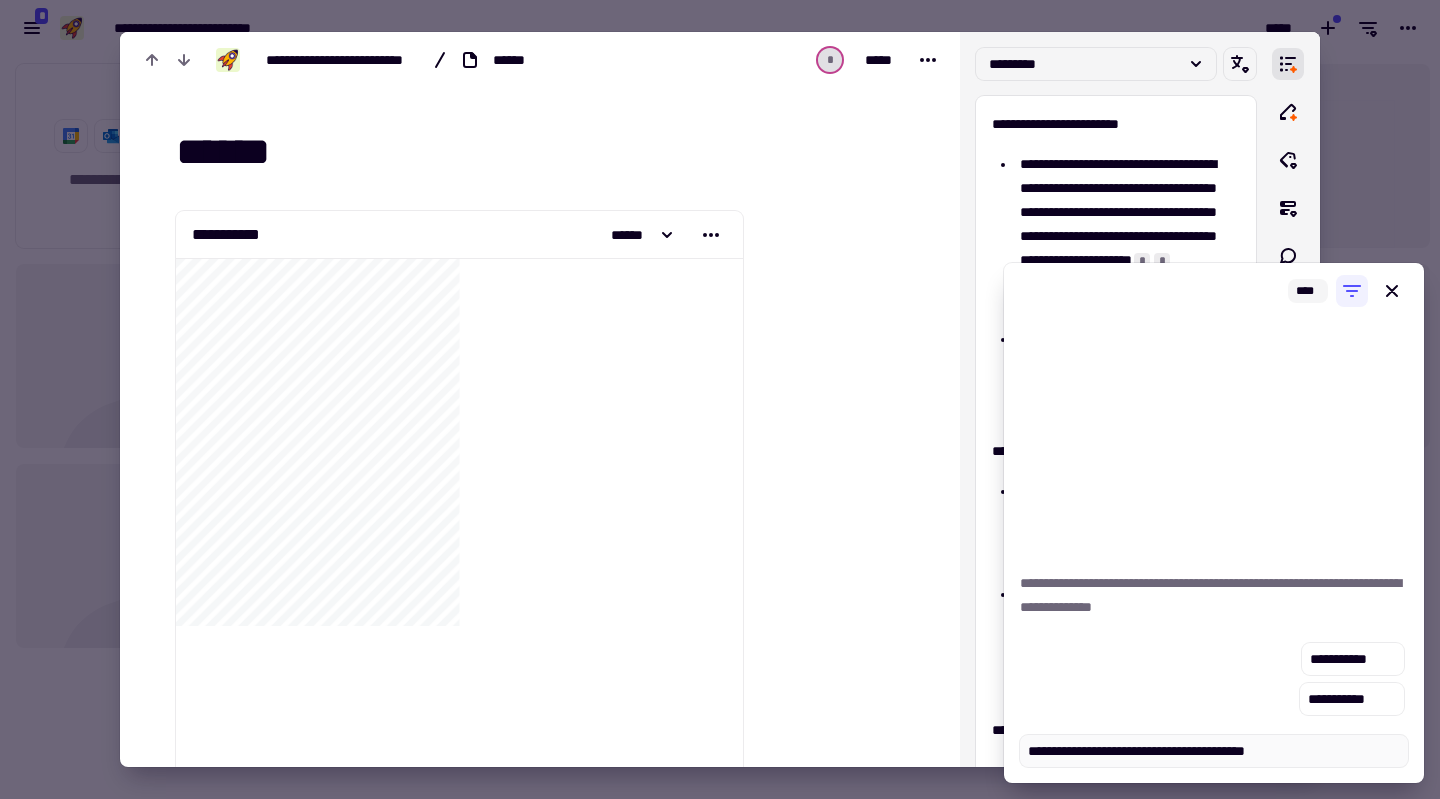 type on "*" 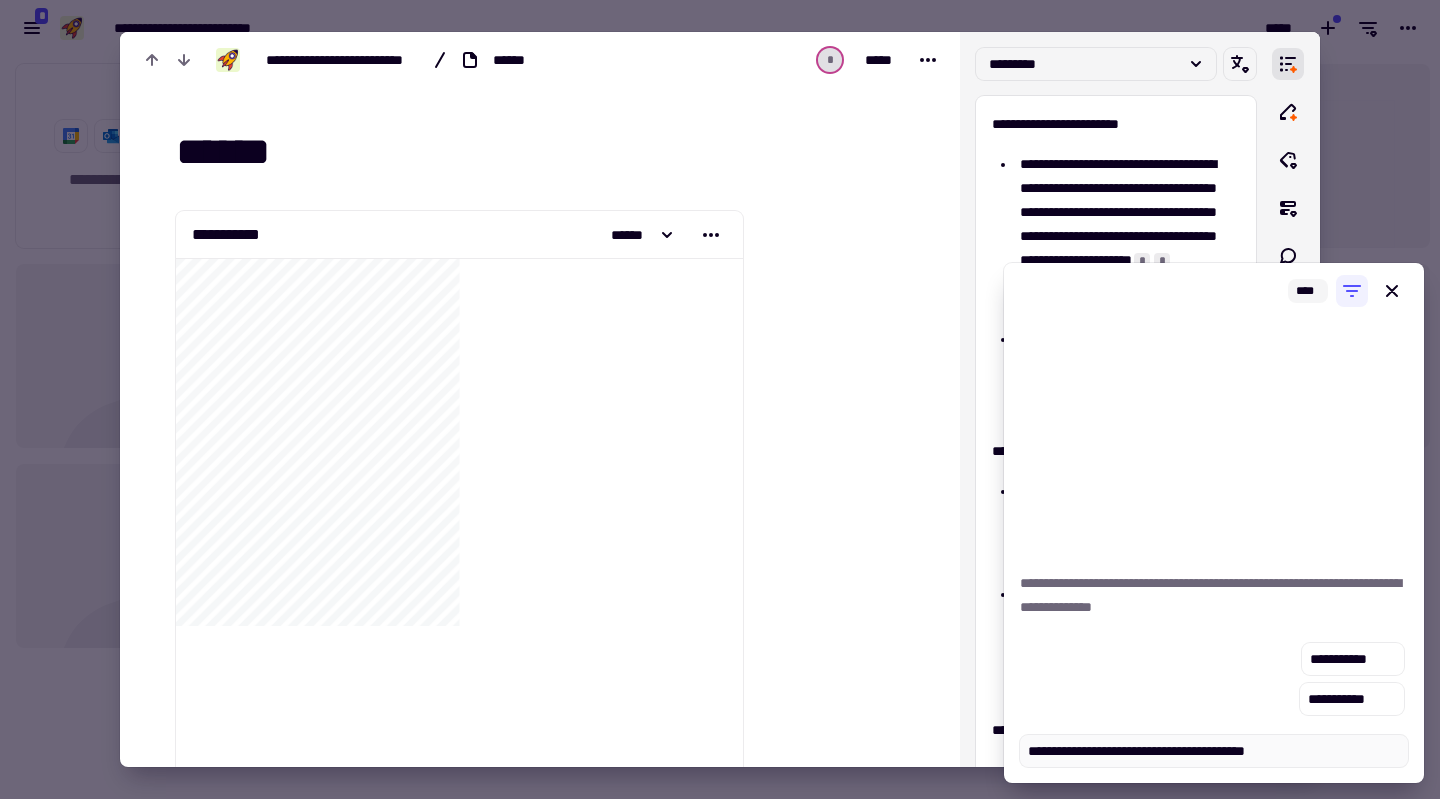 type on "**********" 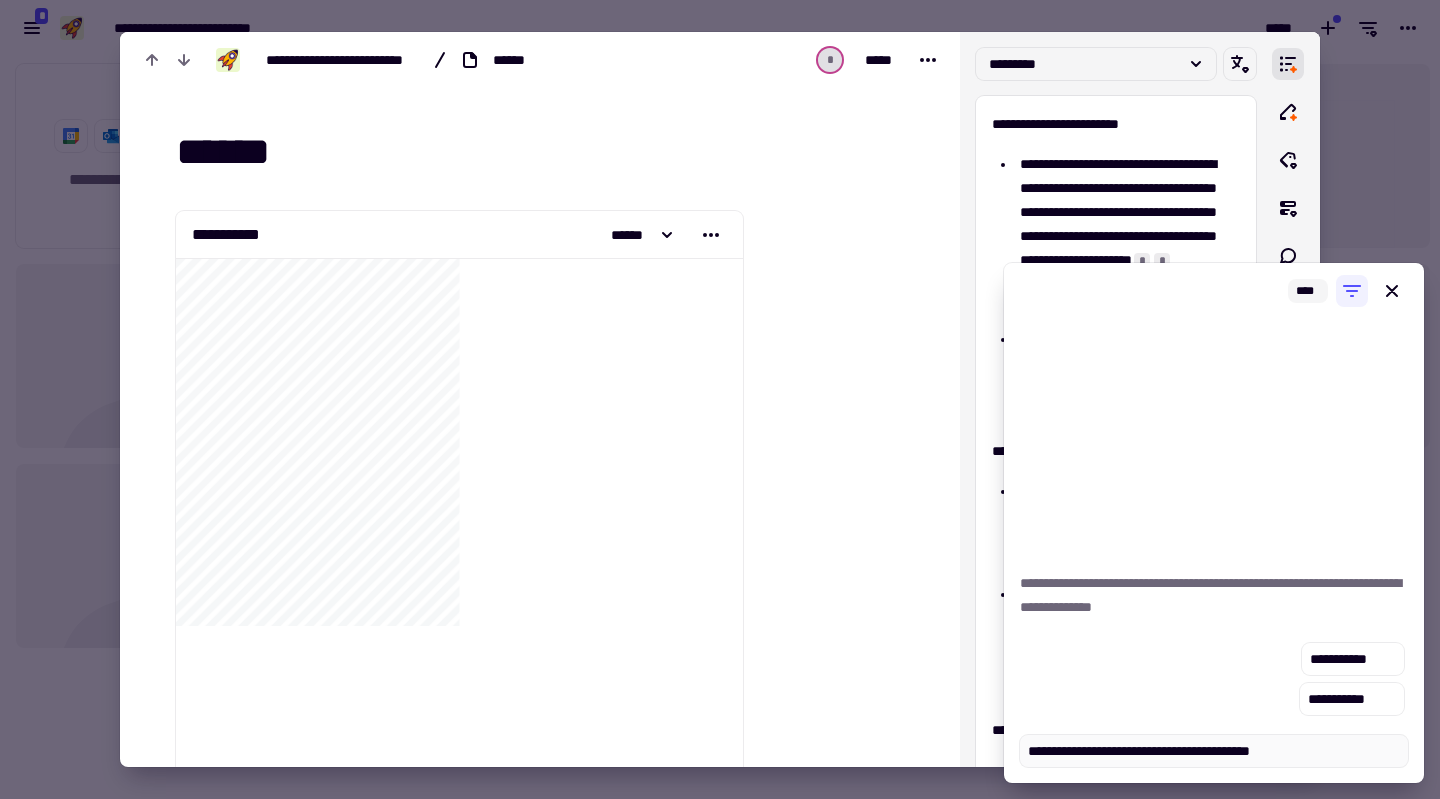 type on "*" 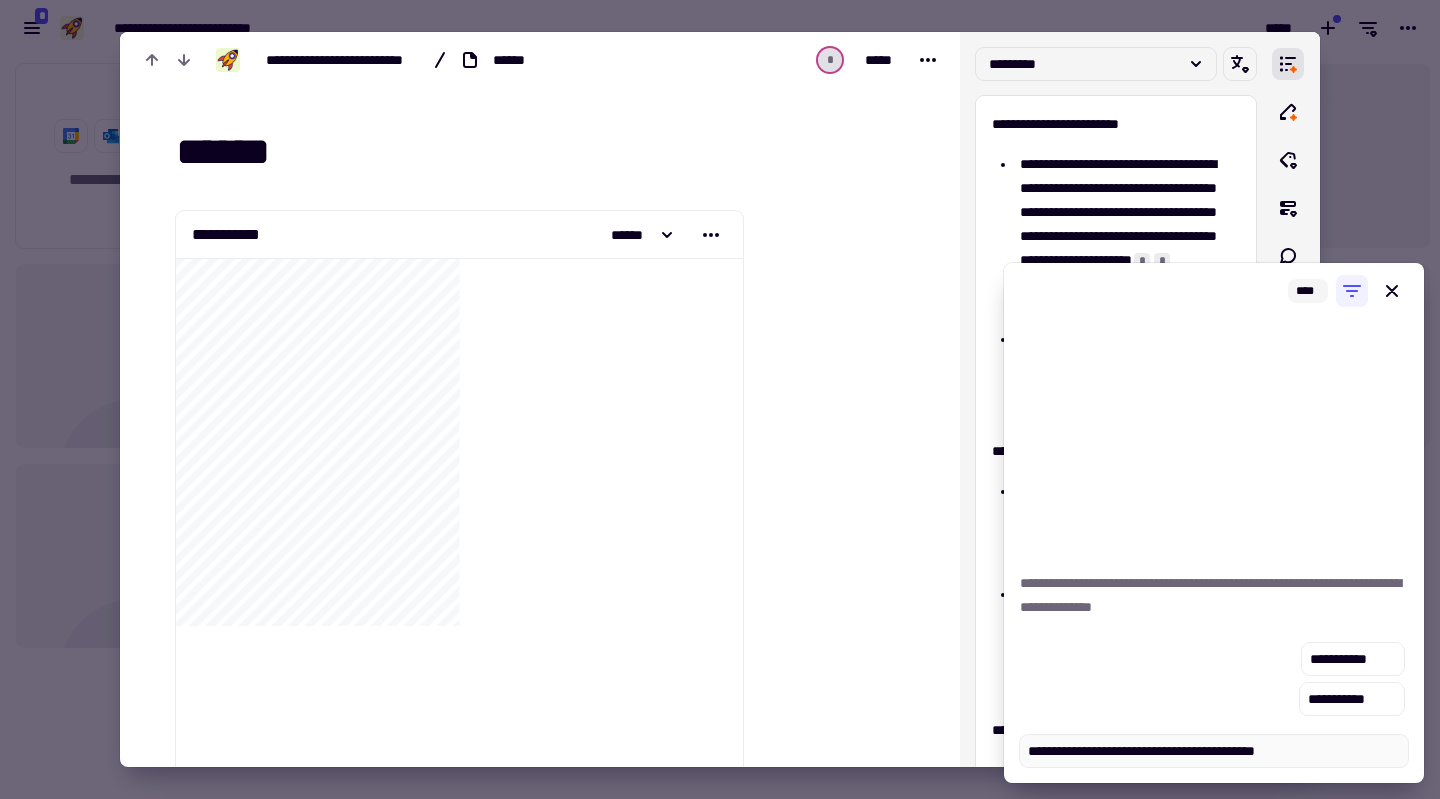 type on "*" 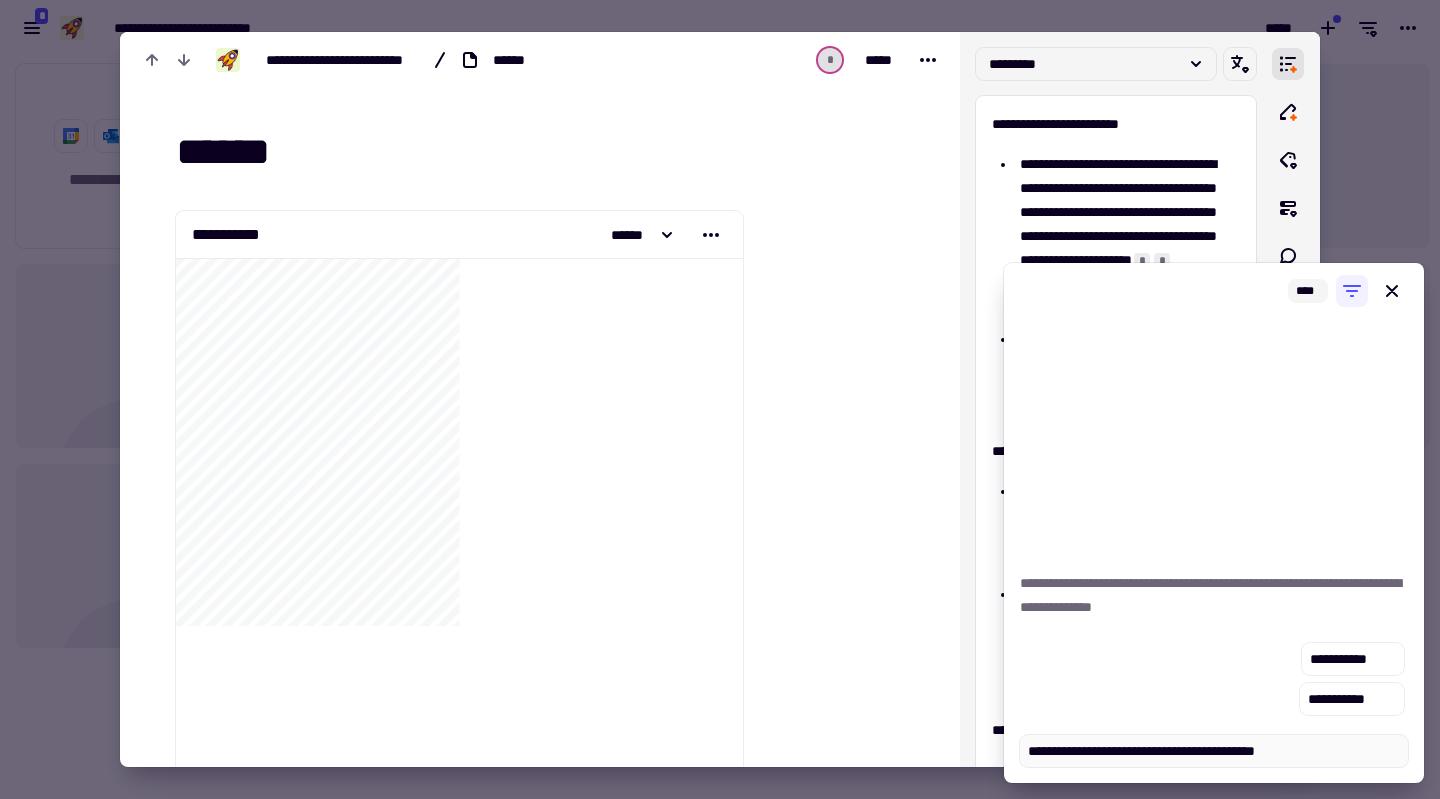 type on "**********" 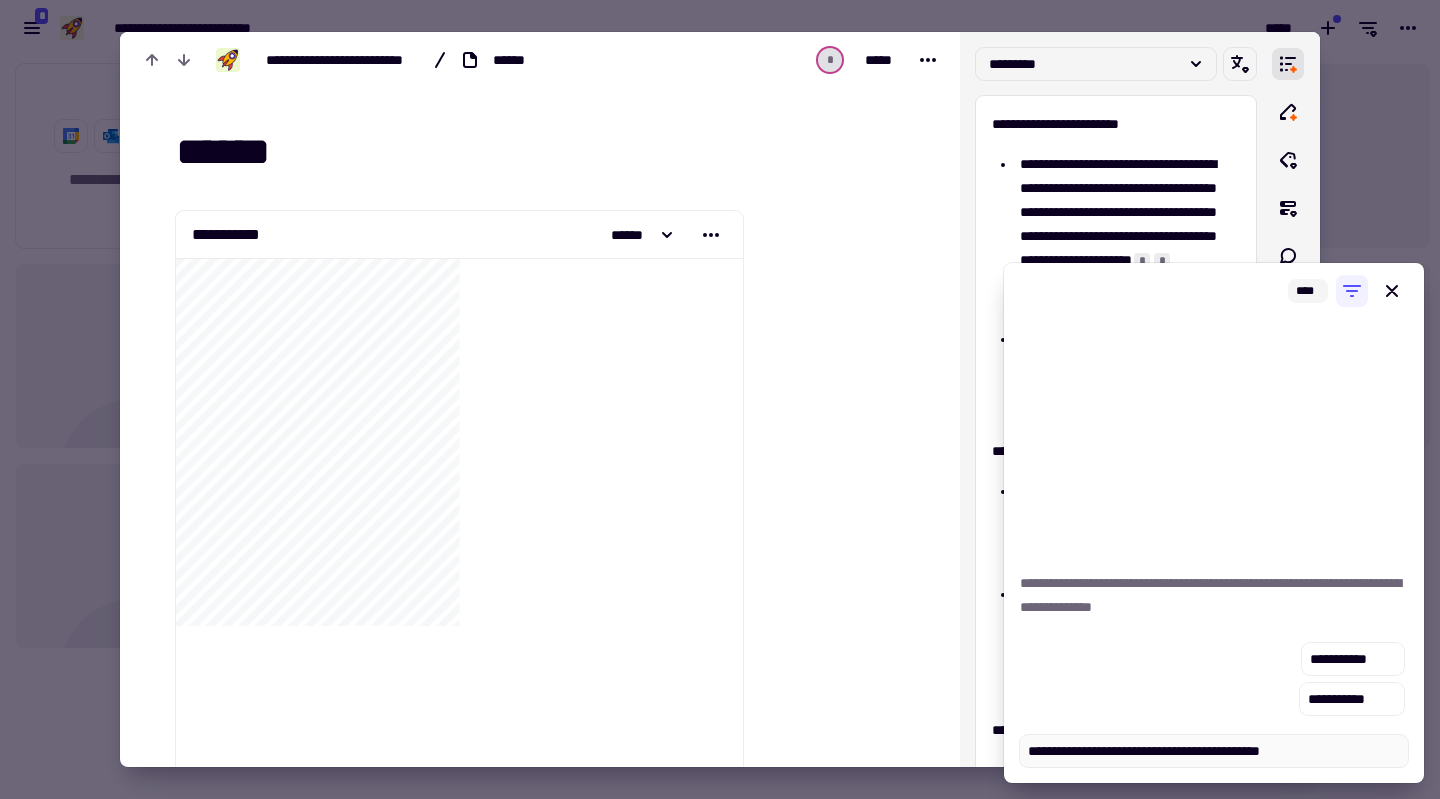 type on "*" 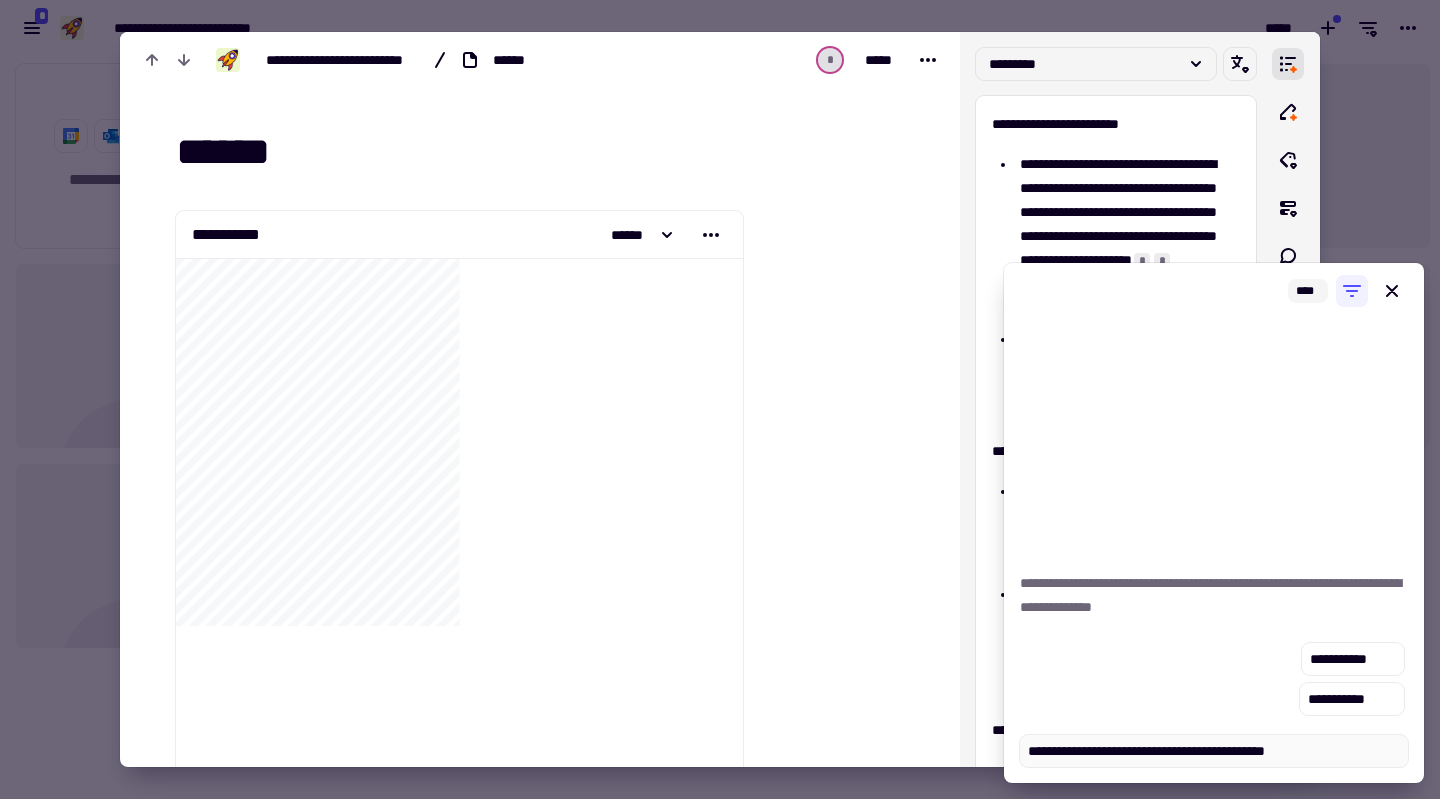 type on "*" 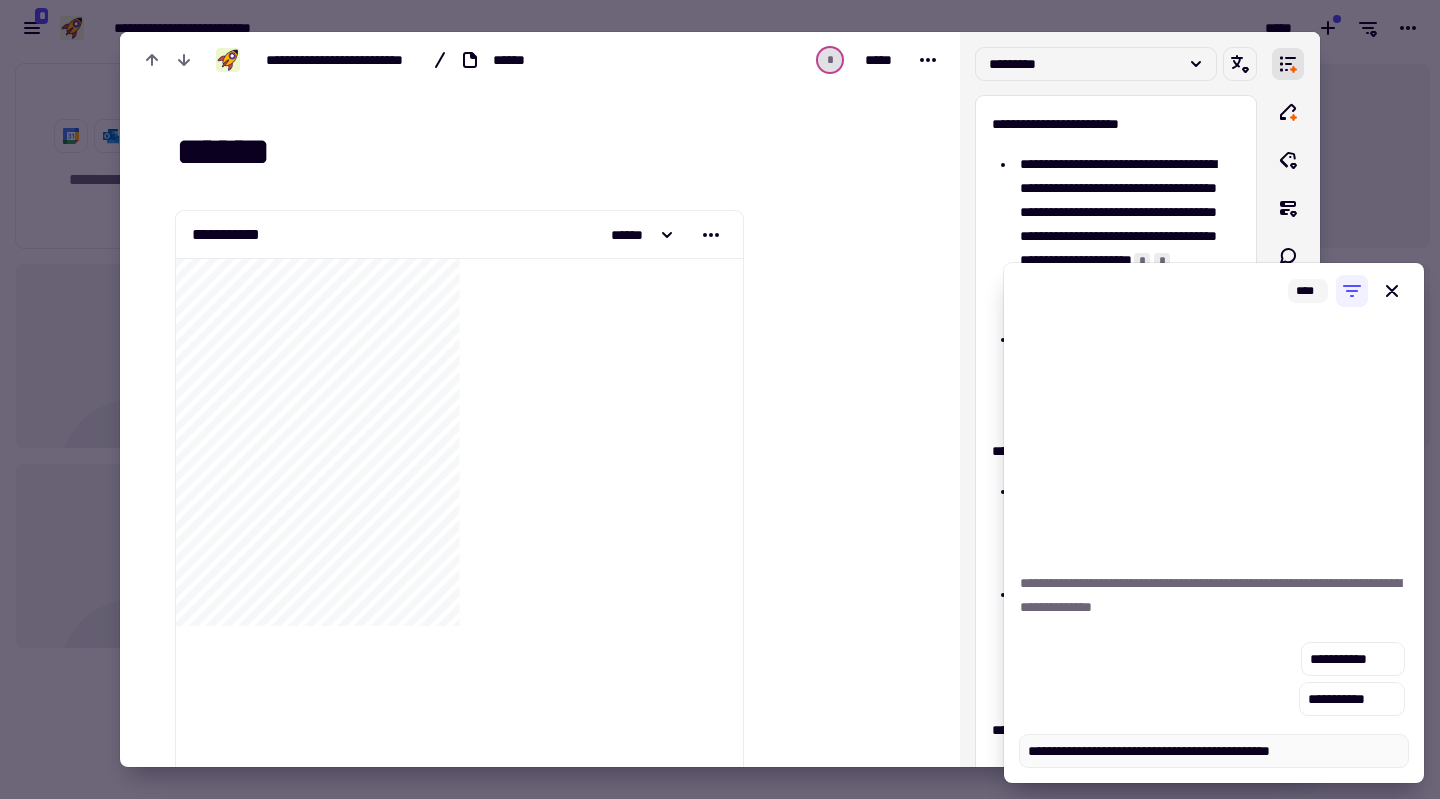 type on "*" 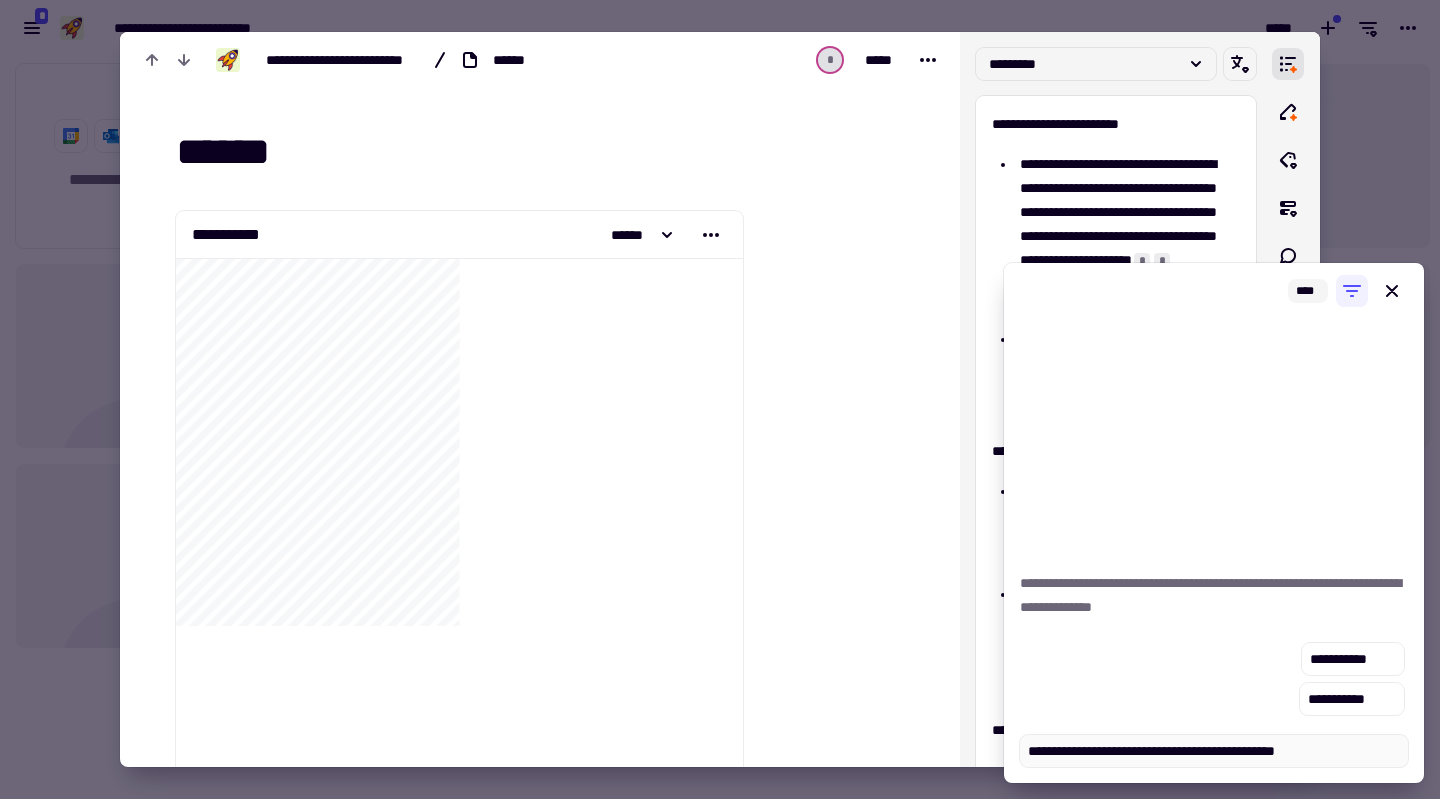 type on "*" 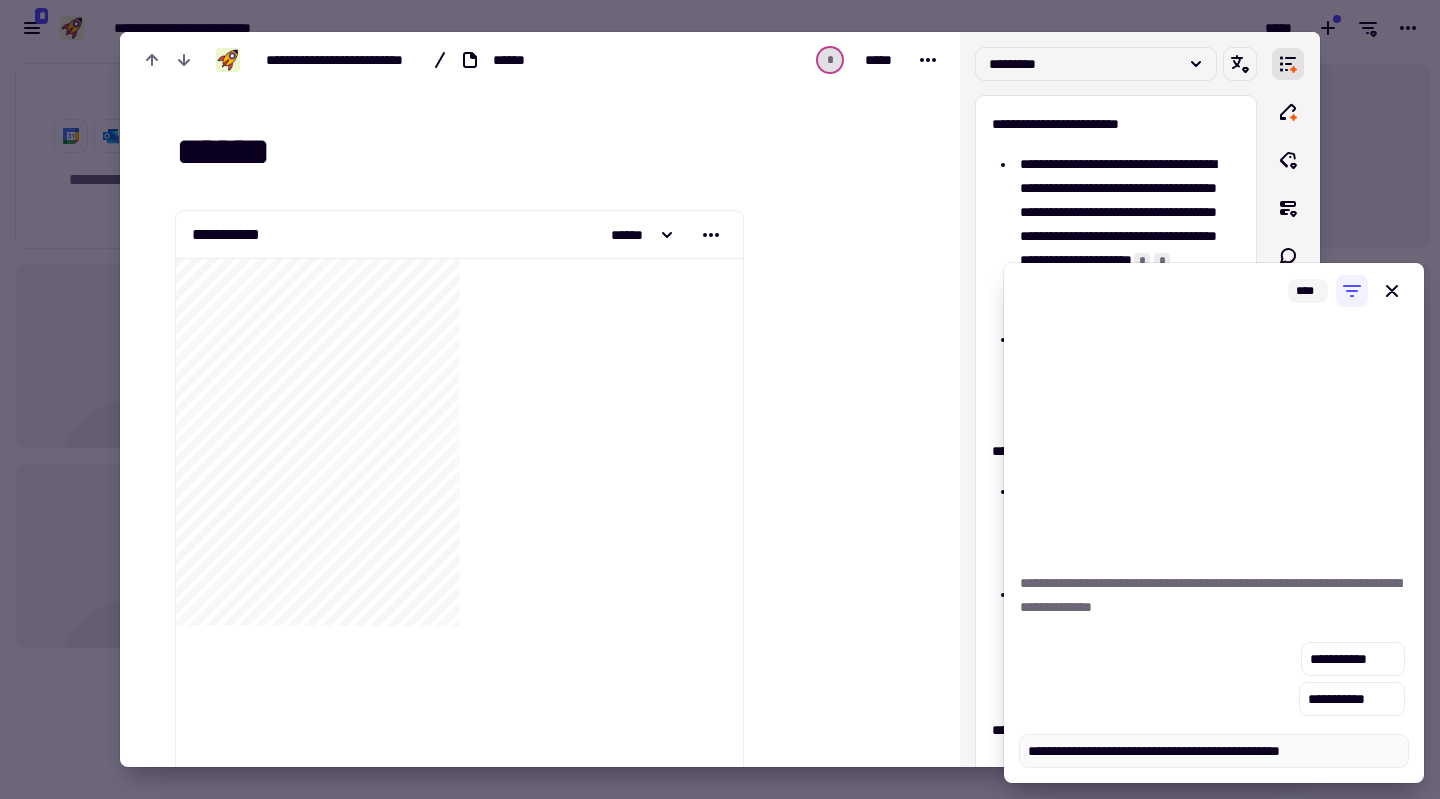 type on "*" 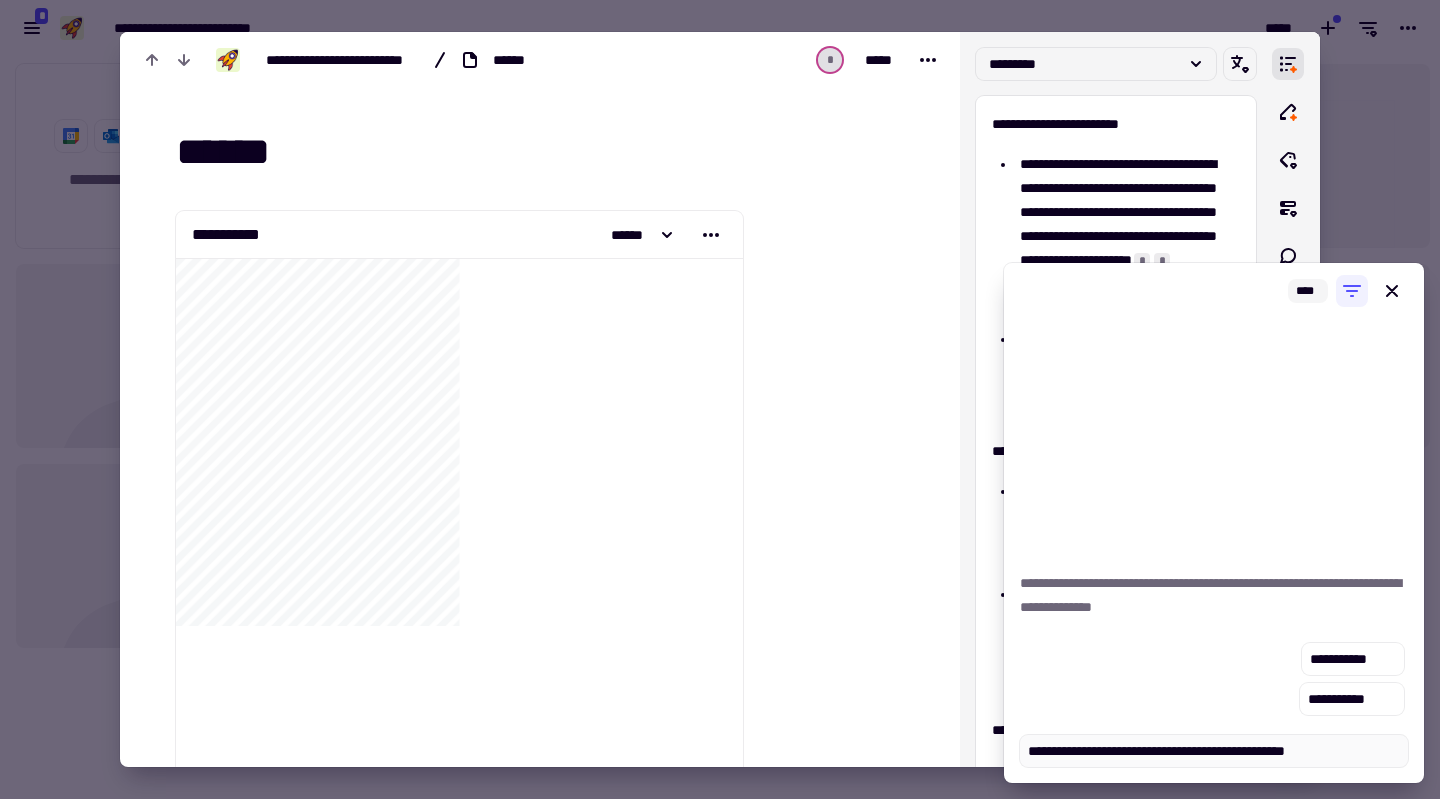 type on "*" 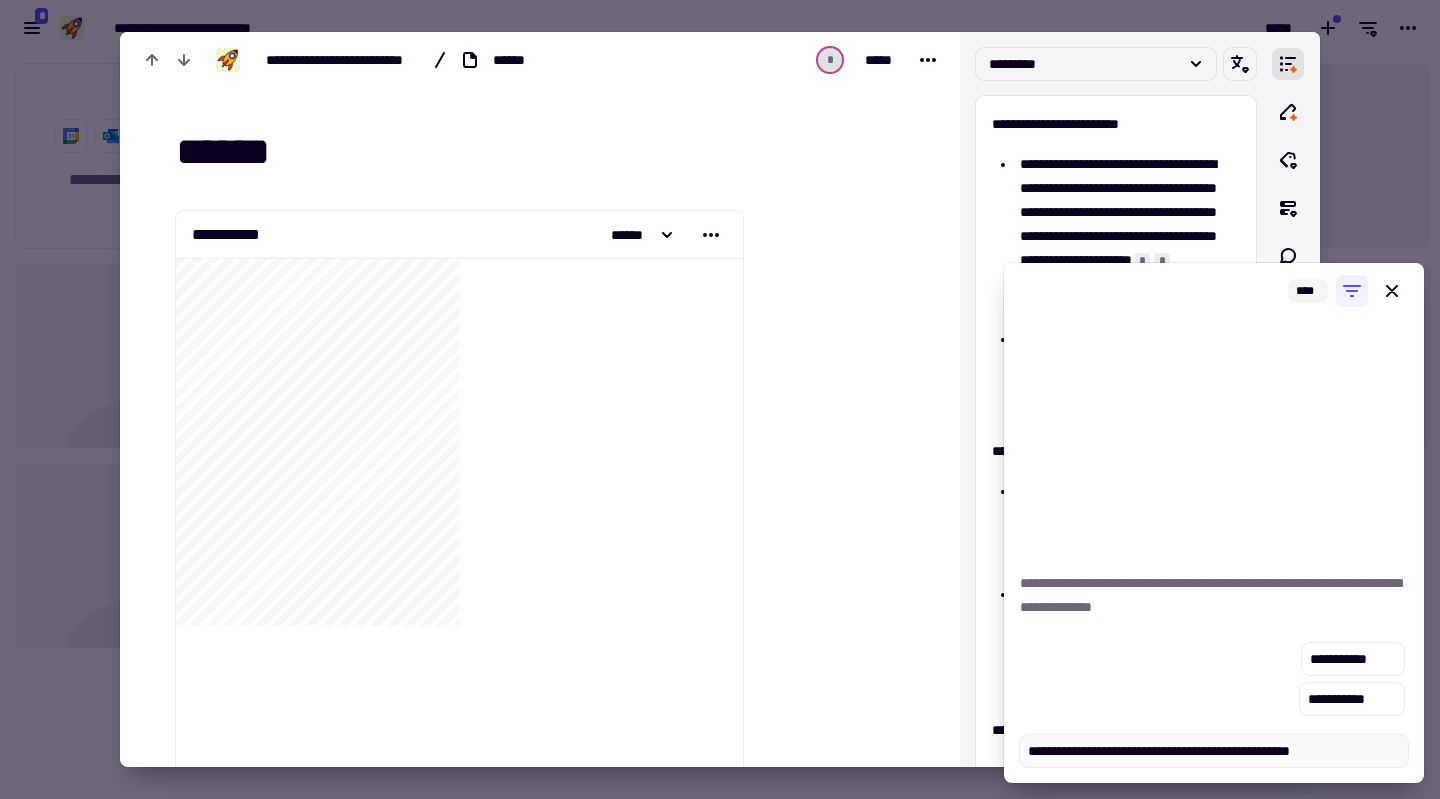 type on "*" 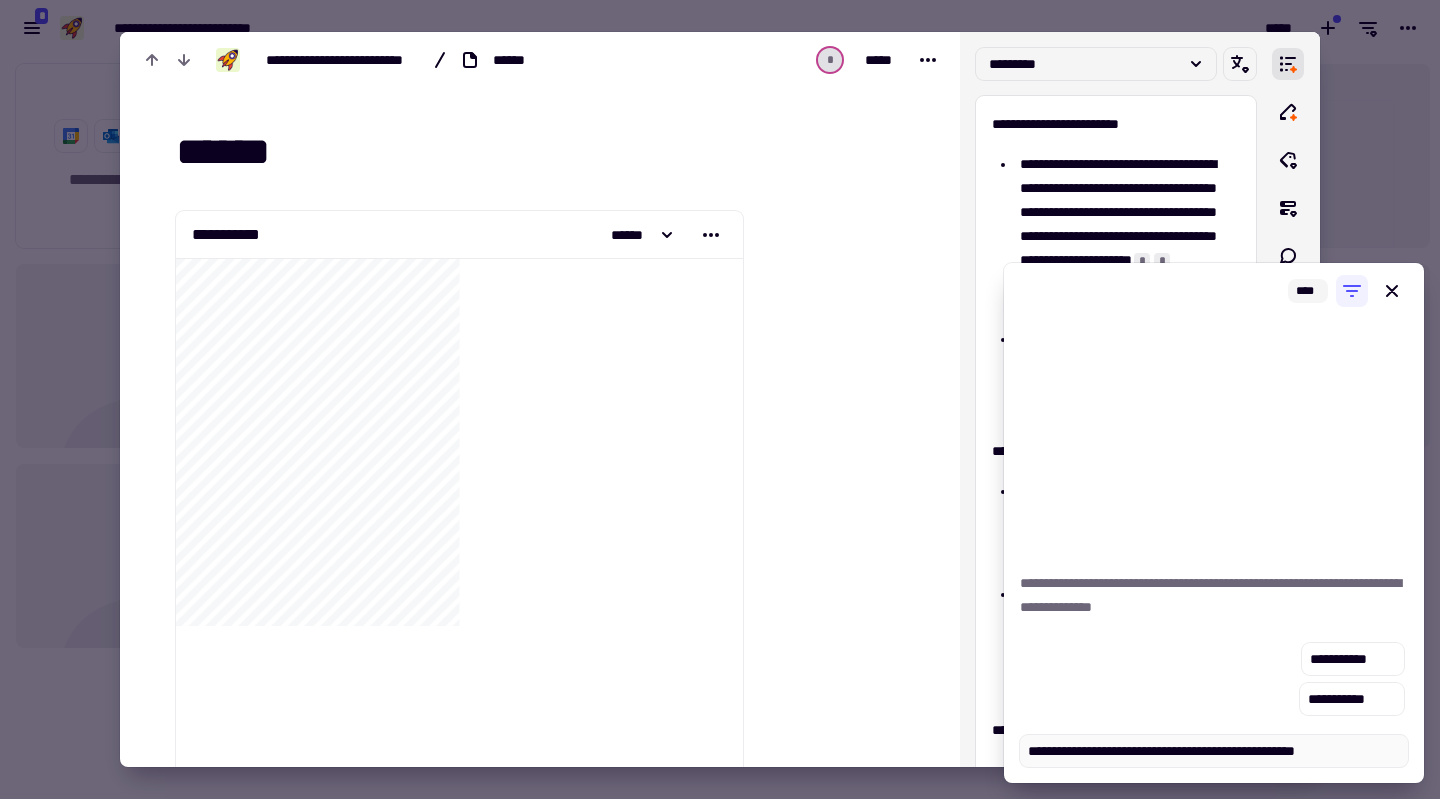 type on "*" 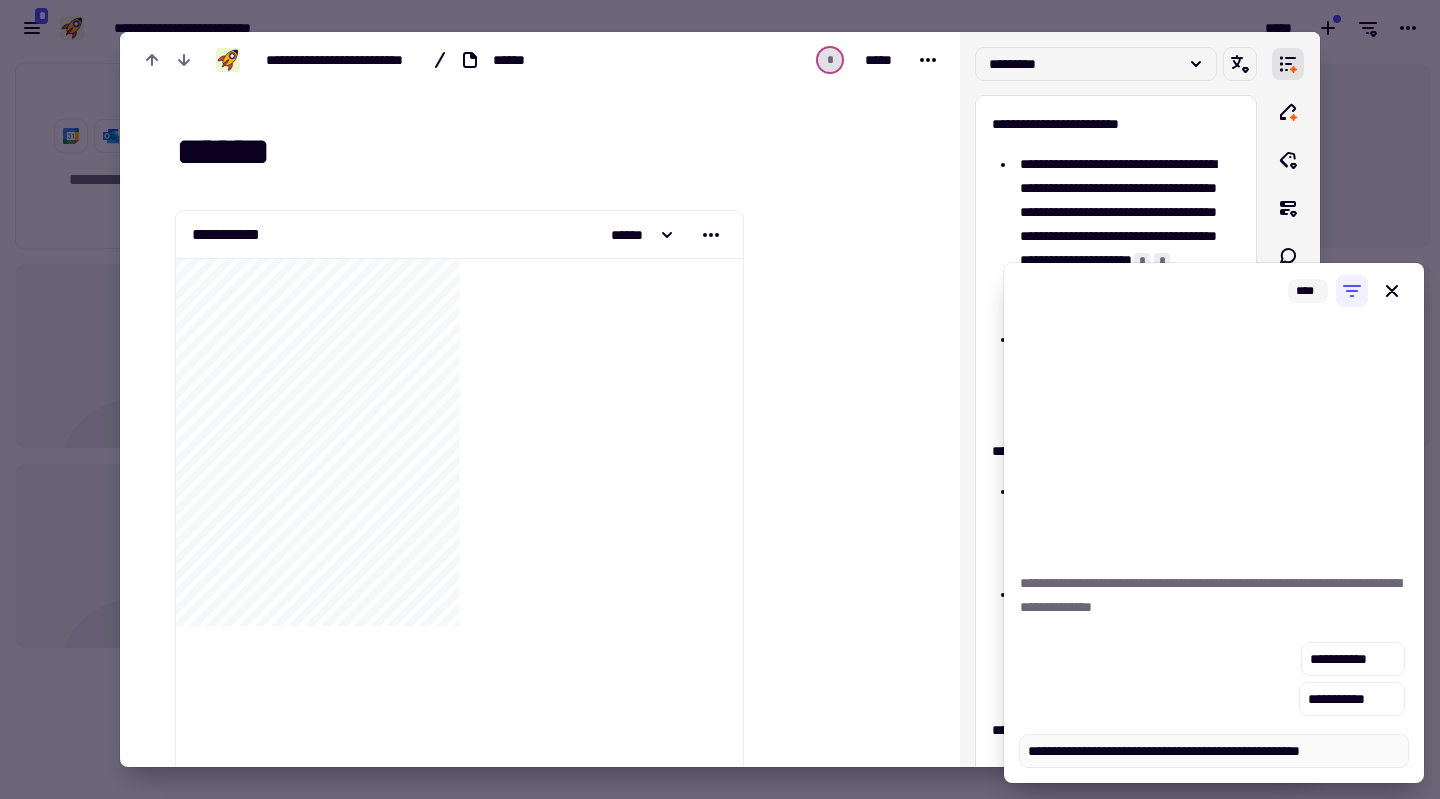 type on "*" 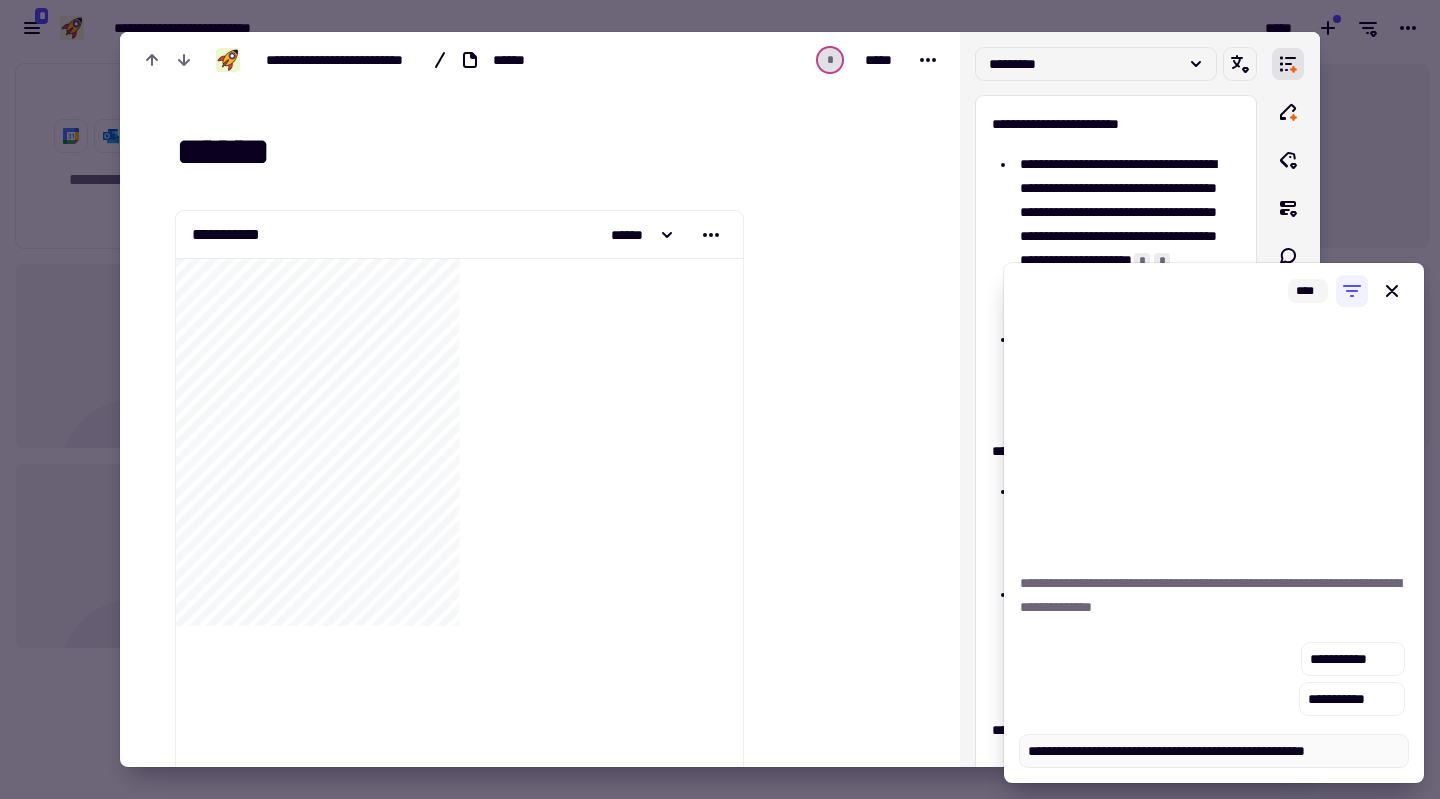 type on "*" 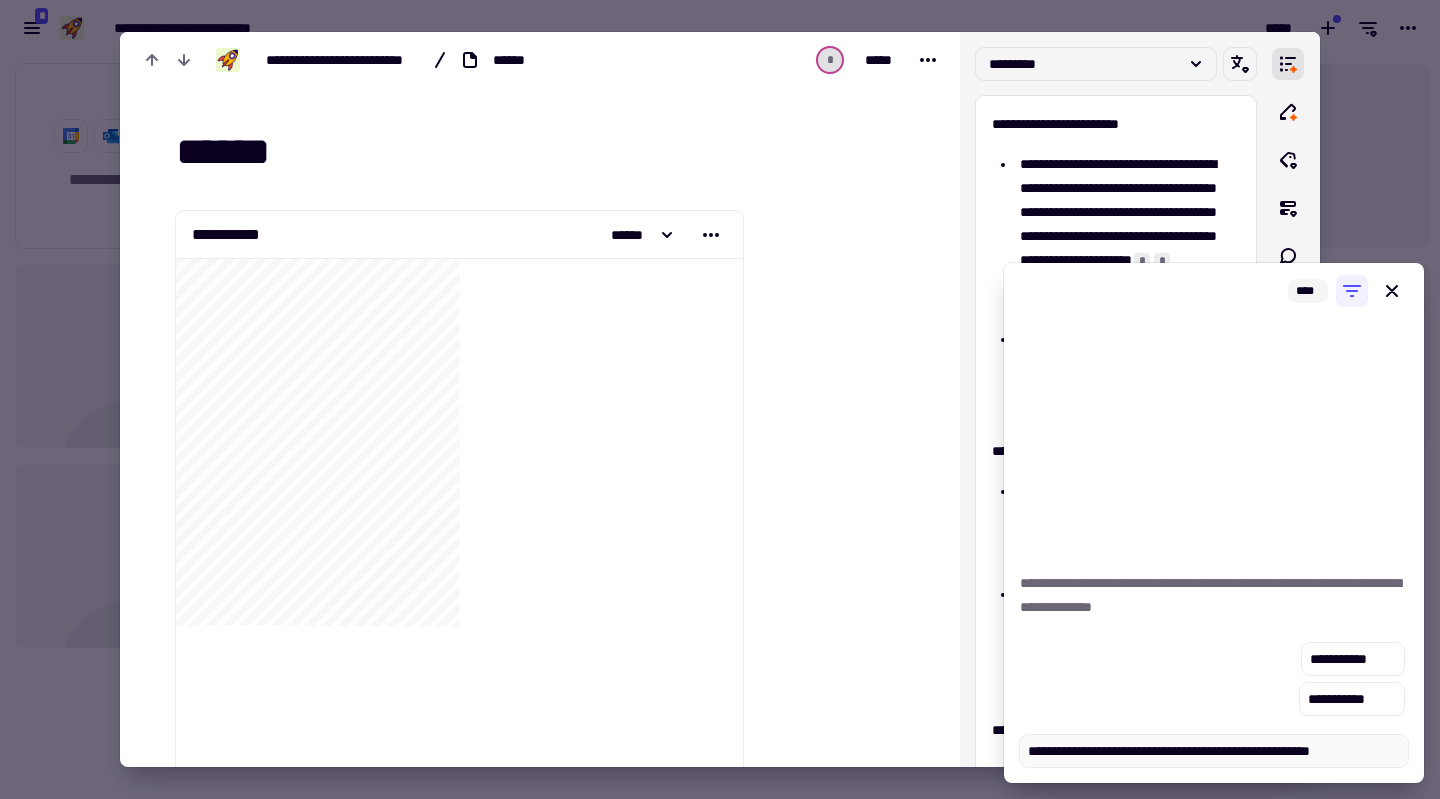 type on "*" 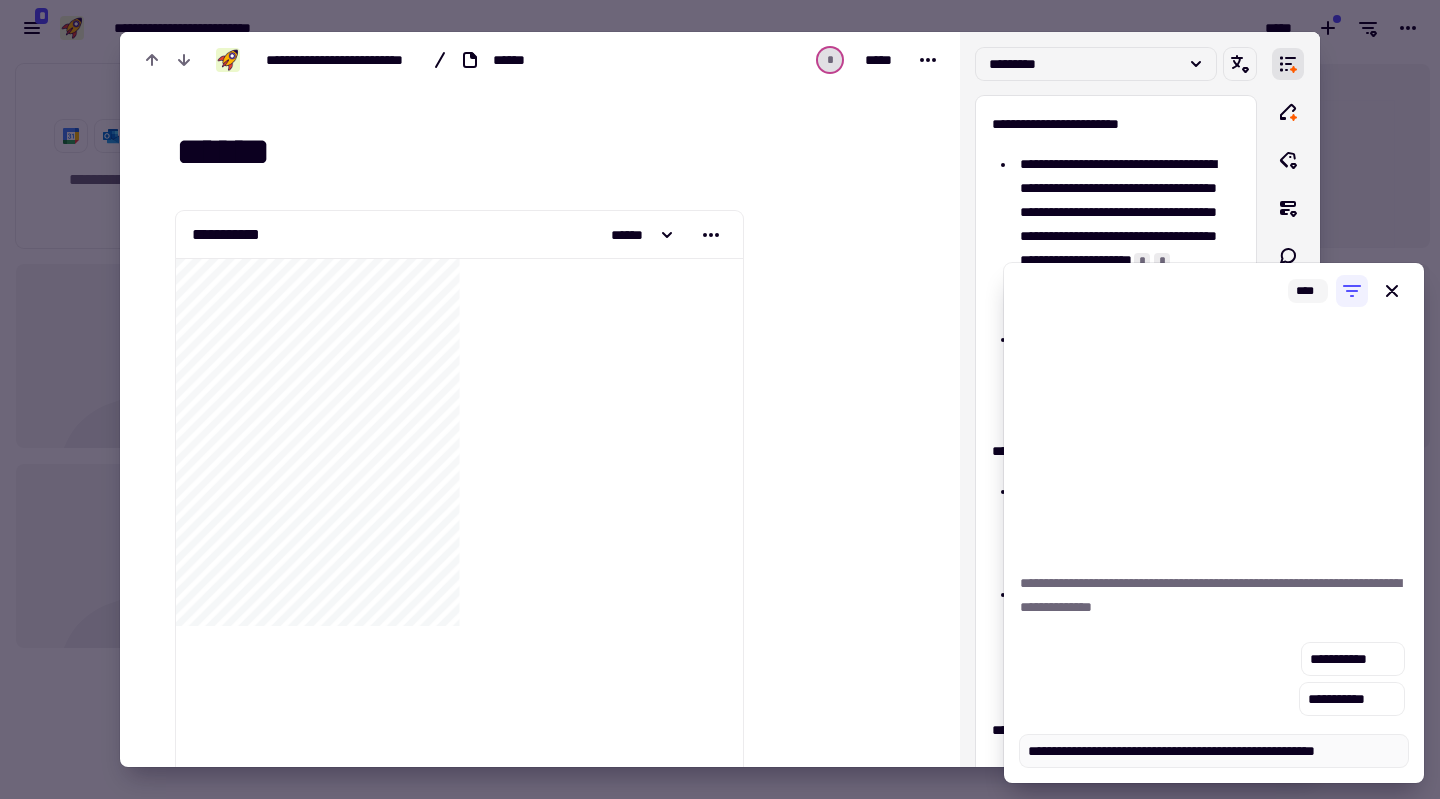type on "*" 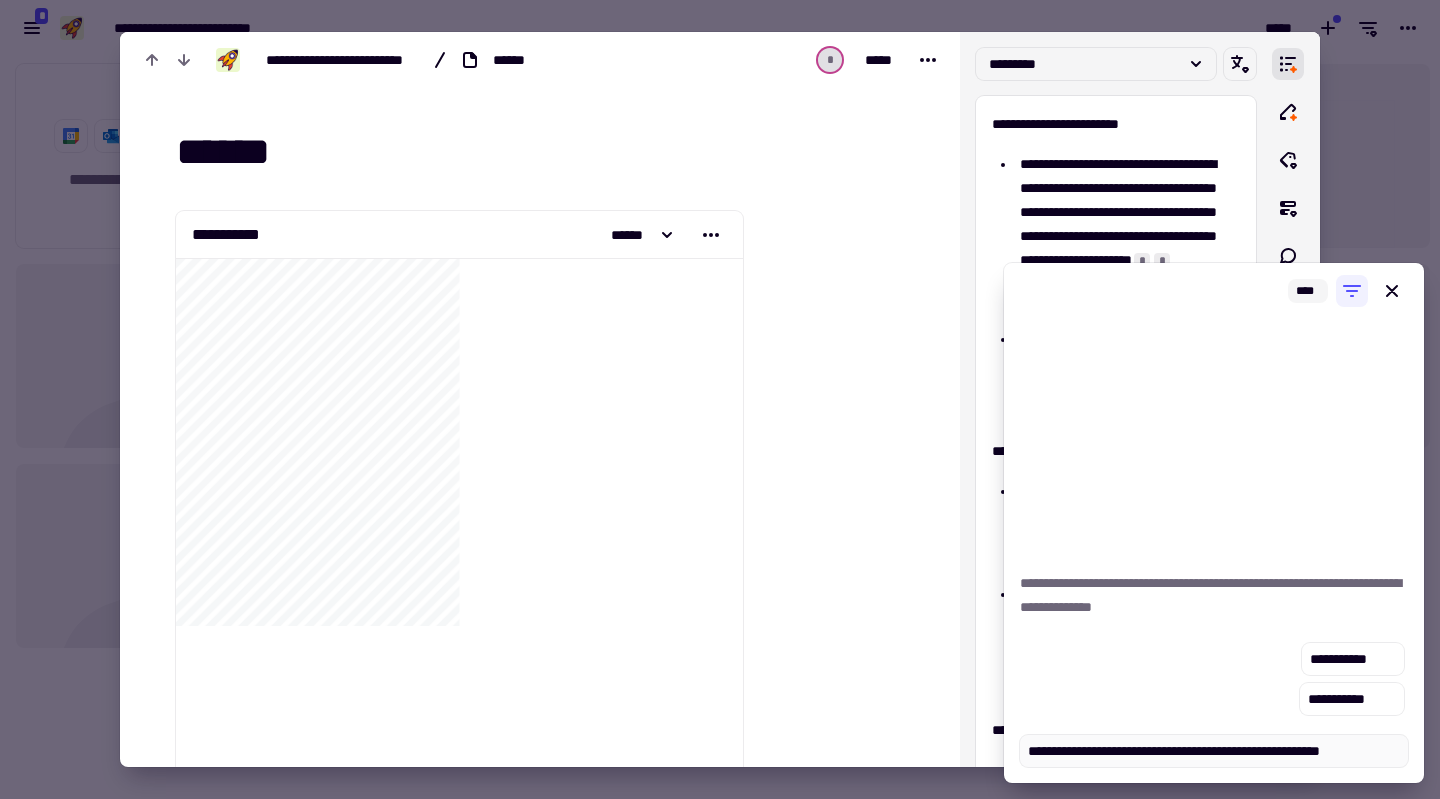 type on "*" 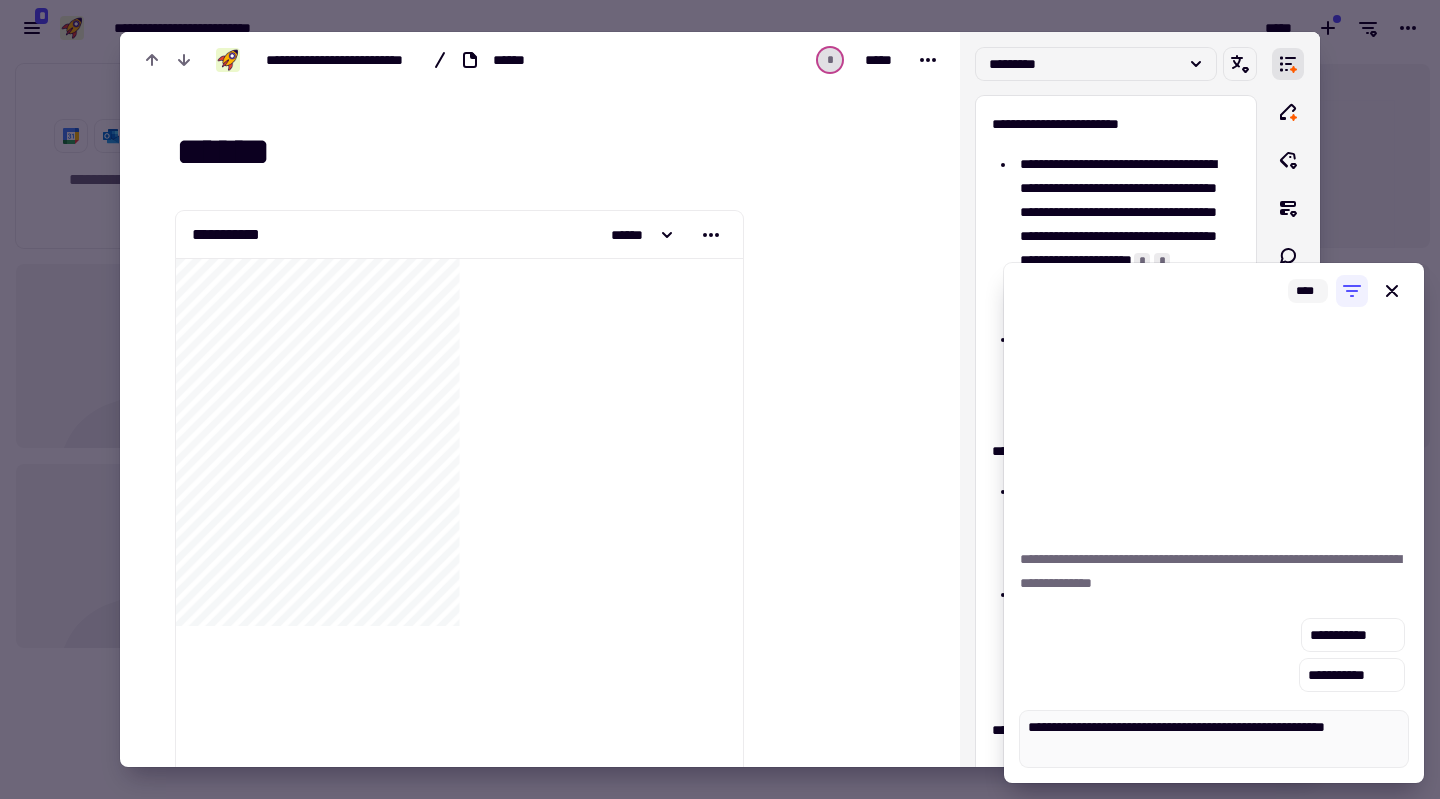 type on "*" 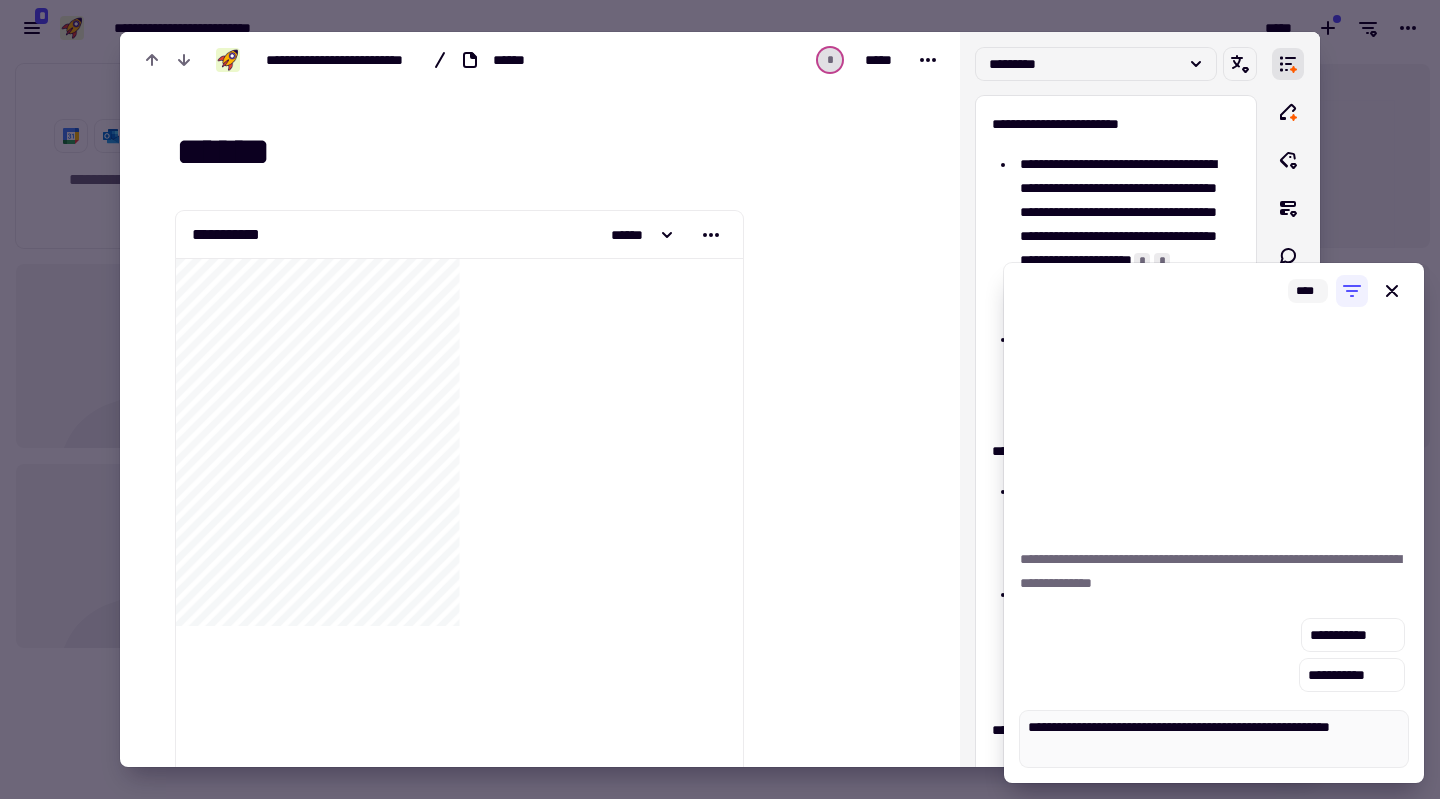 type on "*" 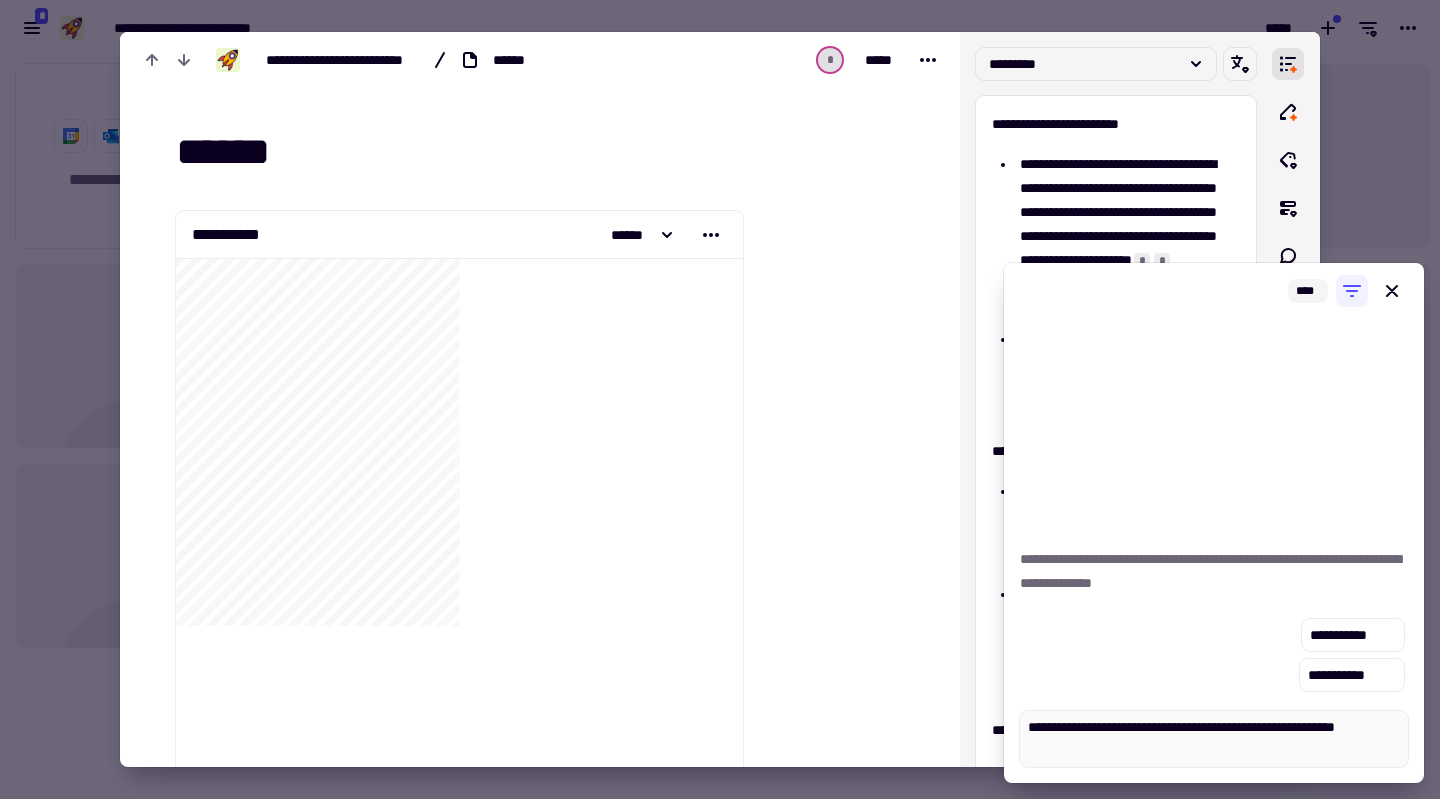 type on "*" 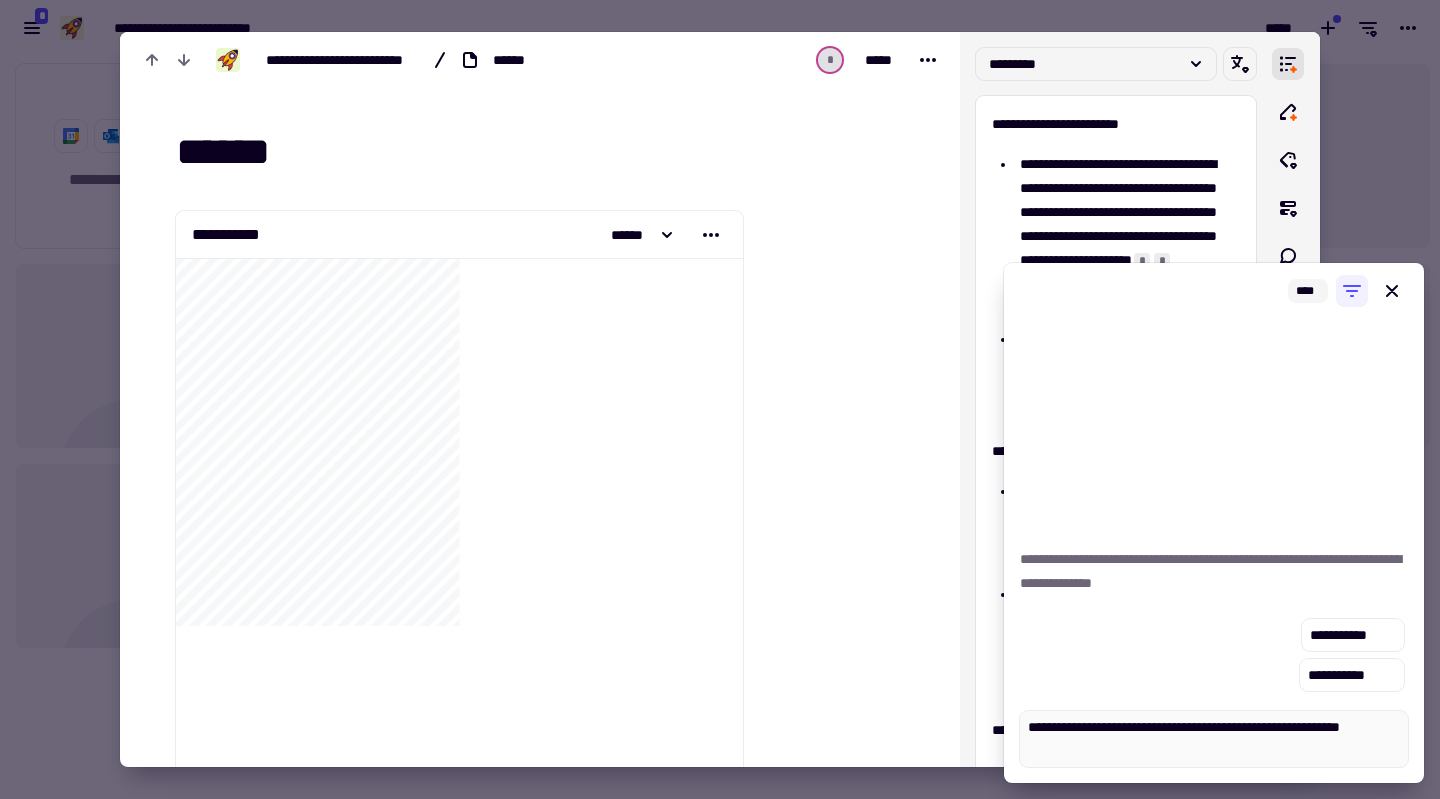 type on "*" 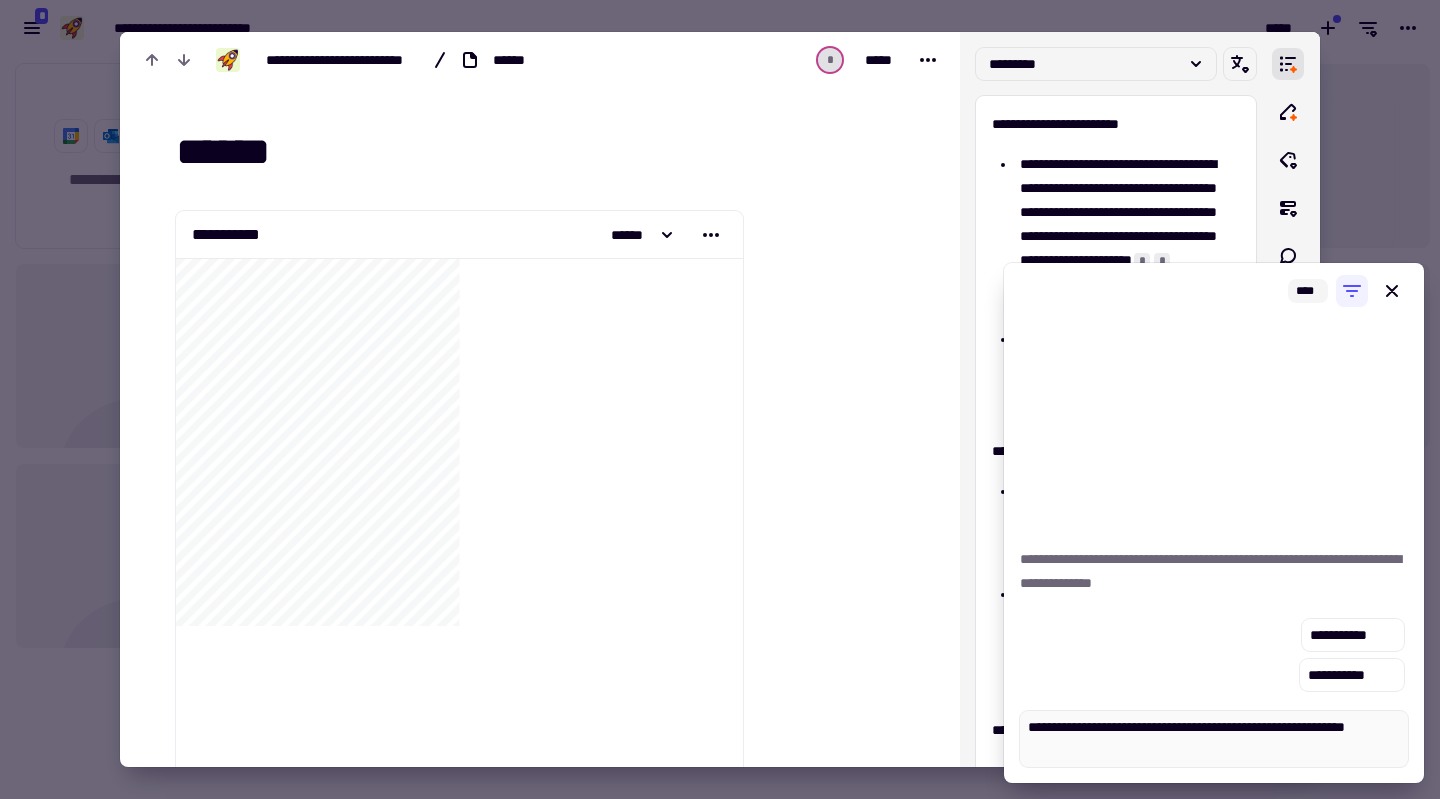 type on "*" 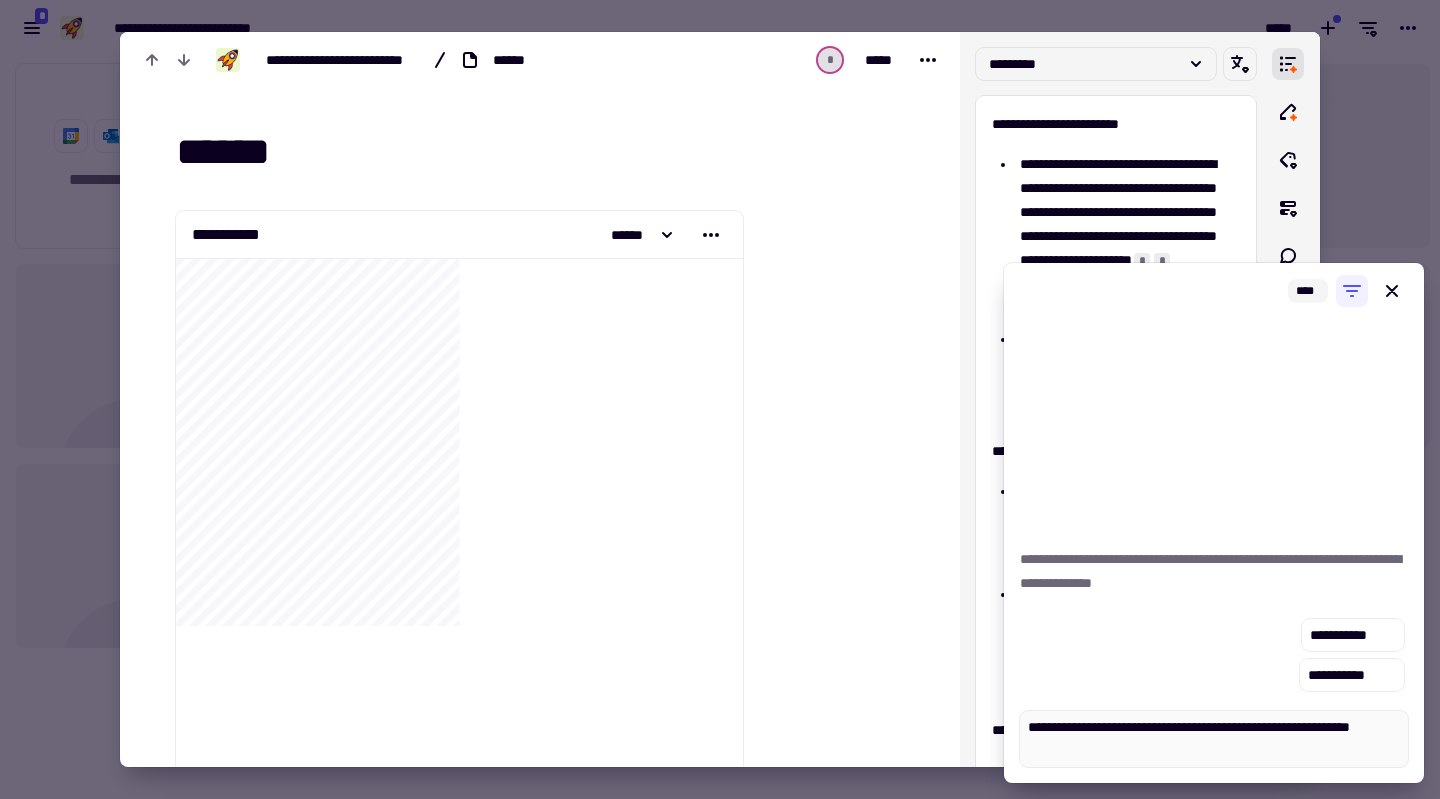 type on "*" 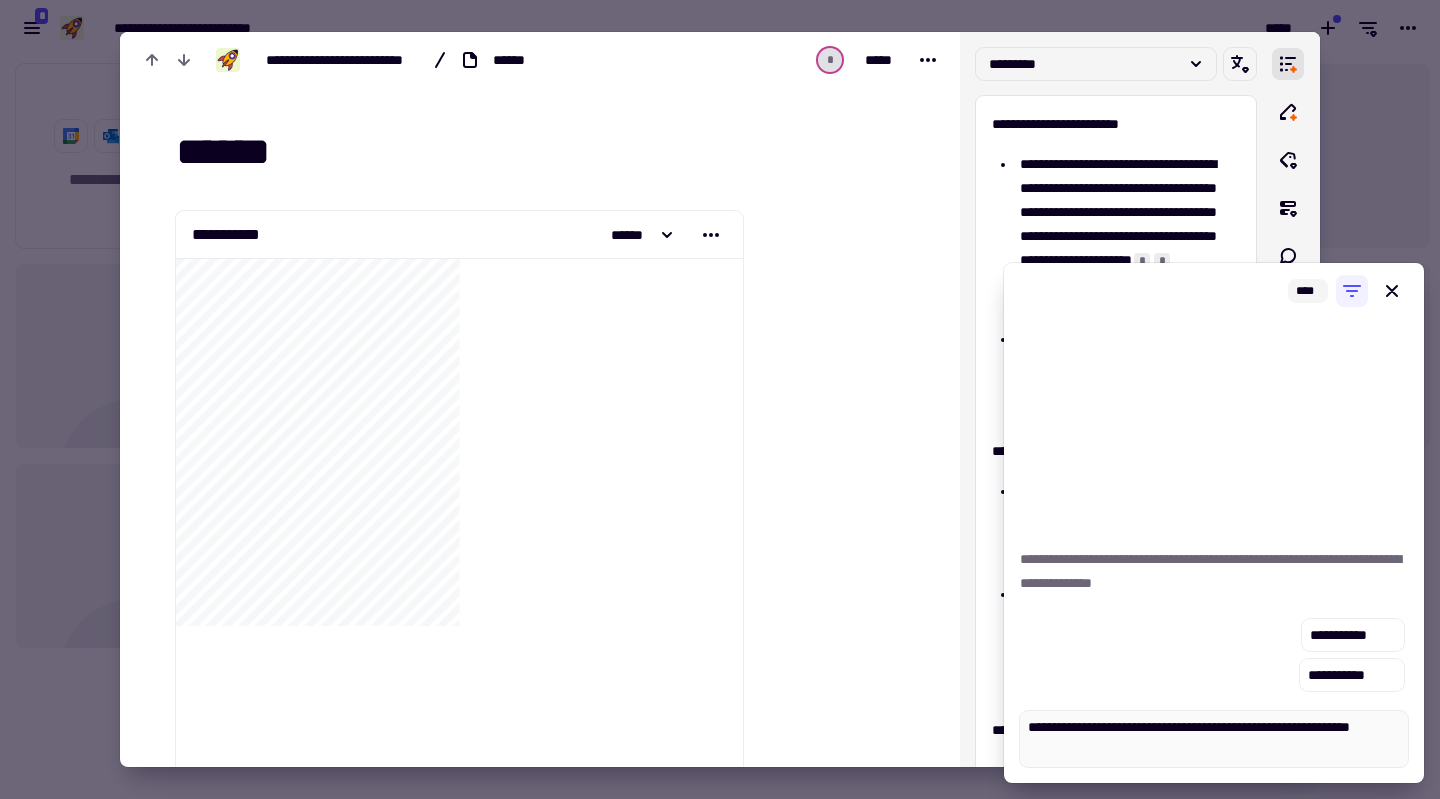 type on "**********" 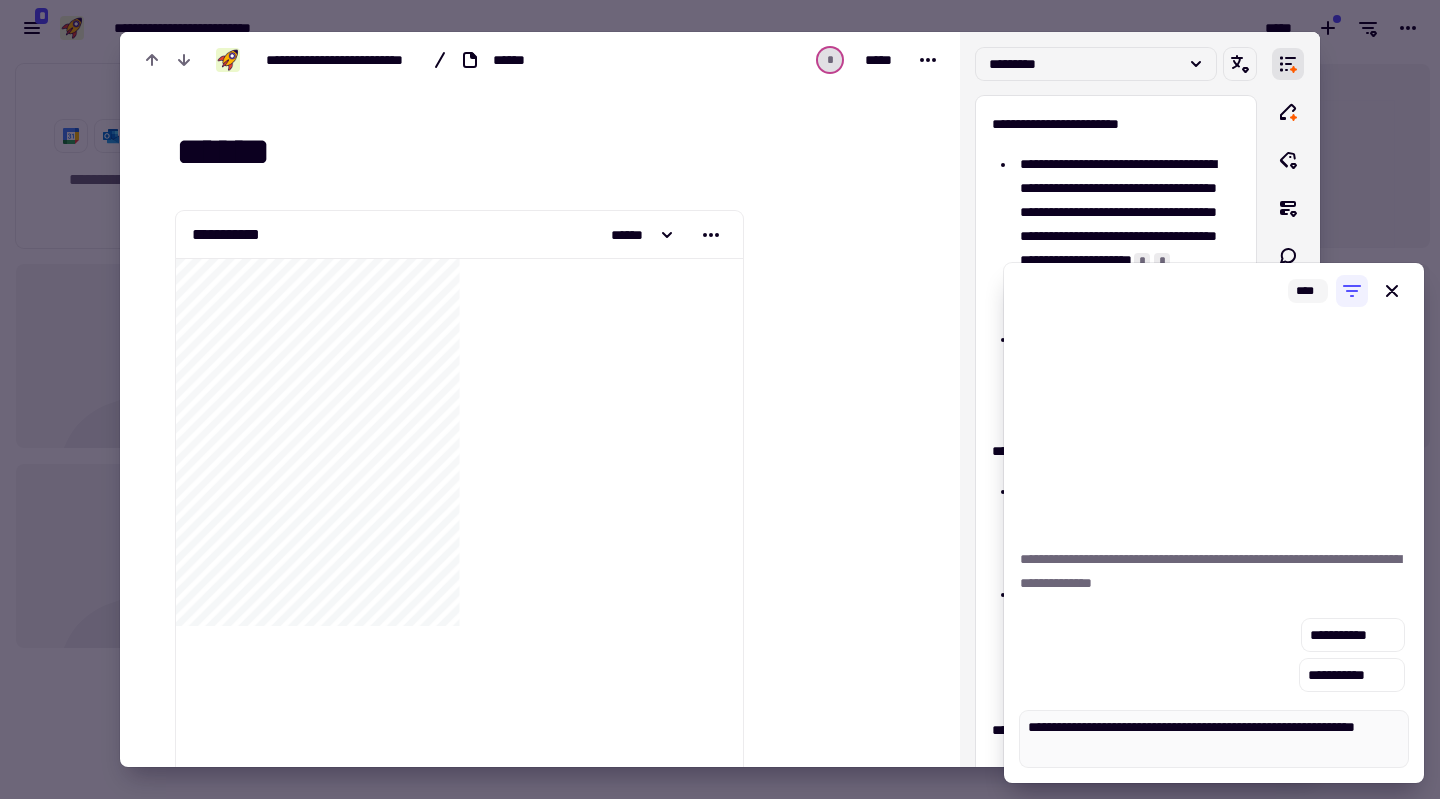 type on "*" 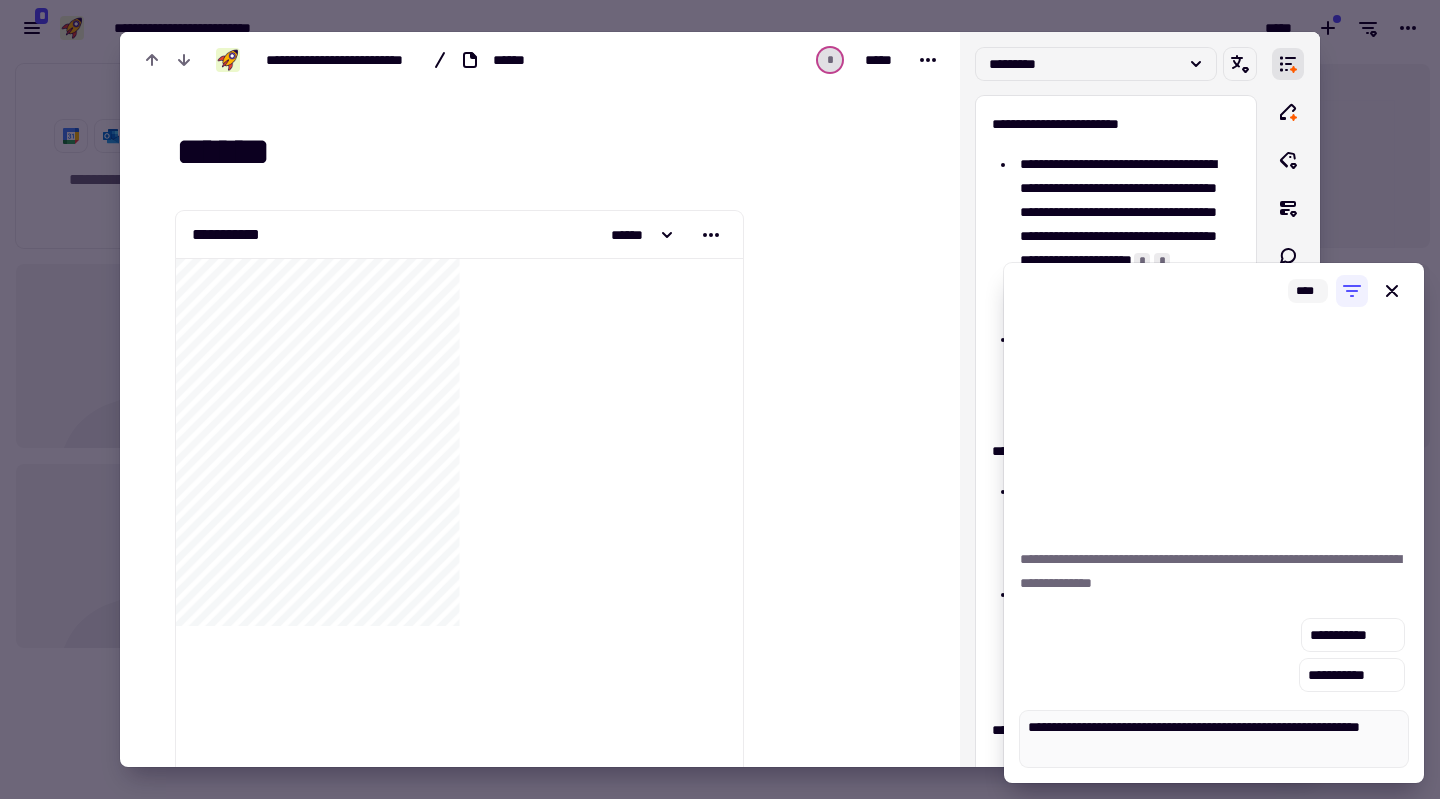 type on "*" 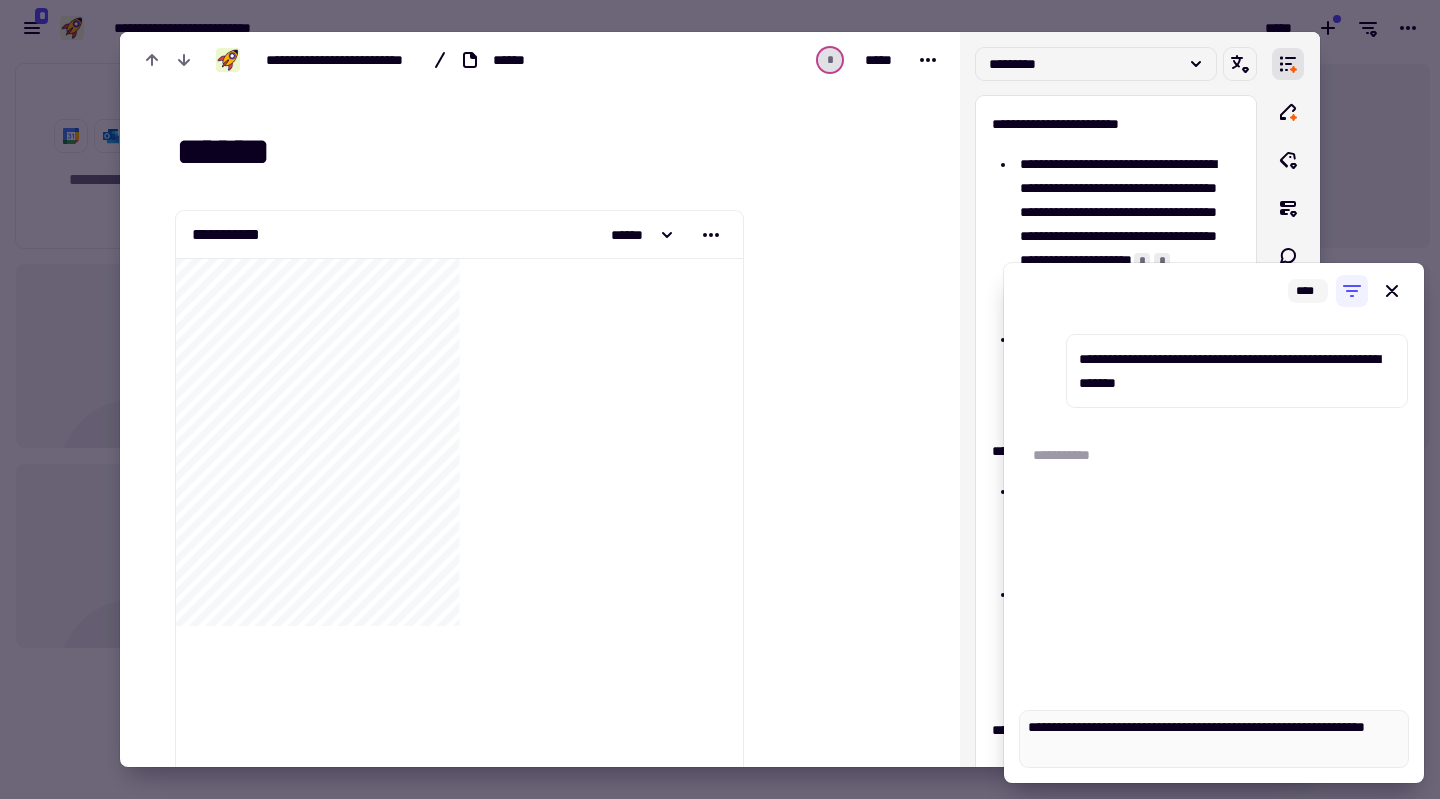 type on "*" 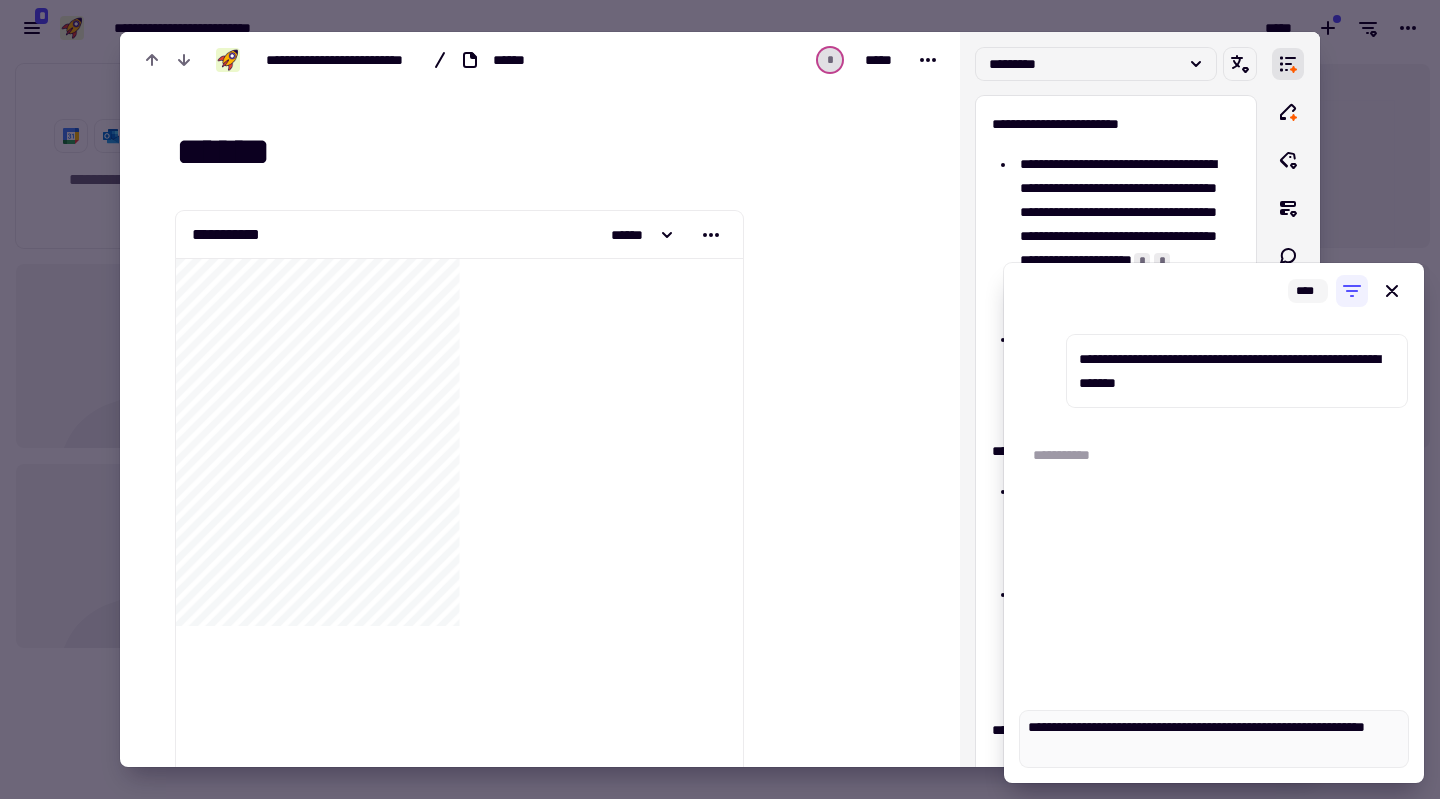 type 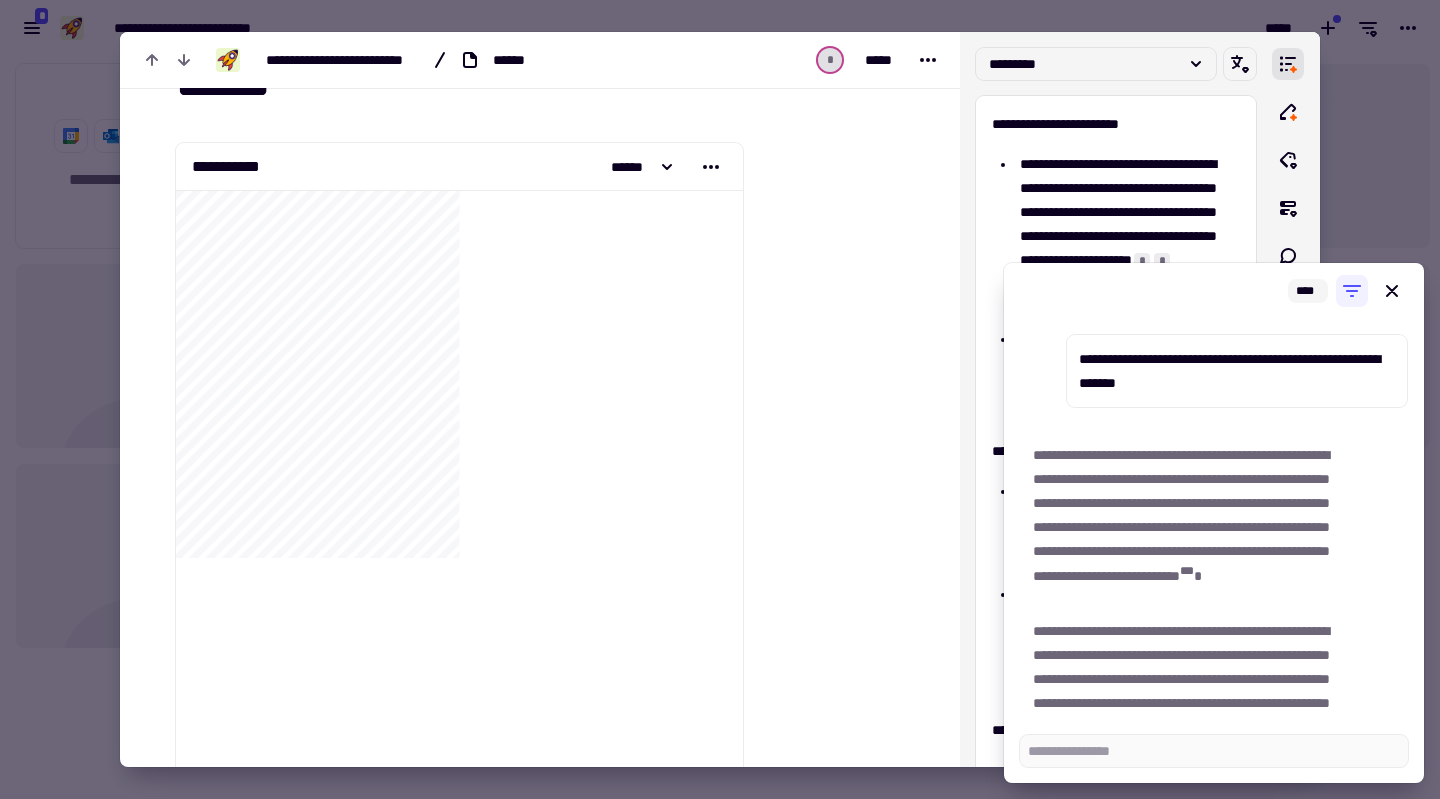 scroll, scrollTop: 68, scrollLeft: 0, axis: vertical 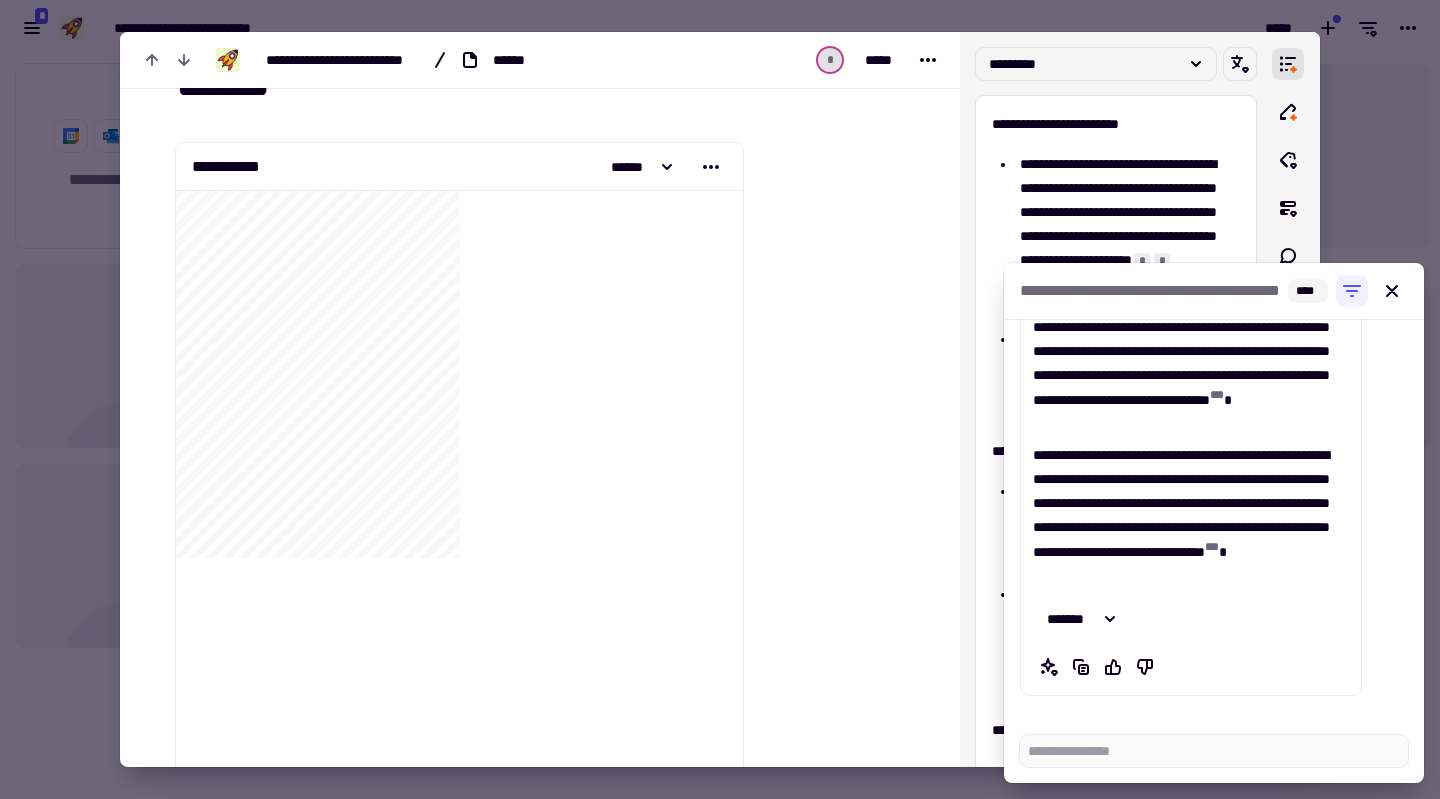 click 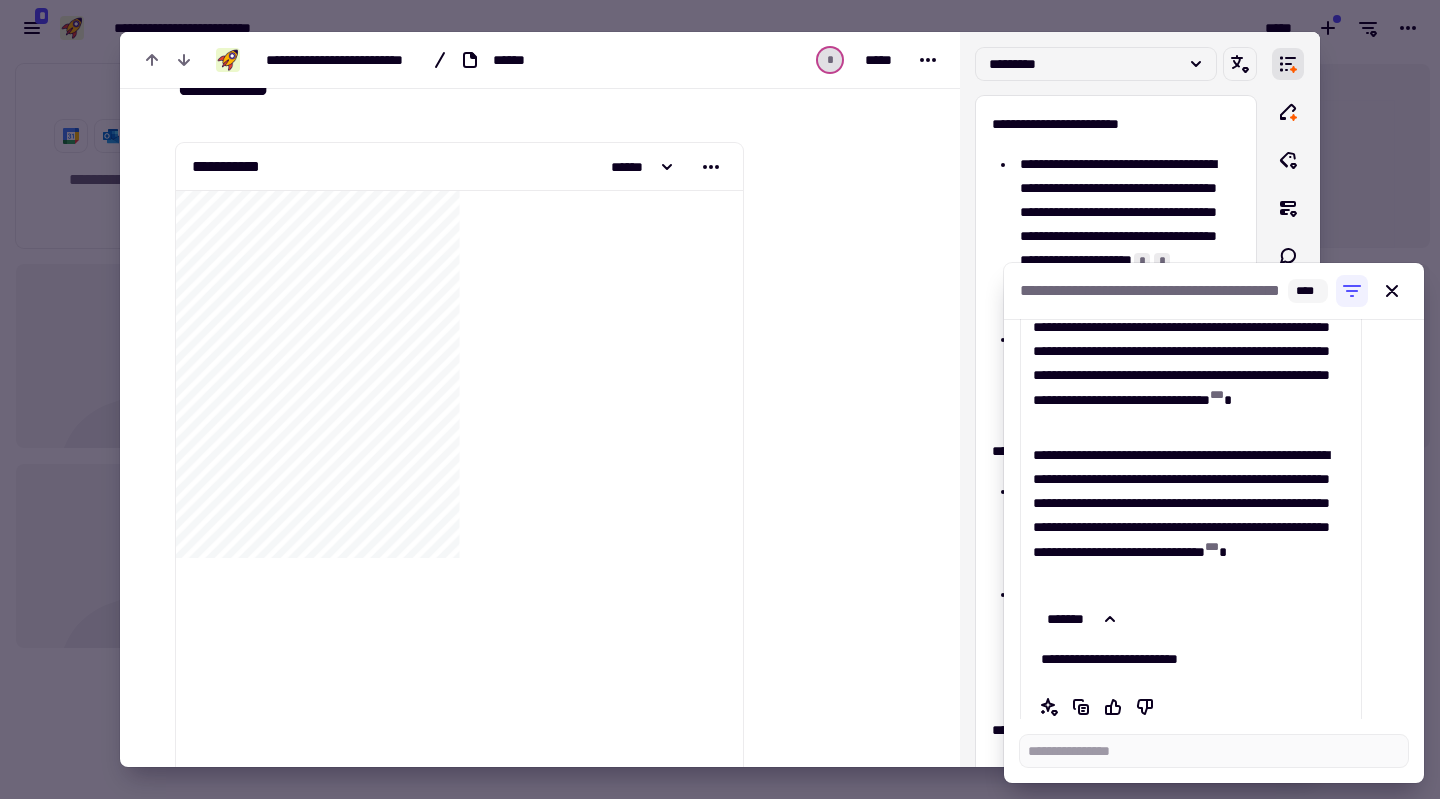 click 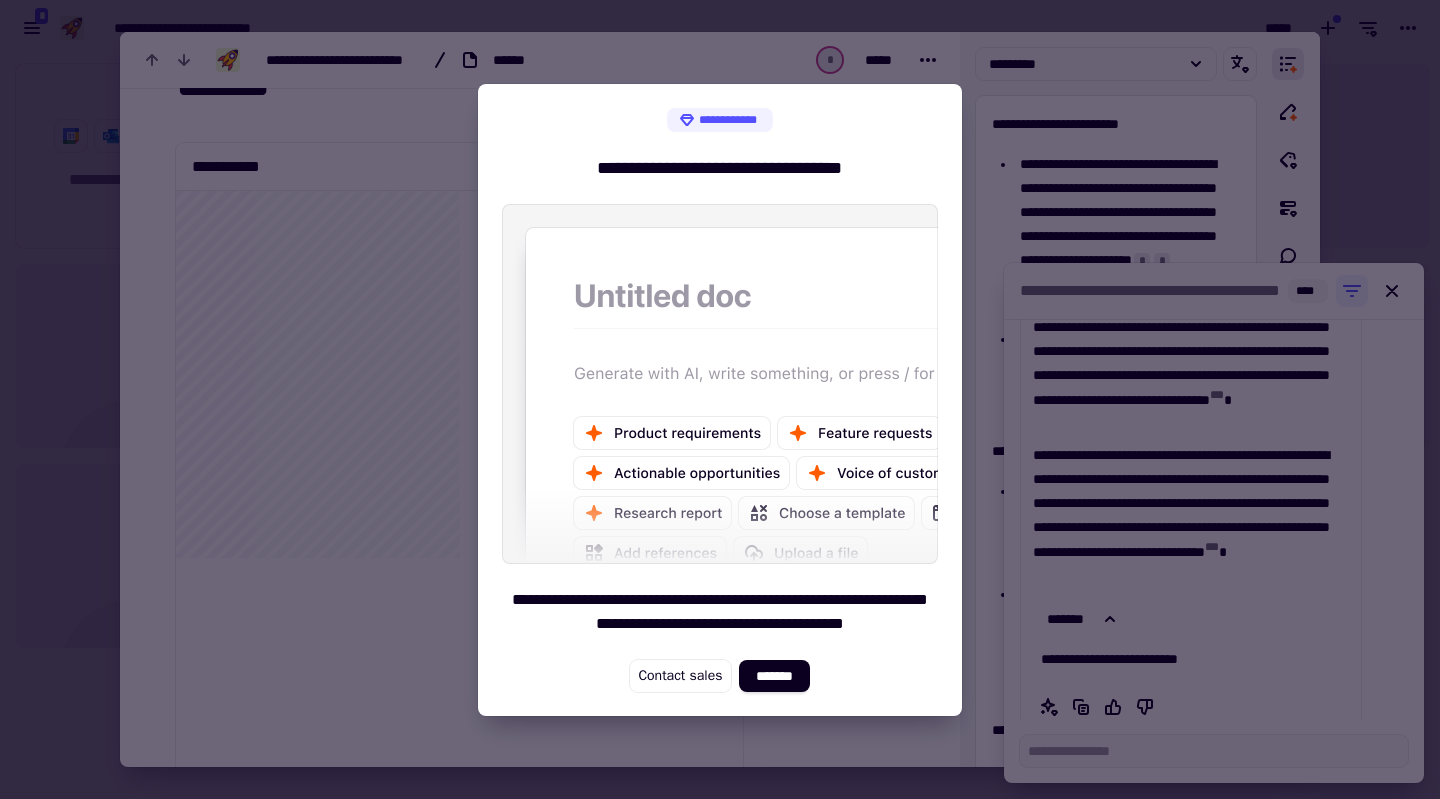 click at bounding box center (720, 399) 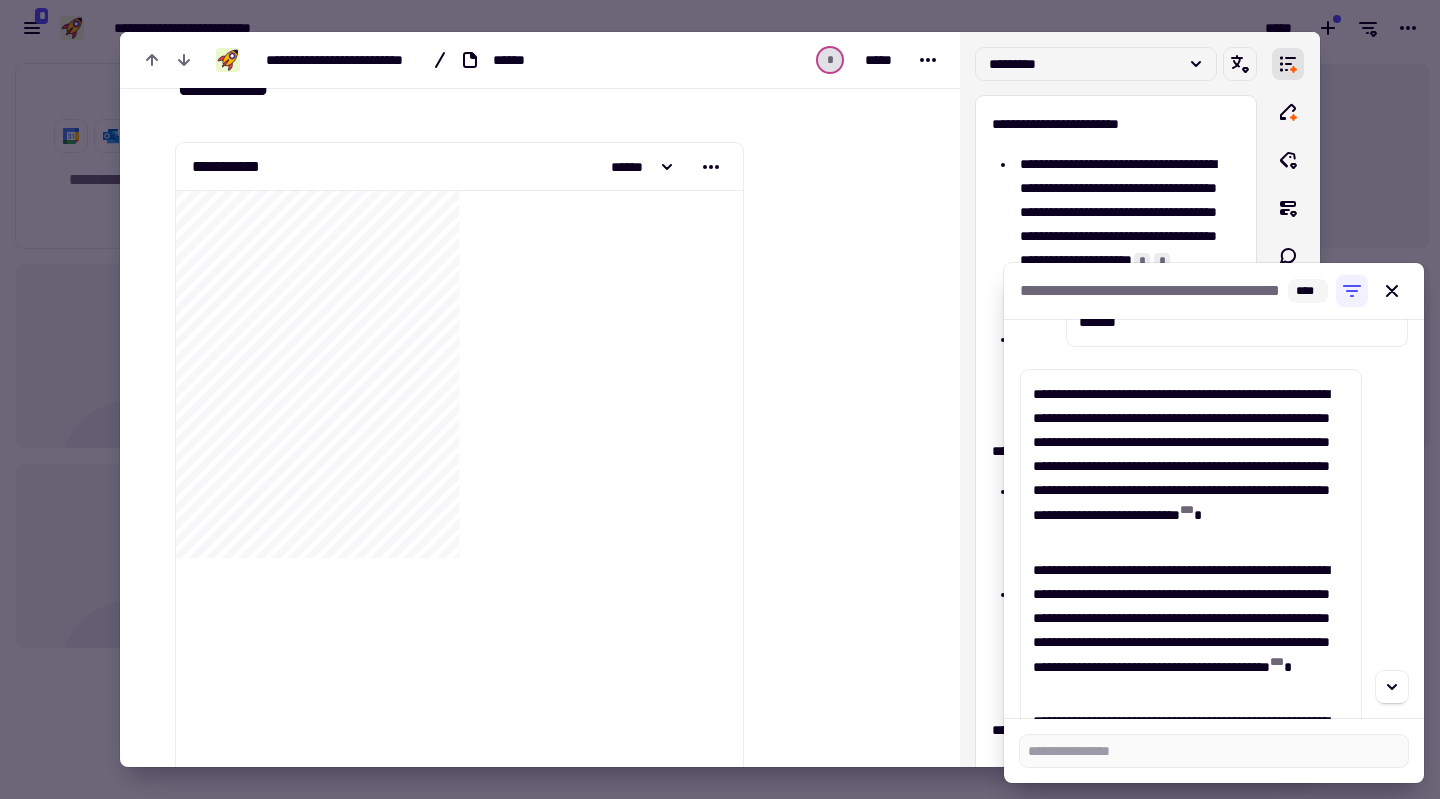 scroll, scrollTop: 0, scrollLeft: 0, axis: both 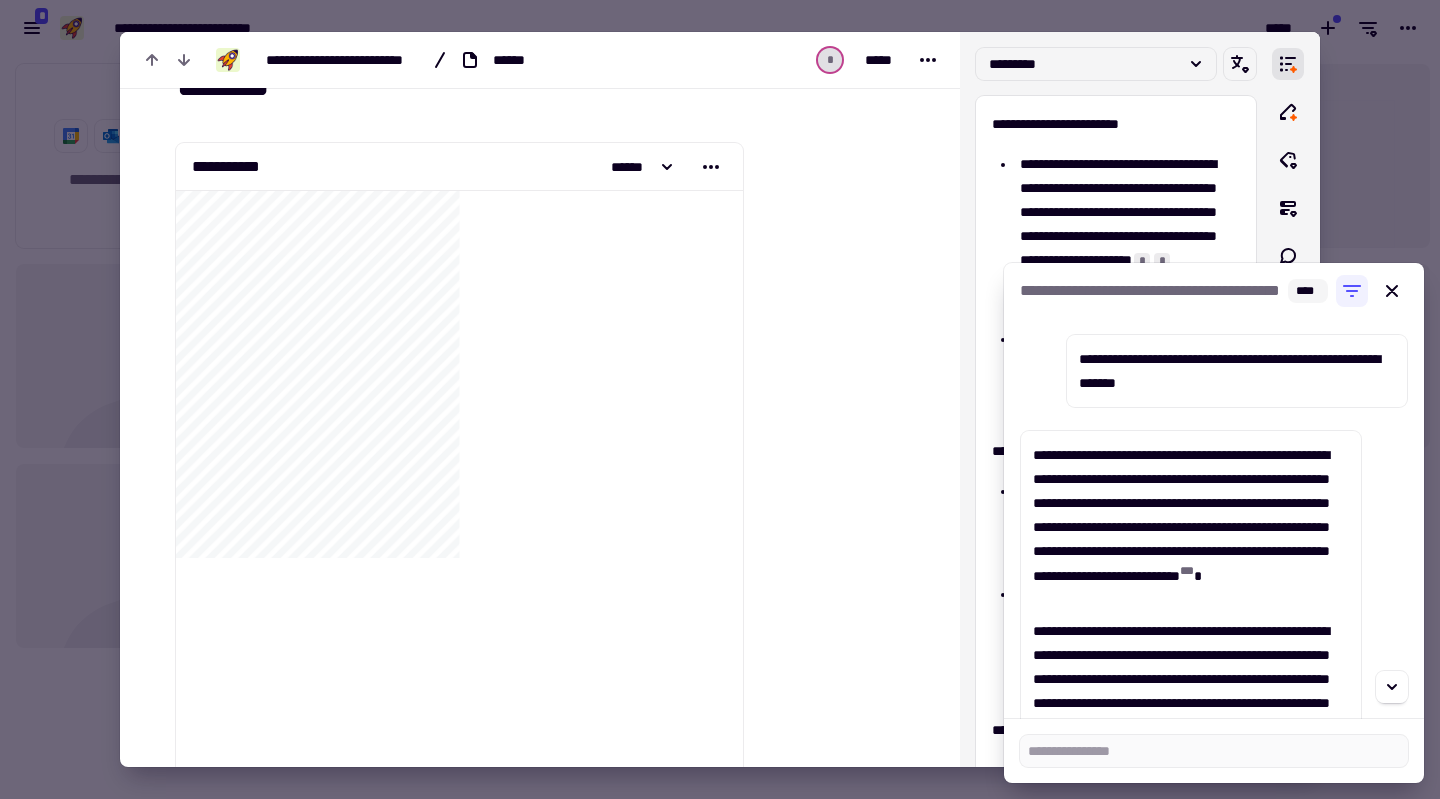 type on "*" 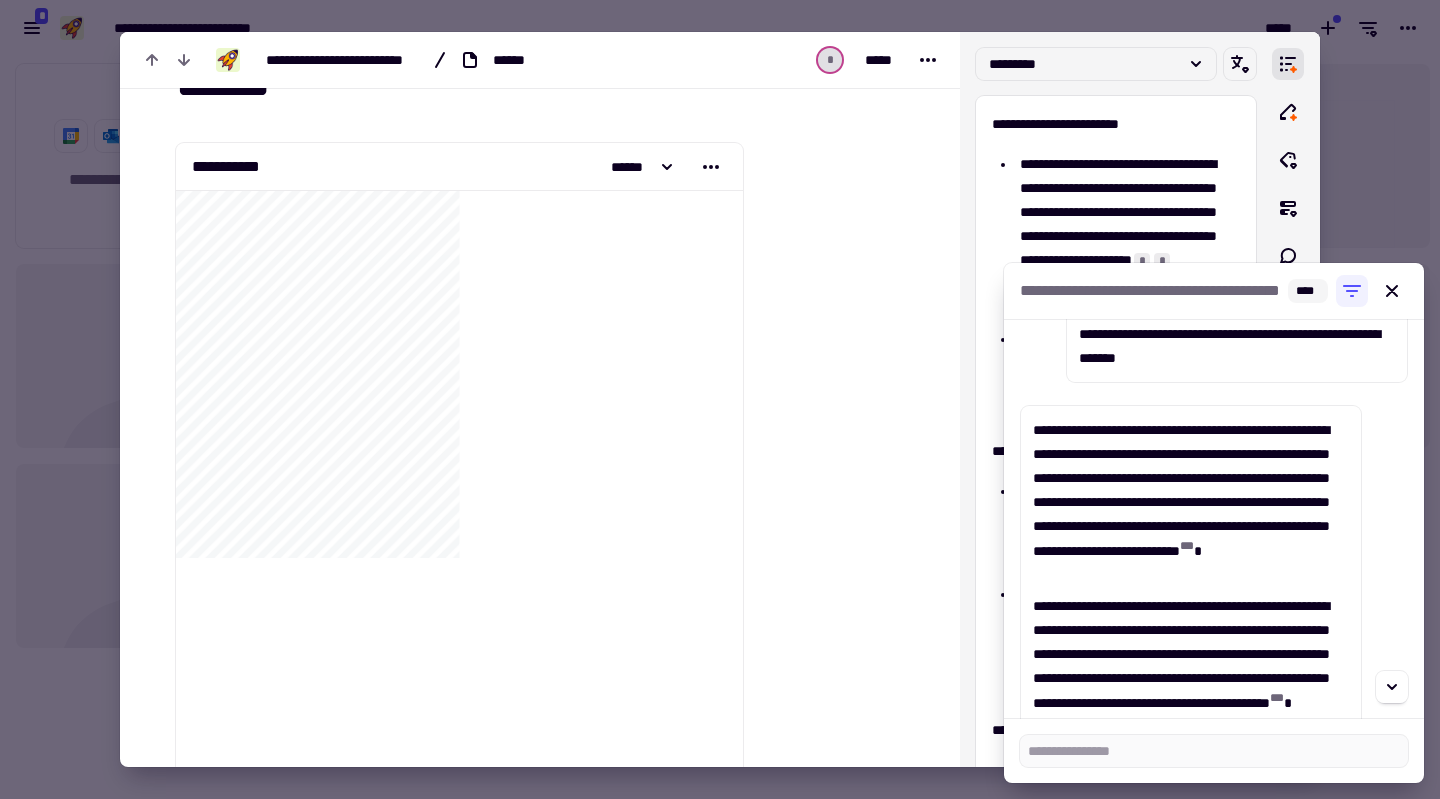 scroll, scrollTop: 49, scrollLeft: 0, axis: vertical 